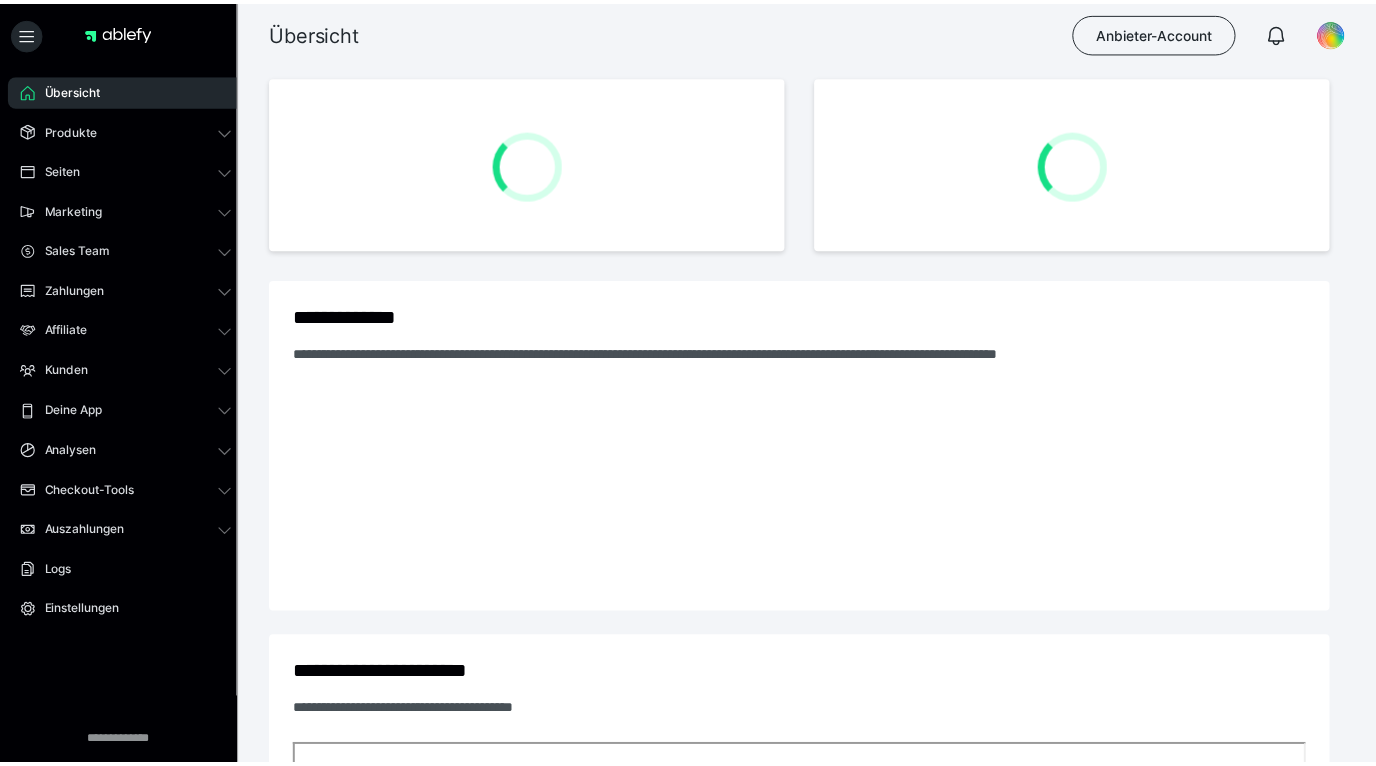 scroll, scrollTop: 0, scrollLeft: 0, axis: both 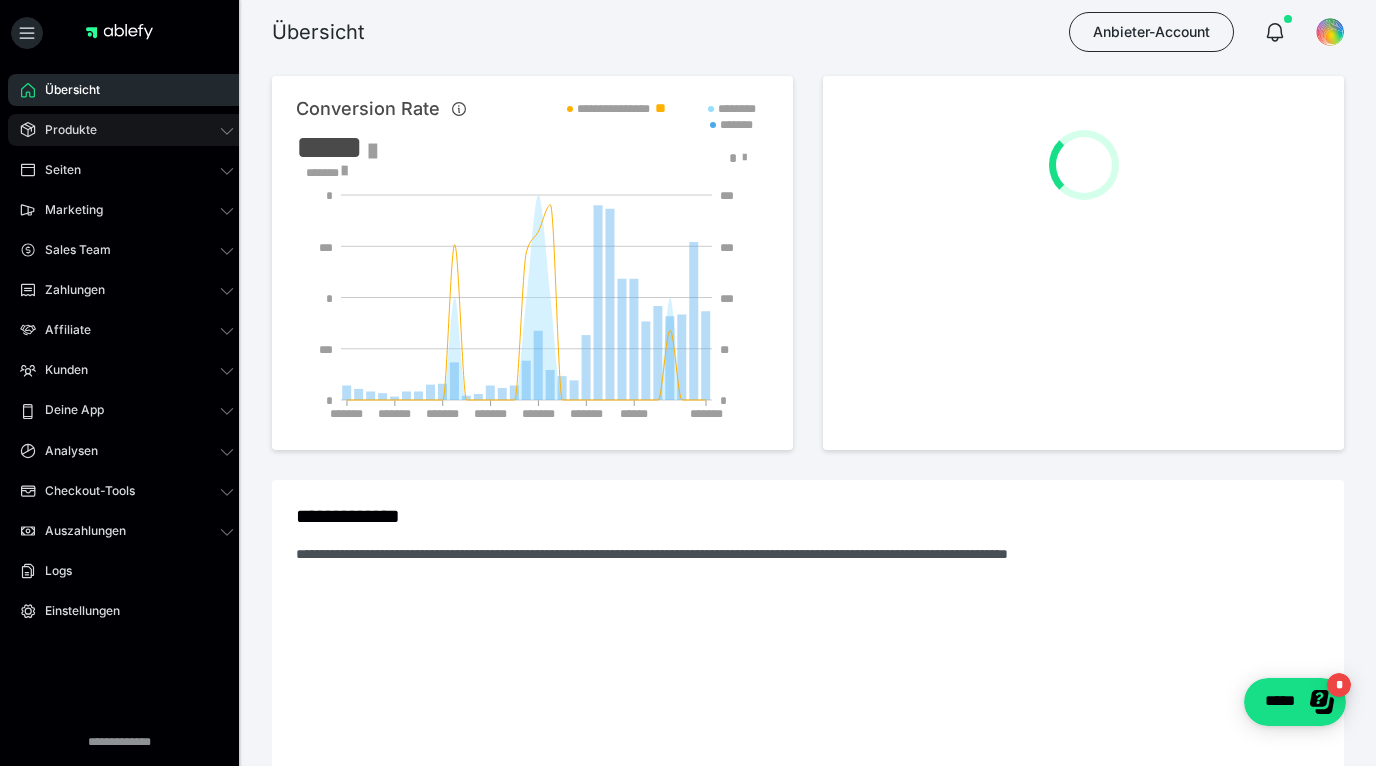 click on "Produkte" at bounding box center [127, 130] 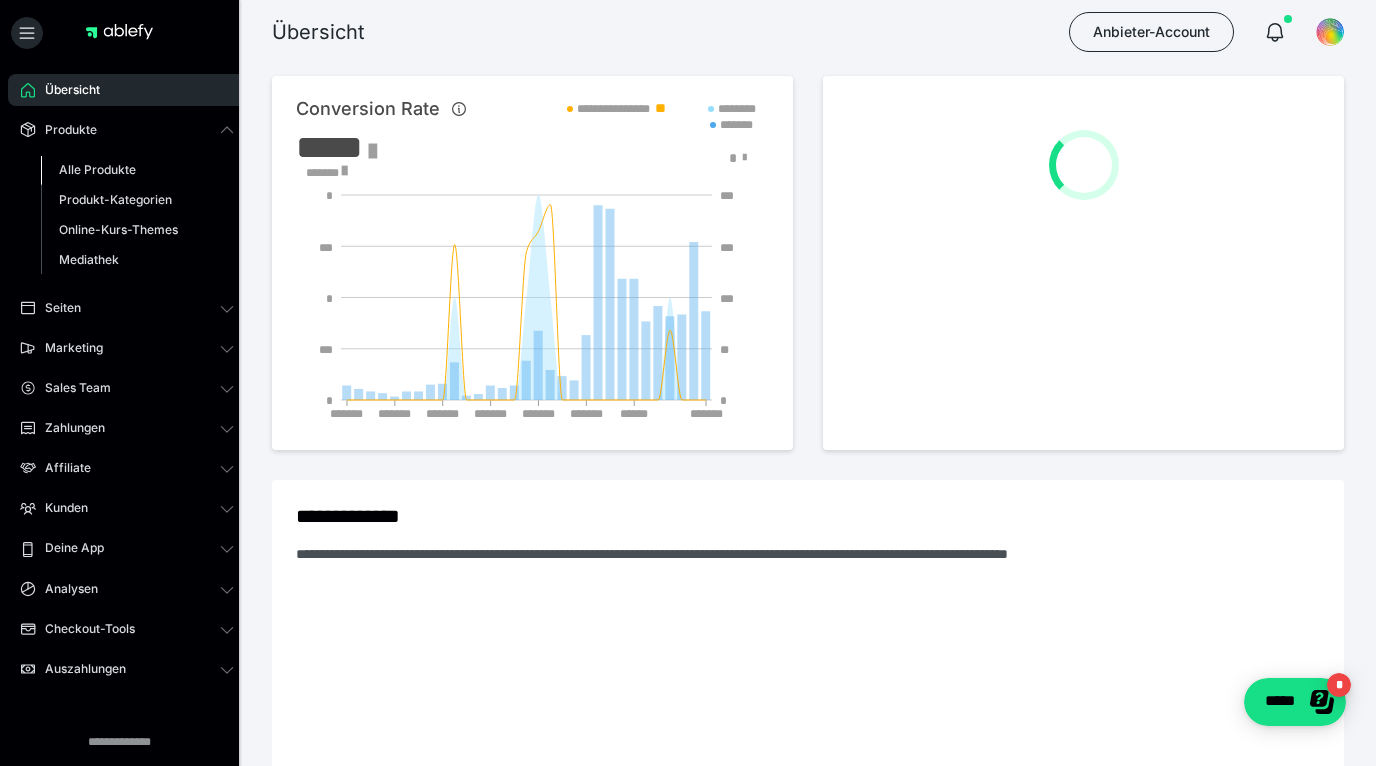 click on "Alle Produkte" at bounding box center (137, 170) 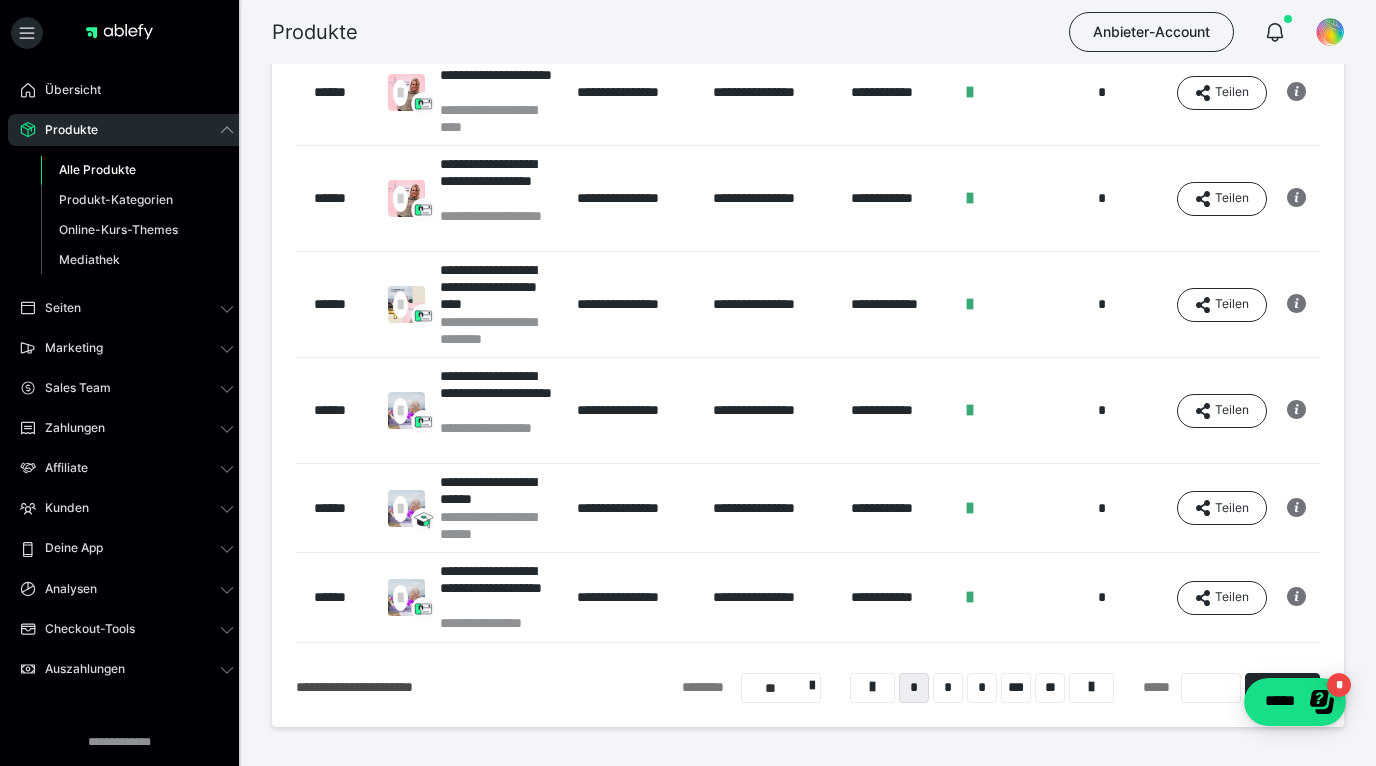 scroll, scrollTop: 671, scrollLeft: 0, axis: vertical 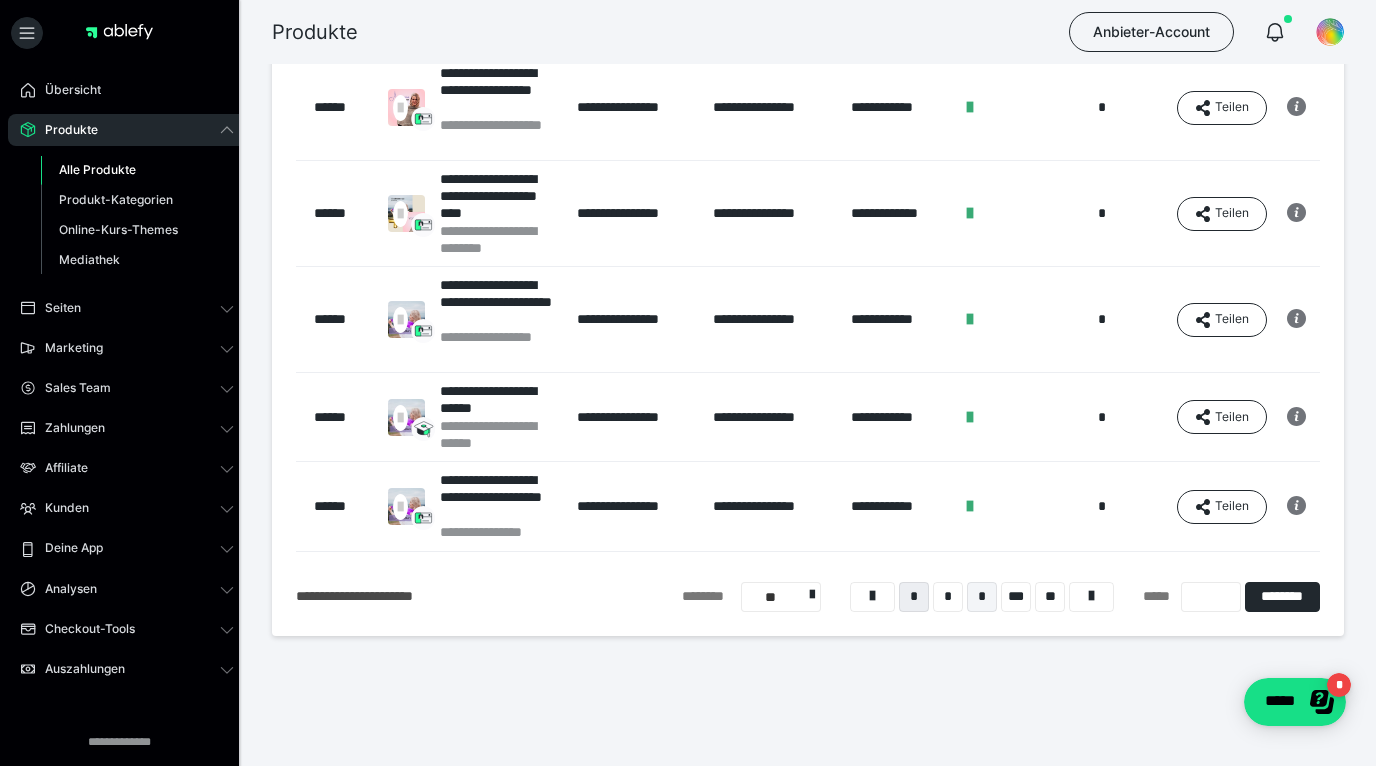 click on "*" at bounding box center (982, 597) 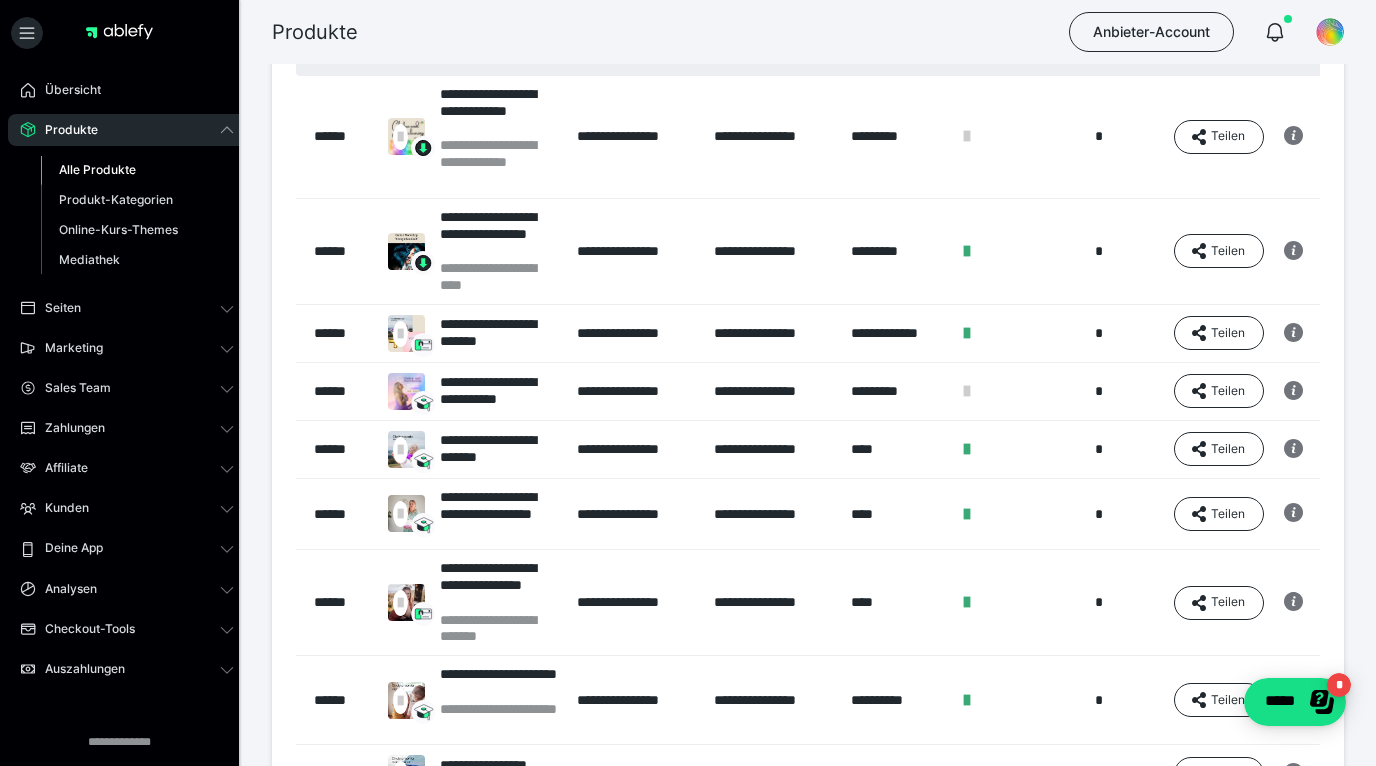 scroll, scrollTop: 189, scrollLeft: 0, axis: vertical 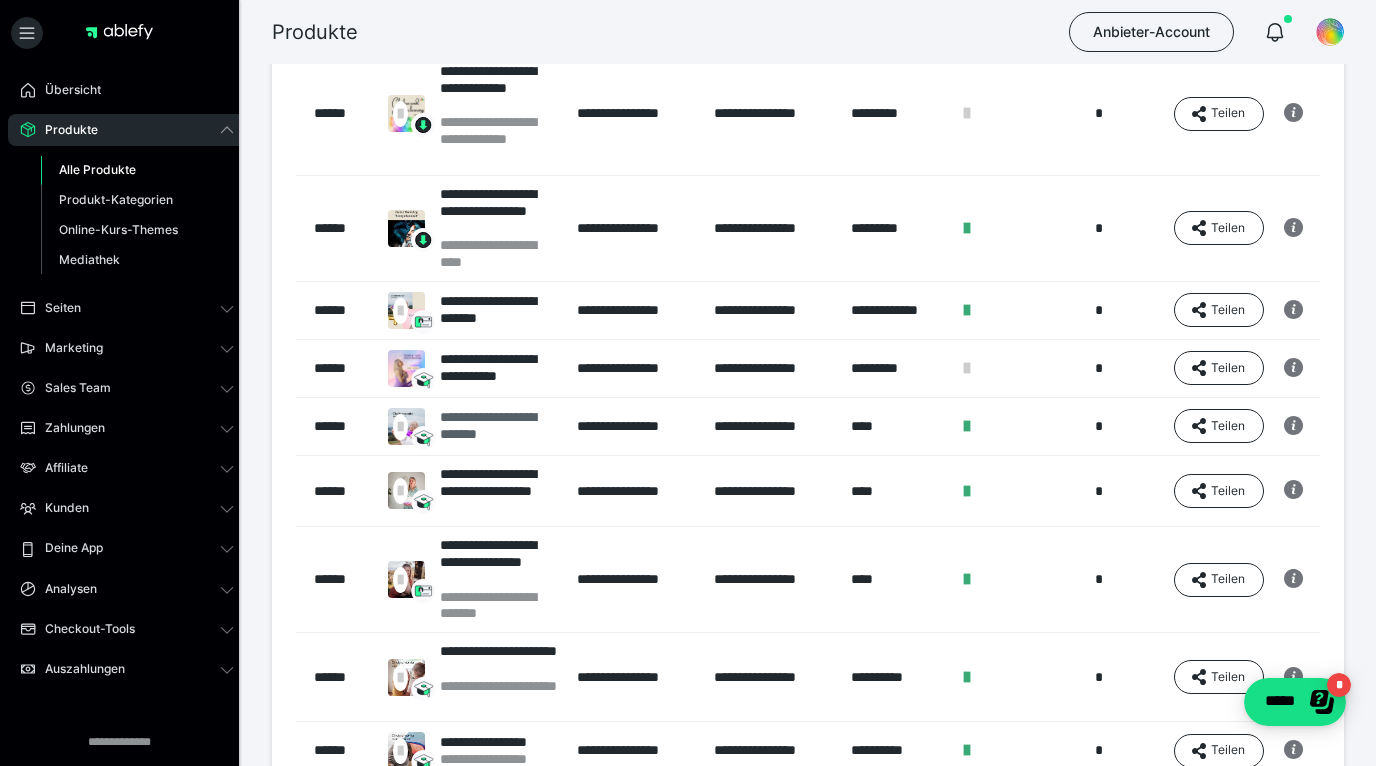 click on "**********" at bounding box center [499, 426] 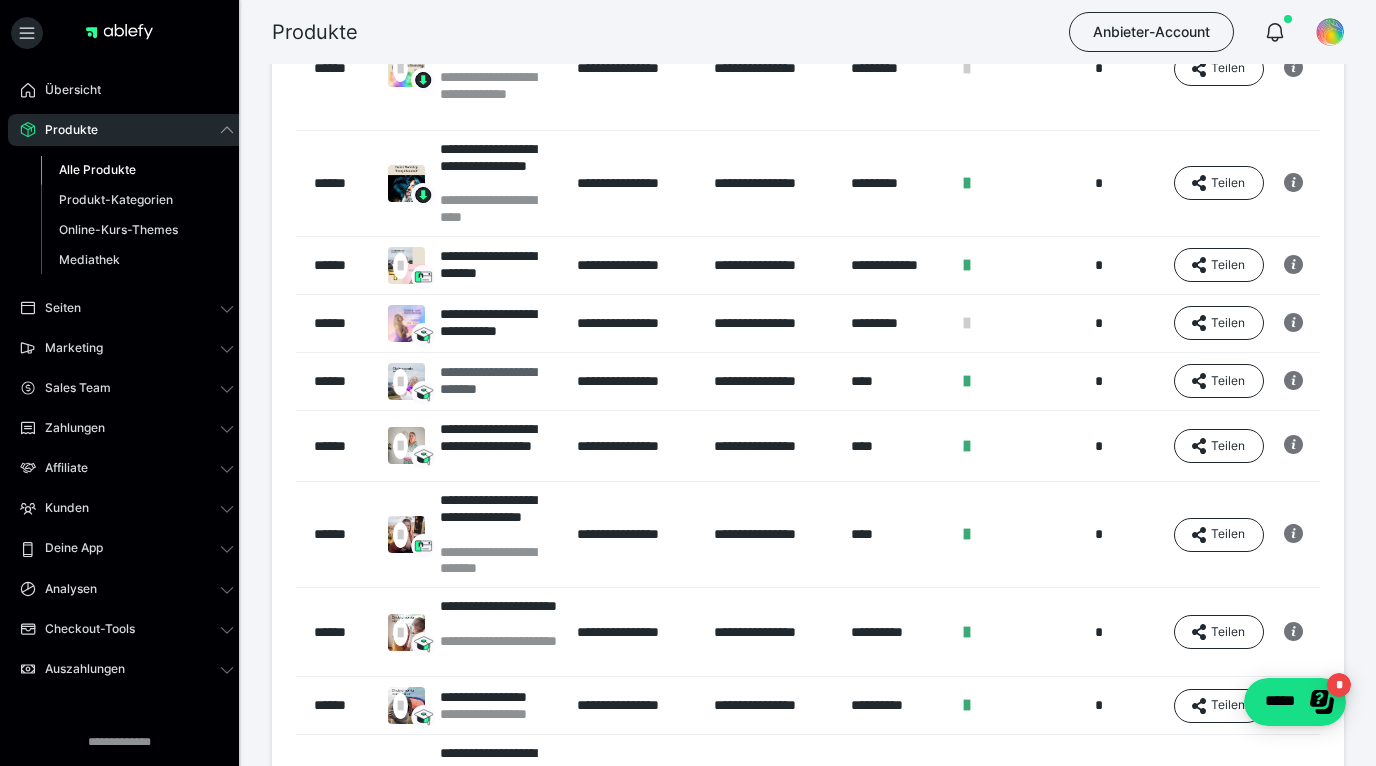 scroll, scrollTop: 225, scrollLeft: 0, axis: vertical 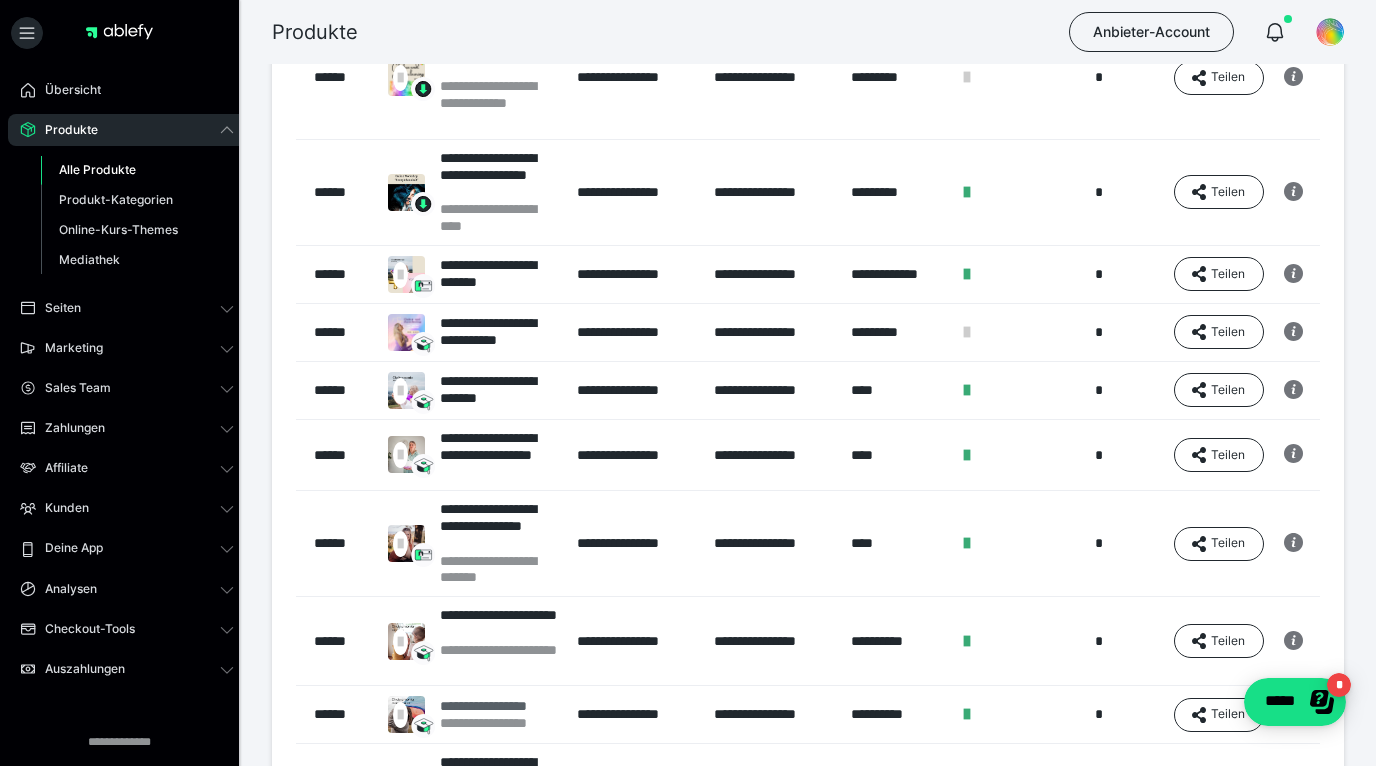 click on "**********" at bounding box center [498, 706] 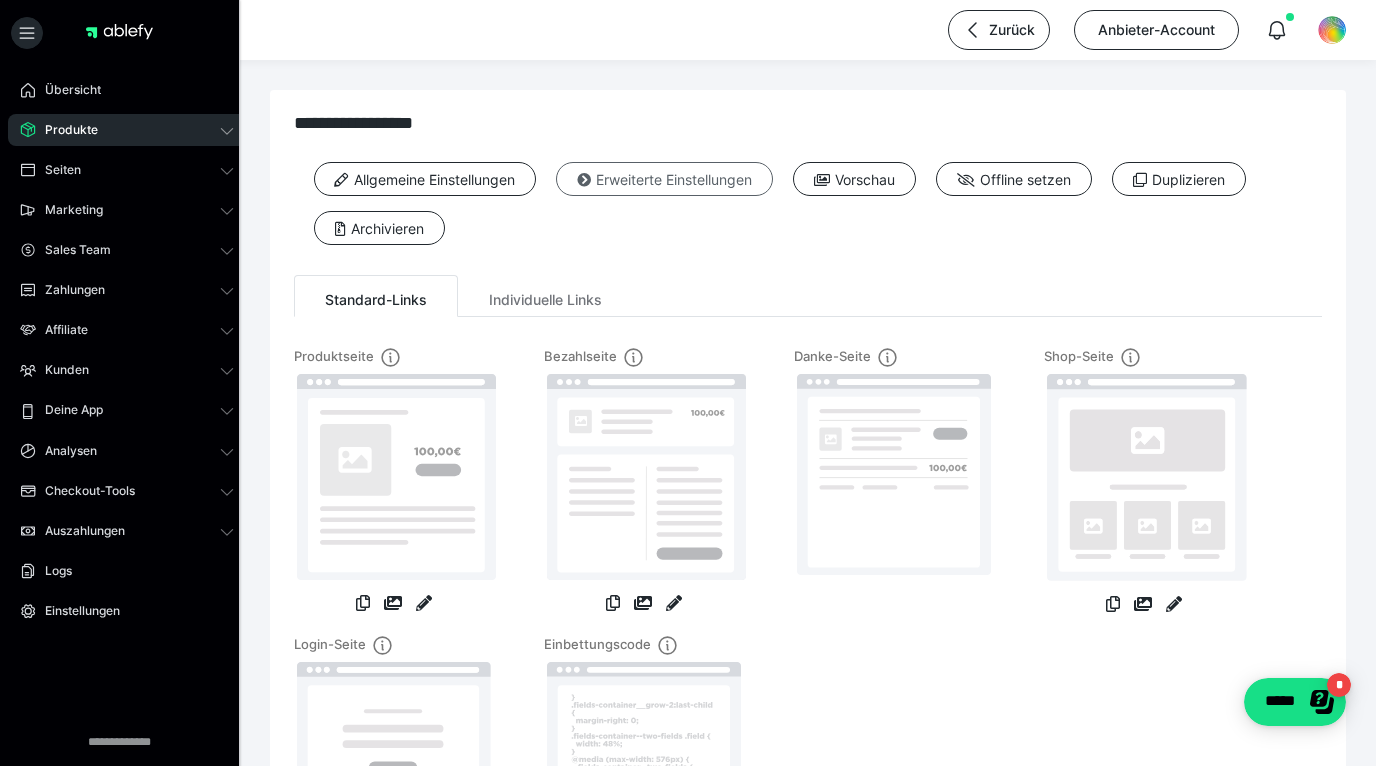 click on "Erweiterte Einstellungen" at bounding box center [664, 179] 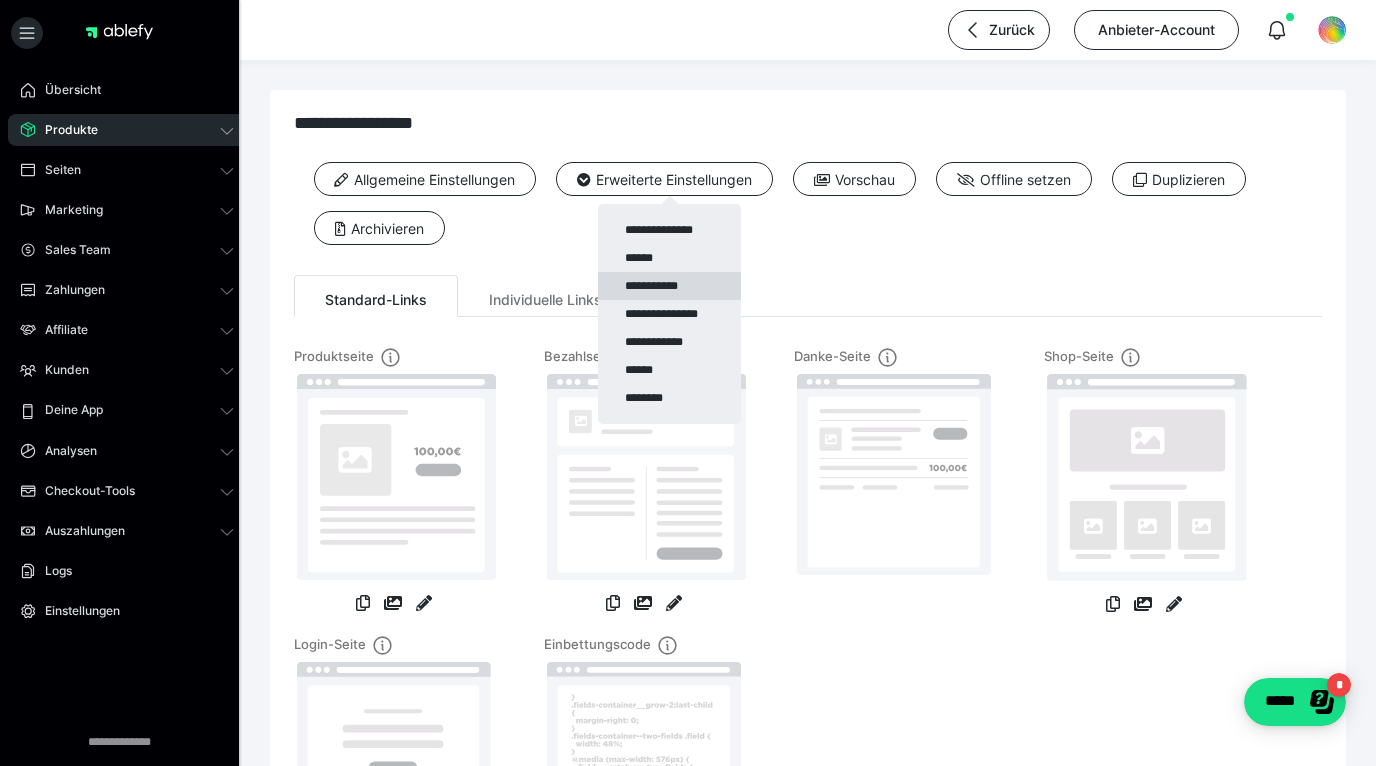 click on "**********" at bounding box center [669, 286] 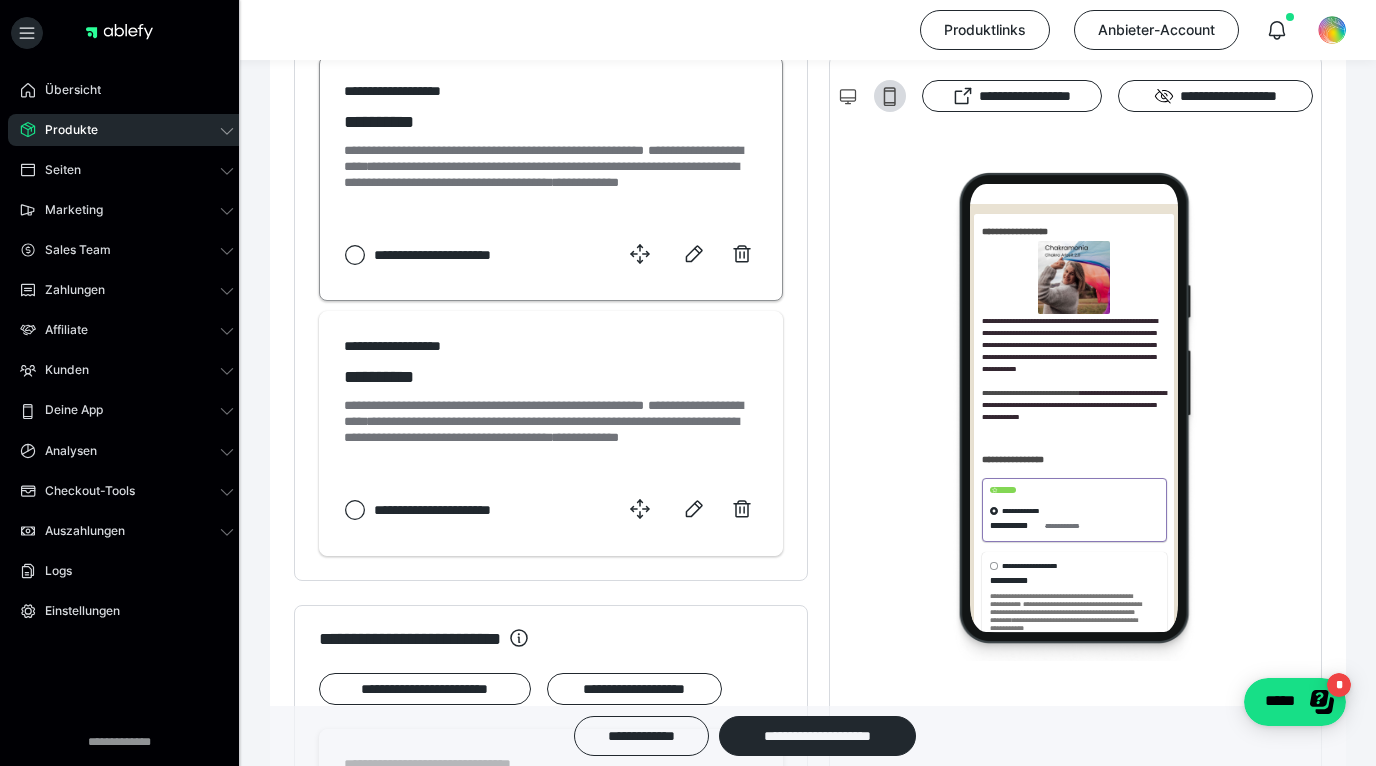 scroll, scrollTop: 1375, scrollLeft: 0, axis: vertical 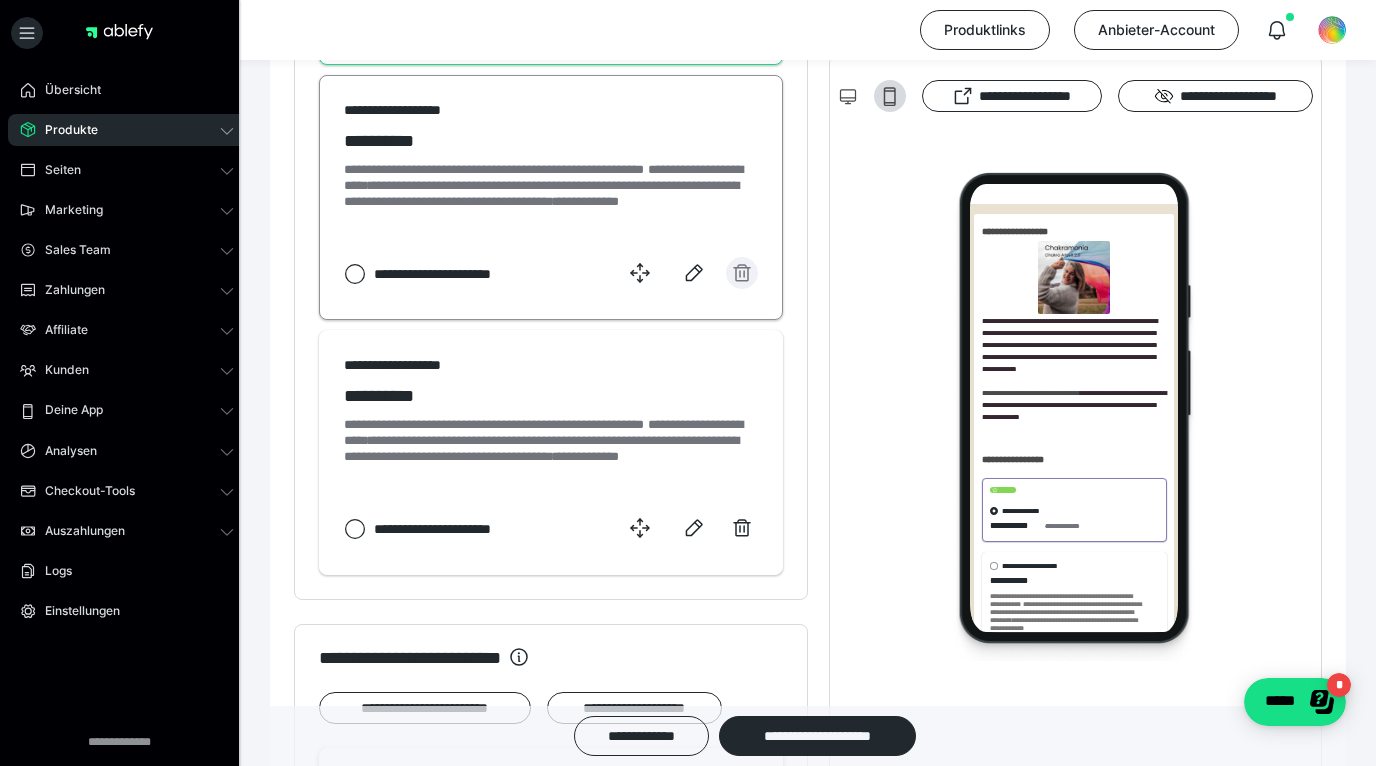 click 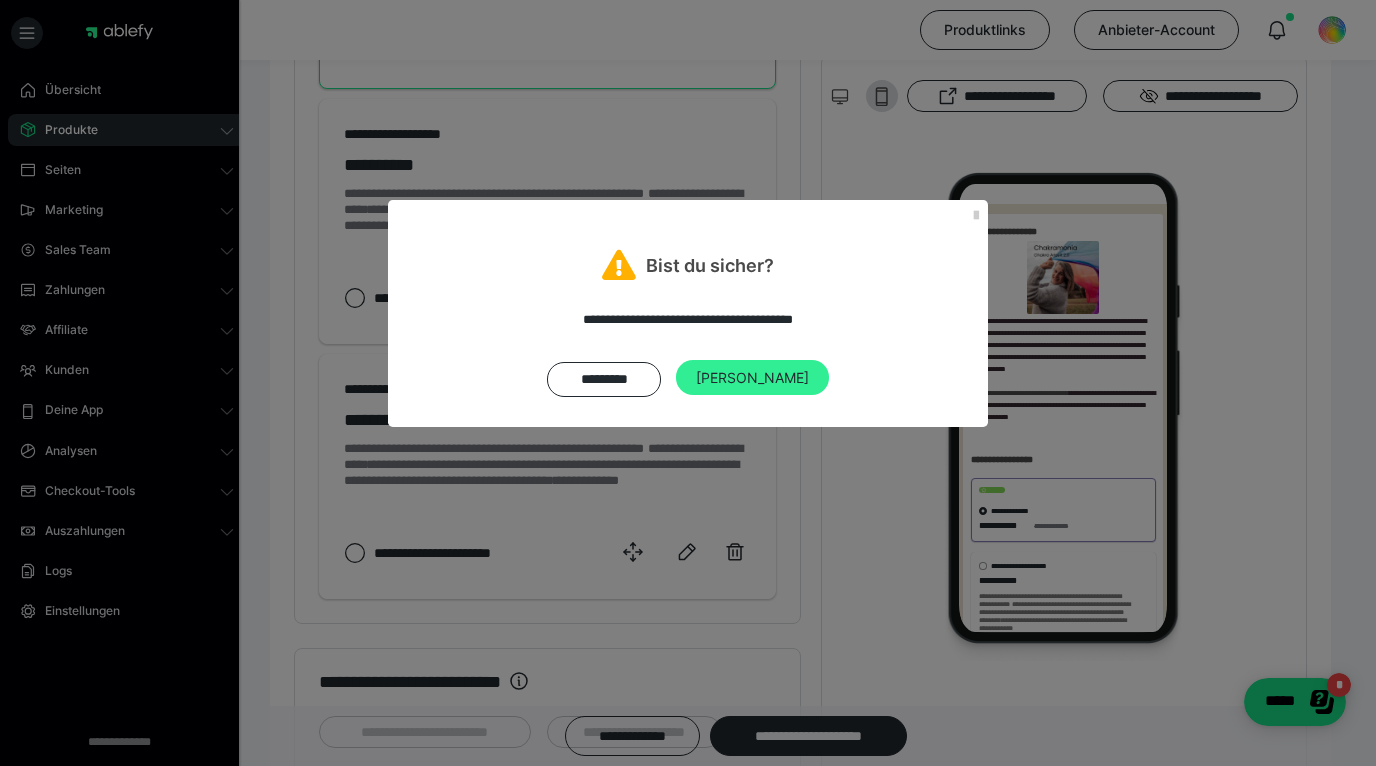 click on "[PERSON_NAME]" at bounding box center [752, 378] 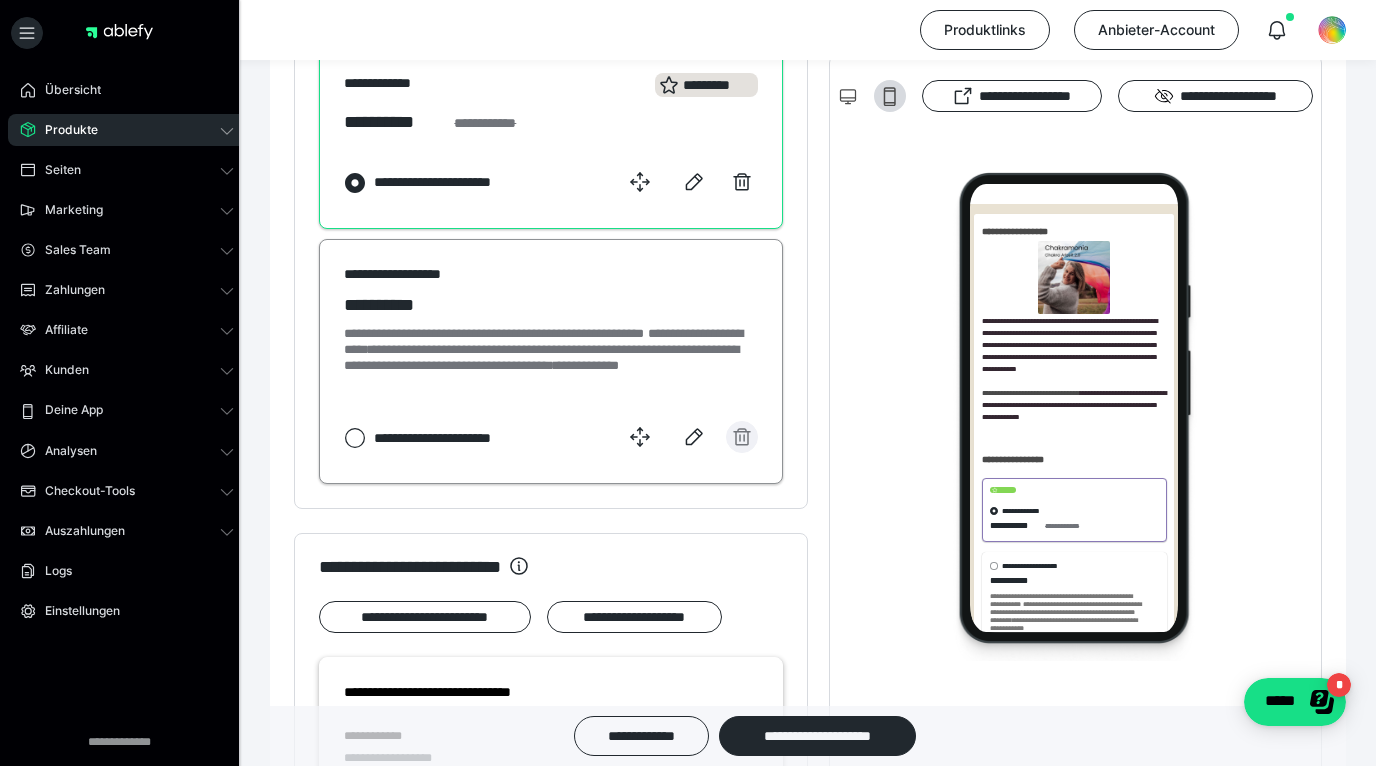 scroll, scrollTop: 1208, scrollLeft: 0, axis: vertical 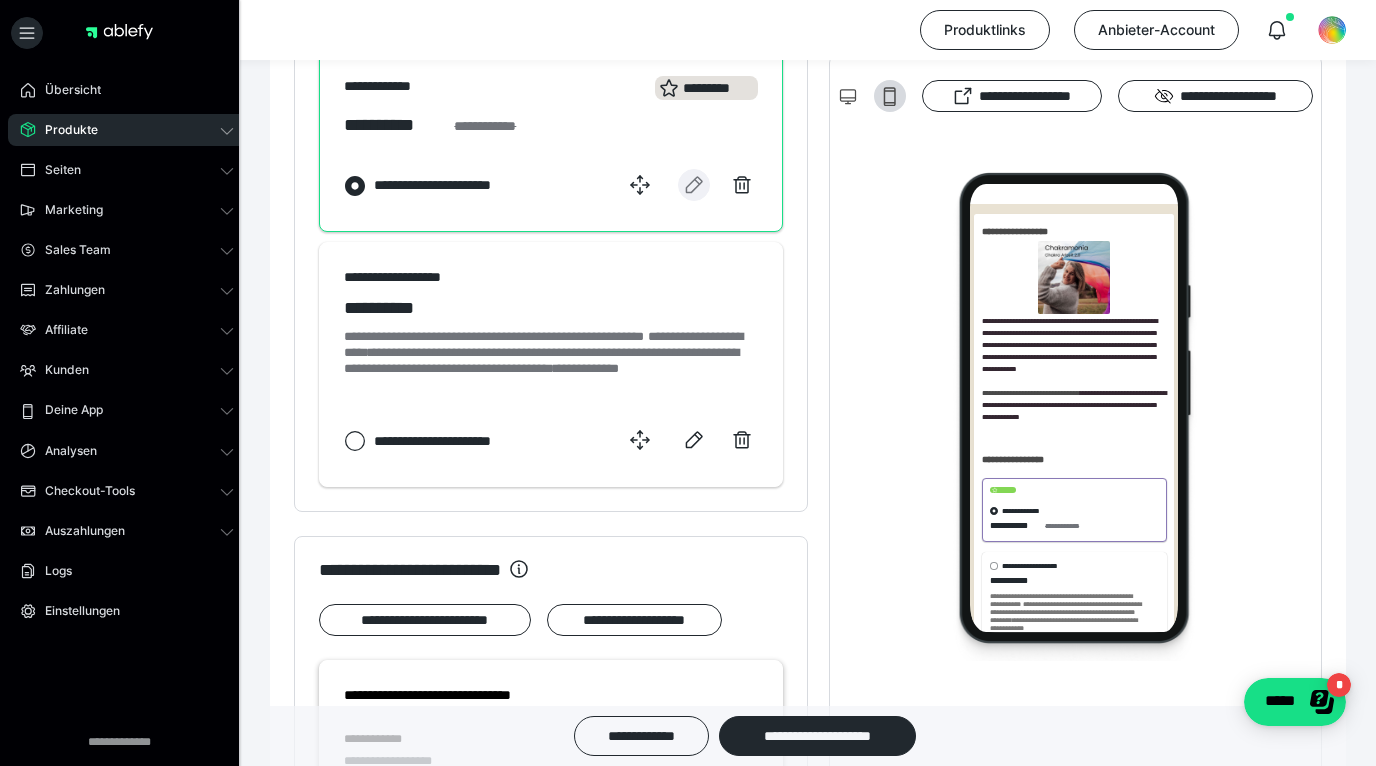click 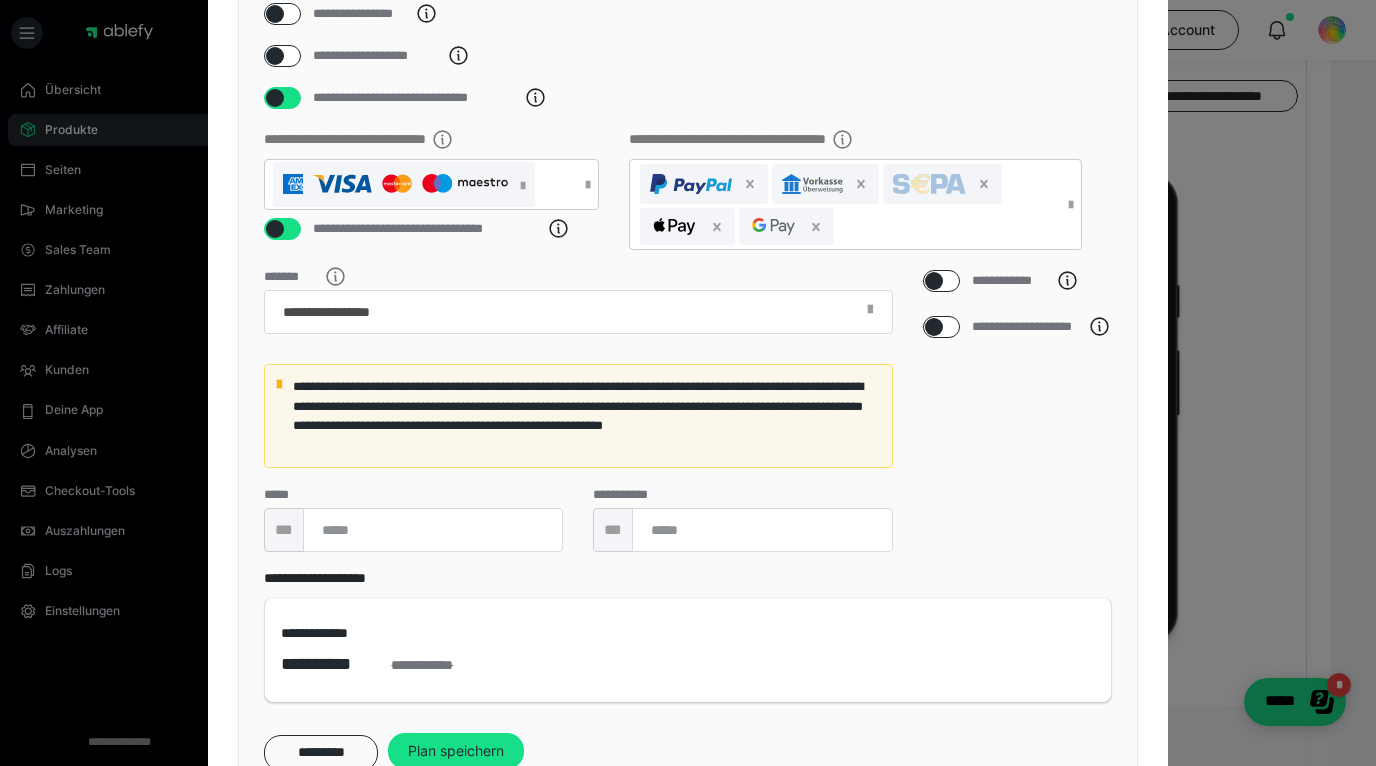 scroll, scrollTop: 628, scrollLeft: 0, axis: vertical 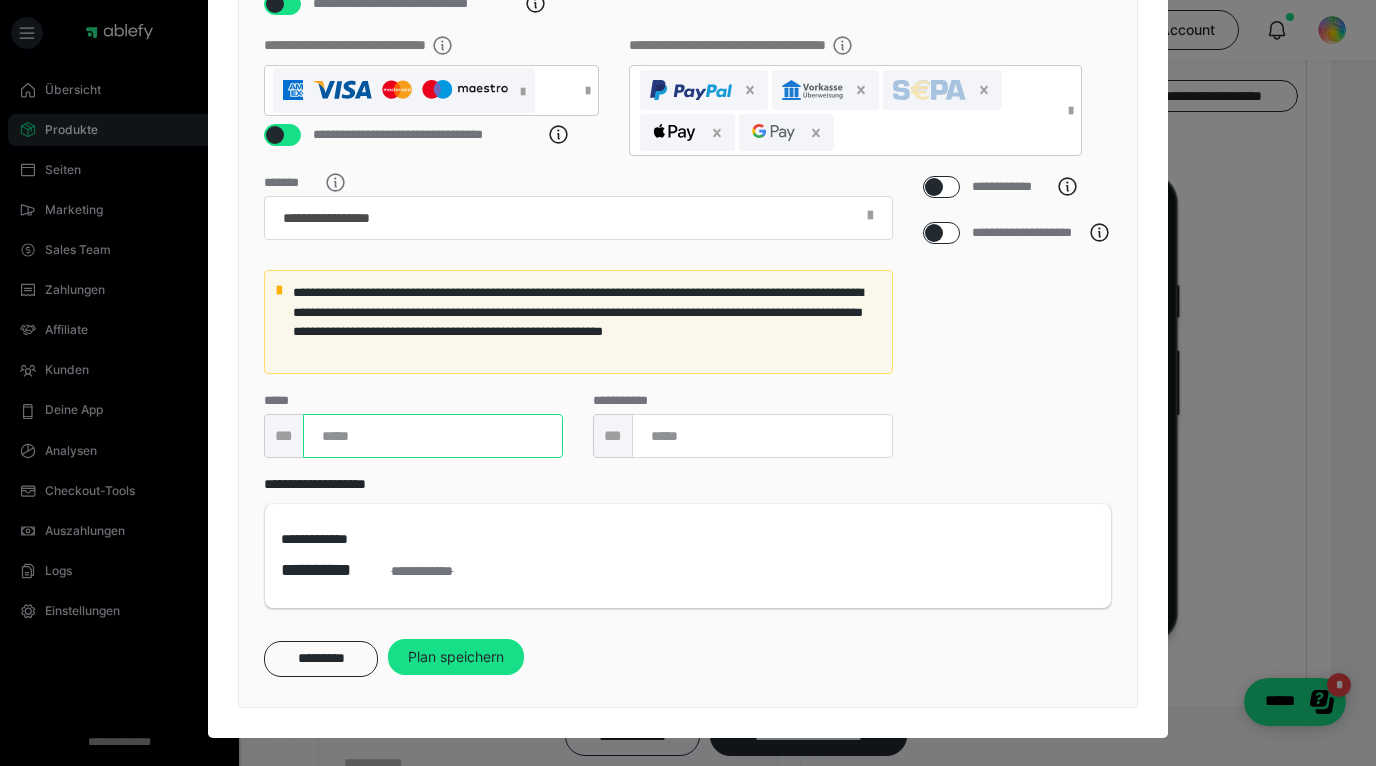 click on "***" at bounding box center (433, 436) 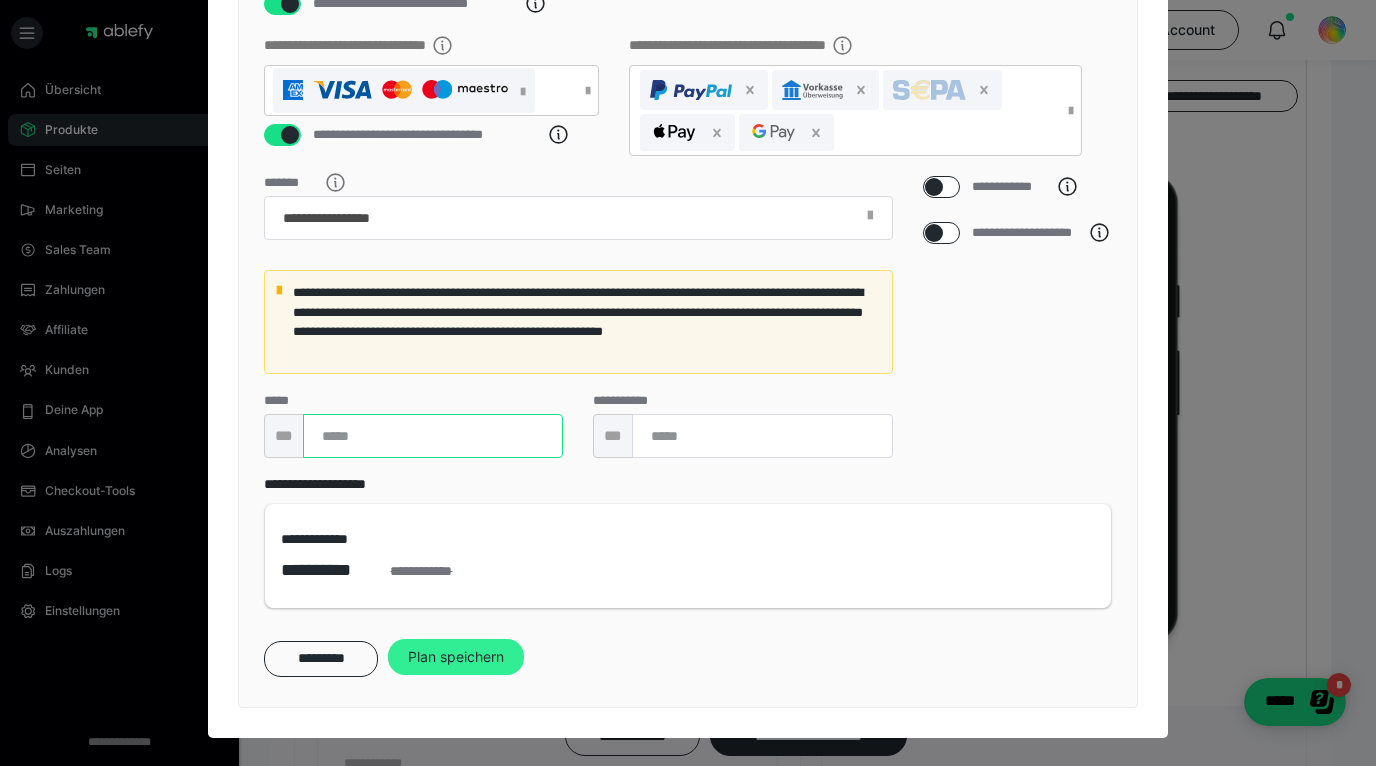 type on "***" 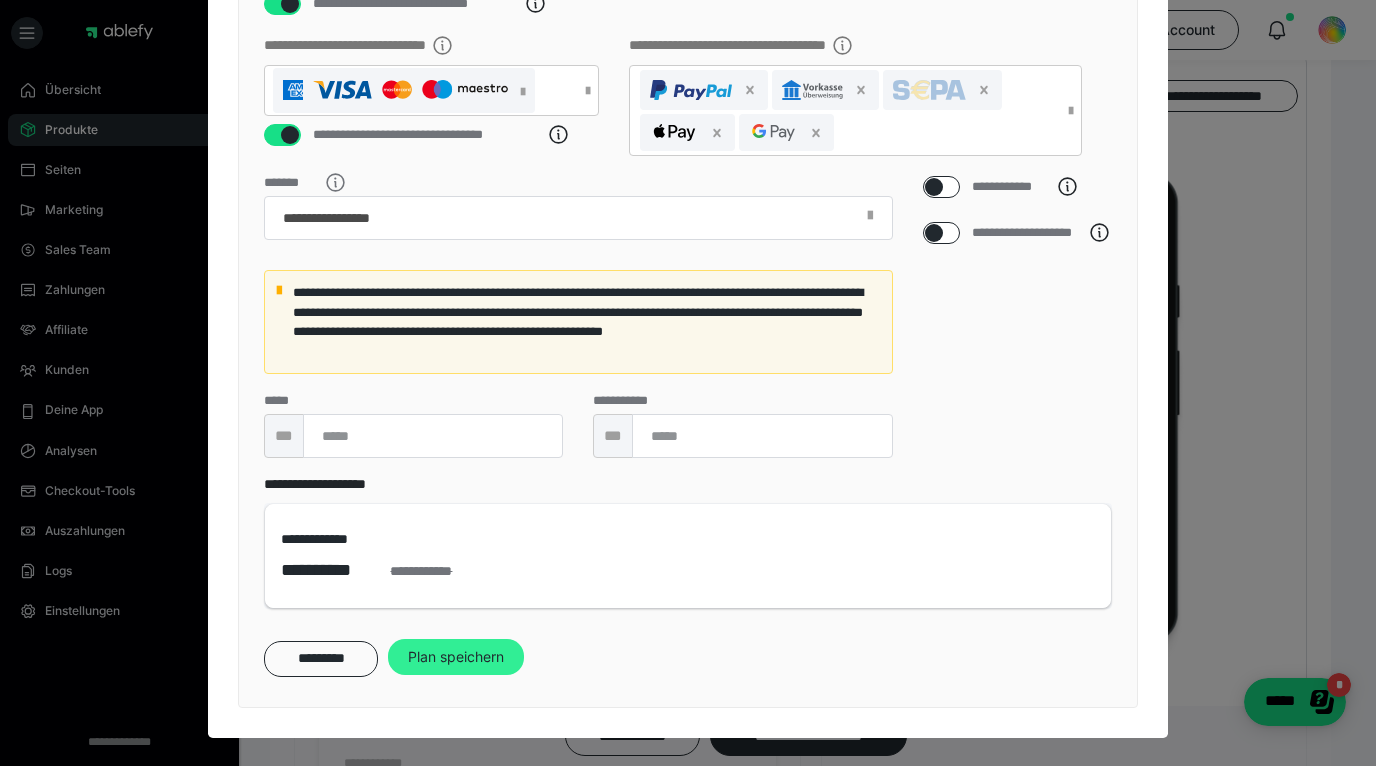 click on "Plan speichern" at bounding box center (456, 657) 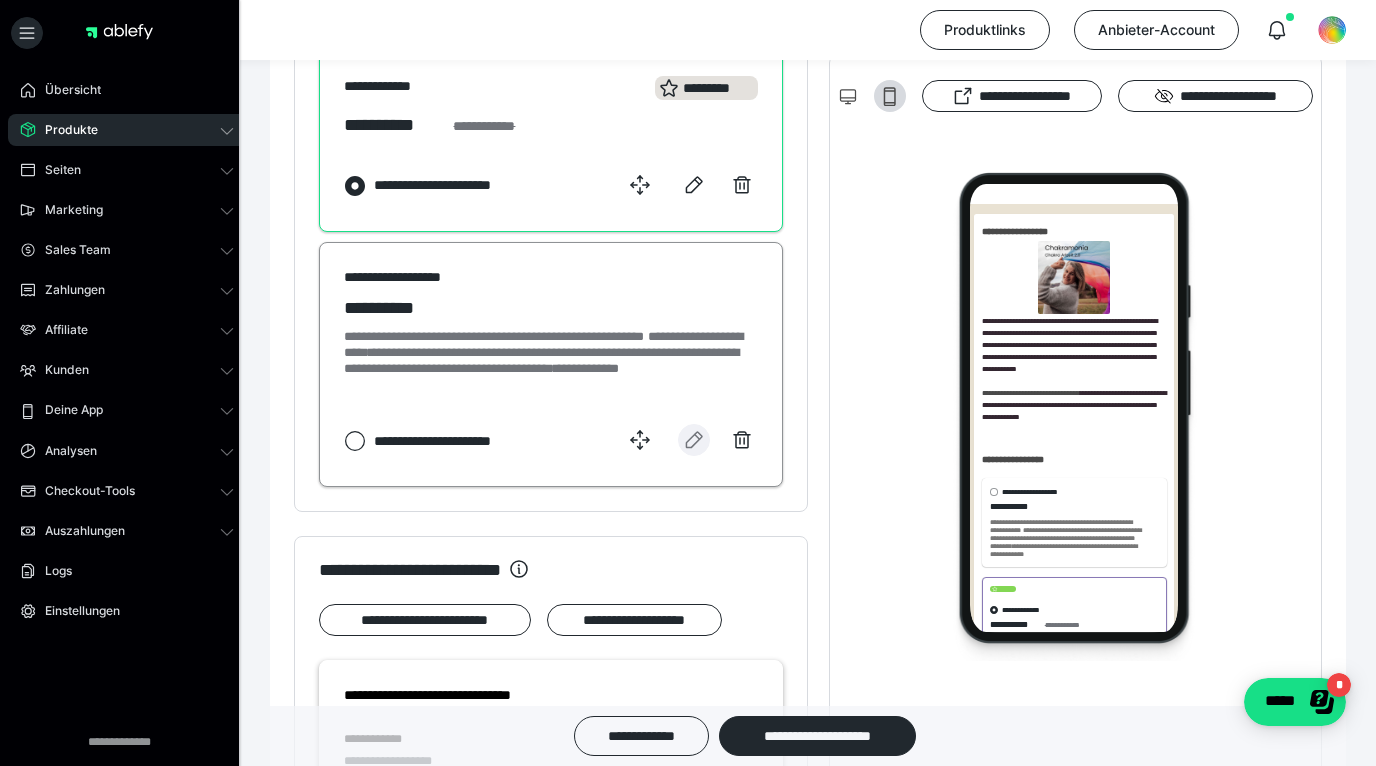 click 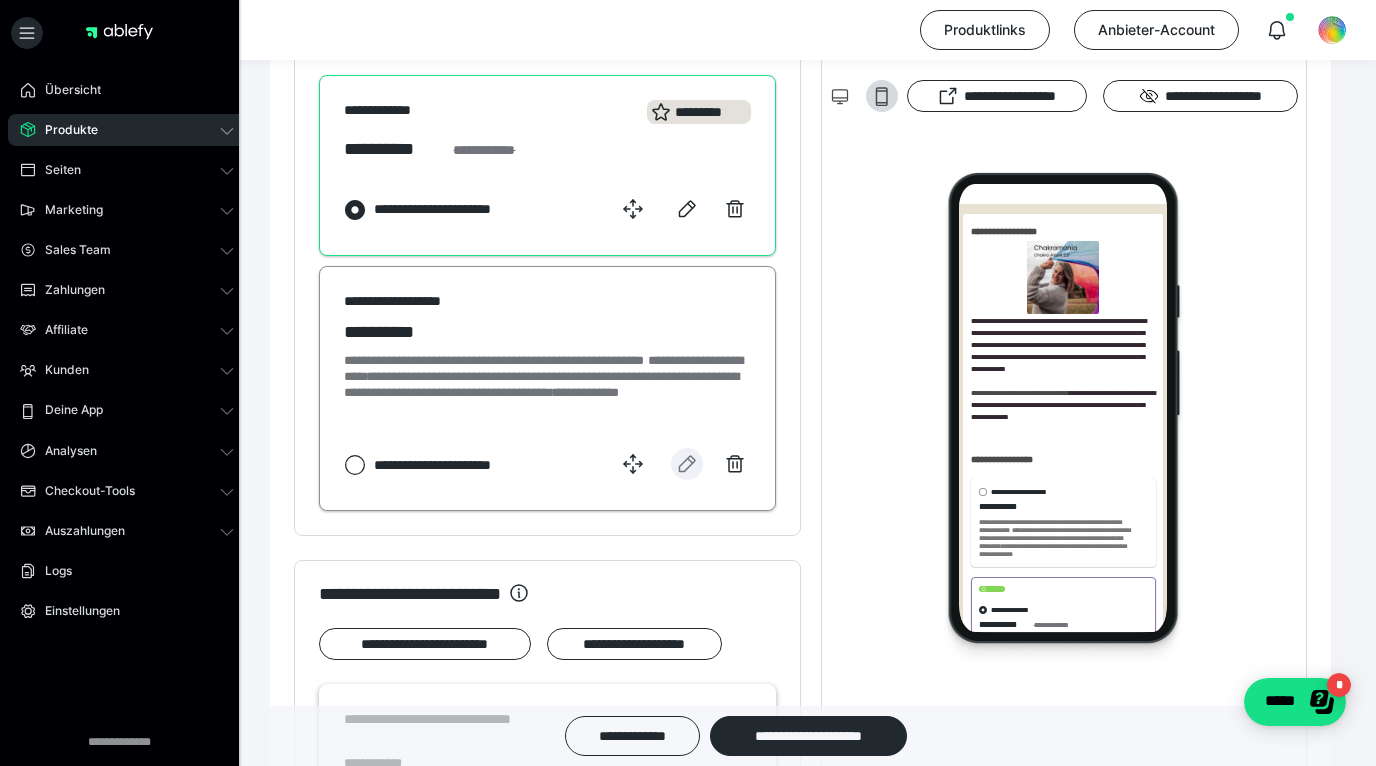 select on "**" 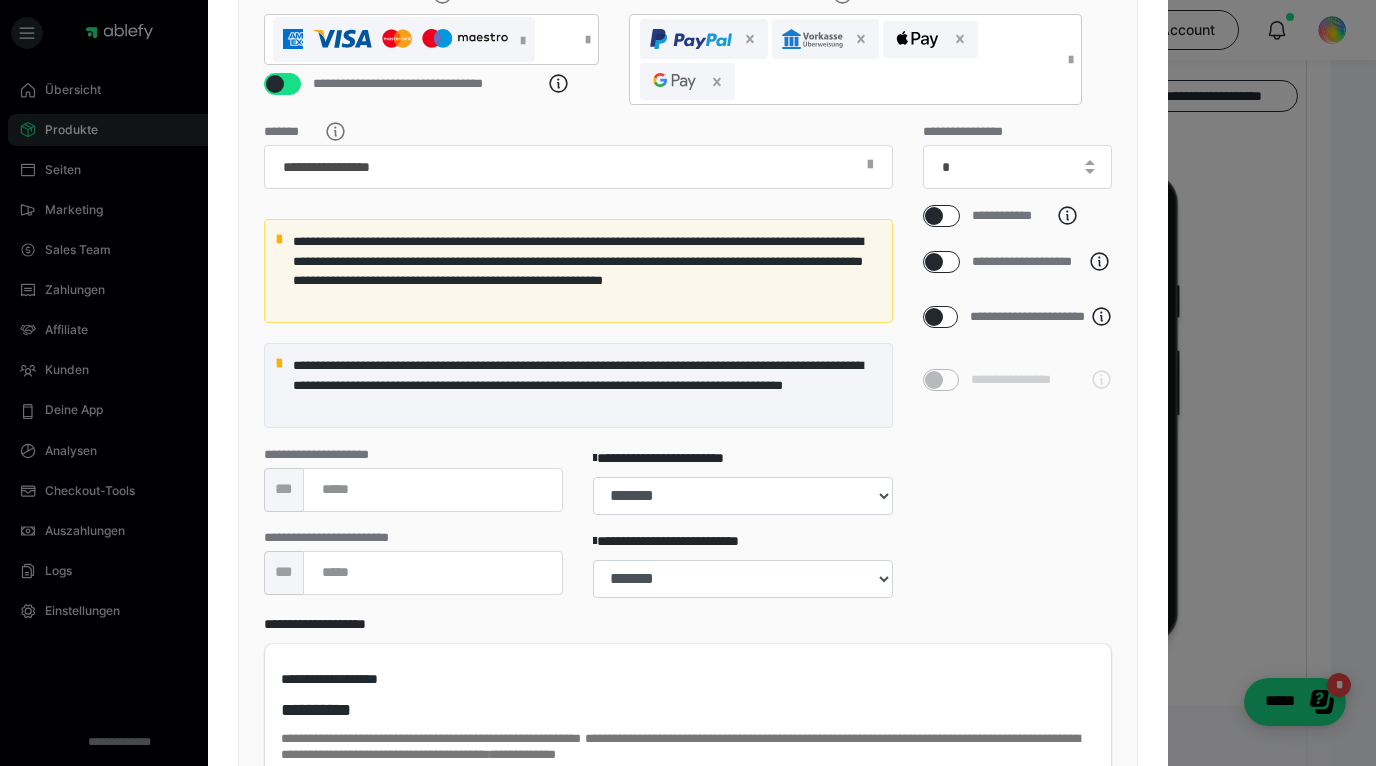 scroll, scrollTop: 663, scrollLeft: 0, axis: vertical 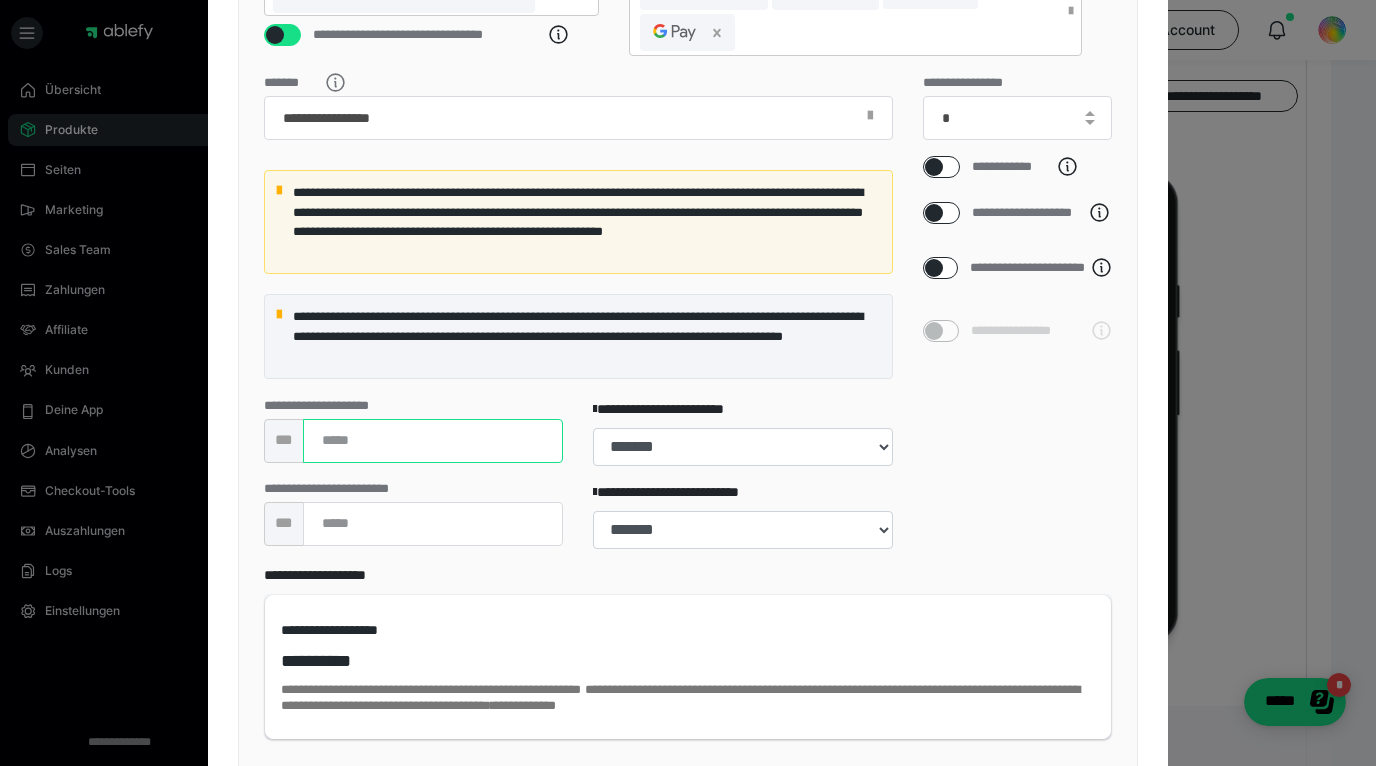 click on "***" at bounding box center (433, 441) 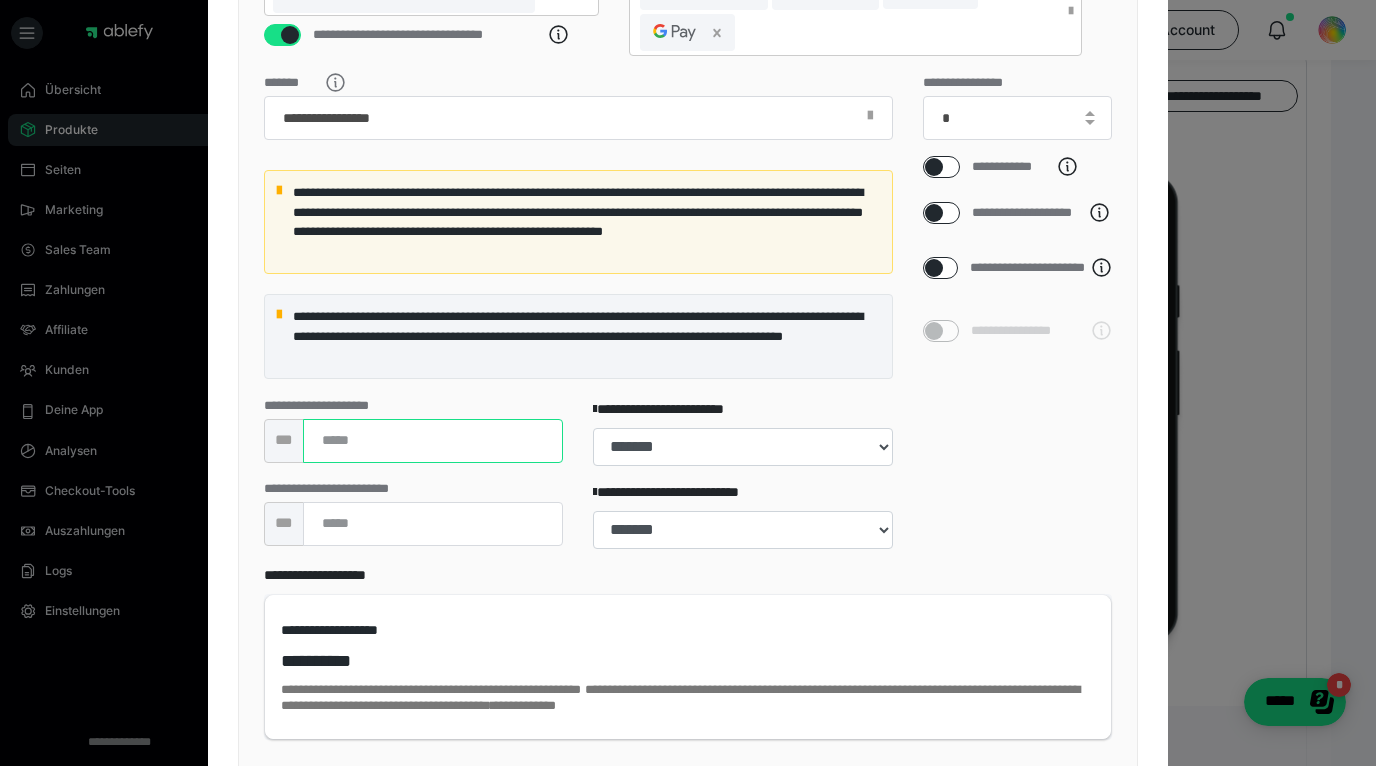 type on "***" 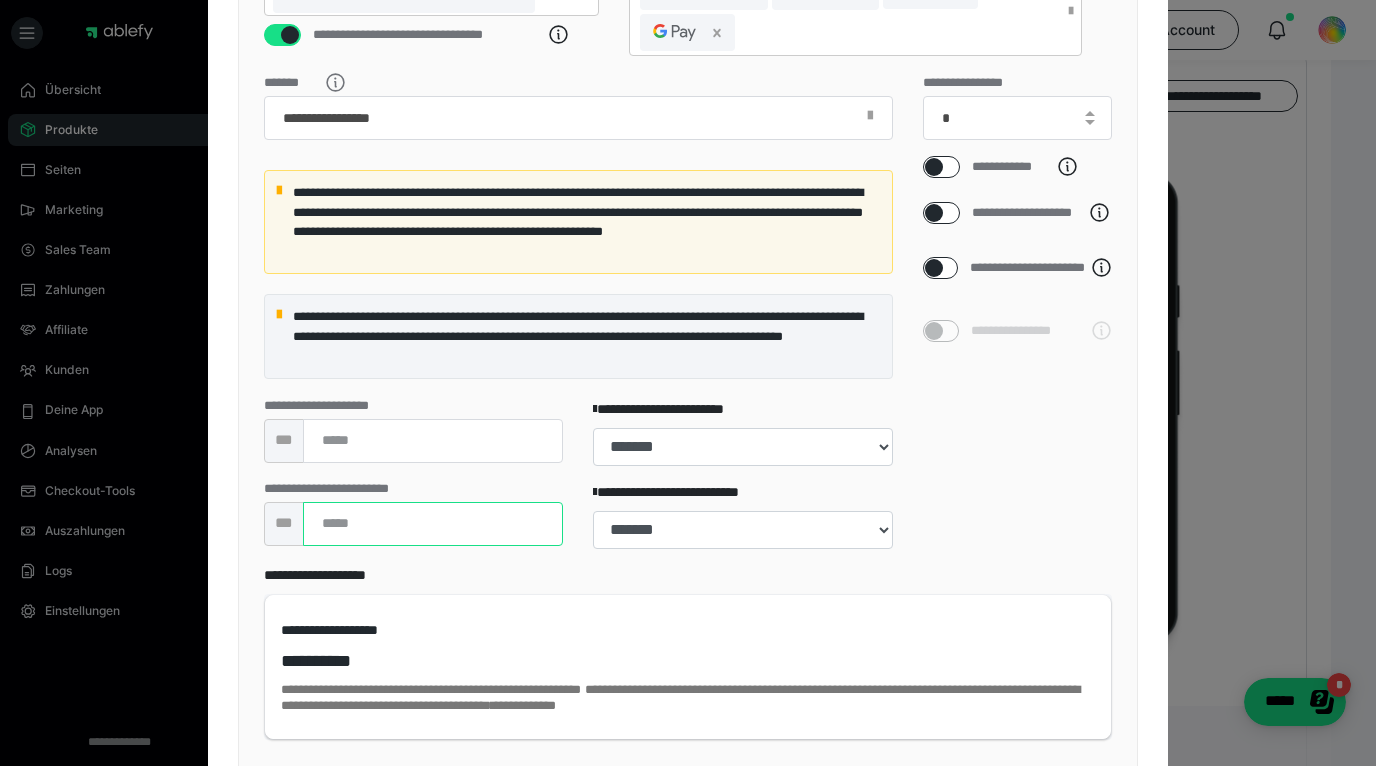 click on "***" at bounding box center (433, 524) 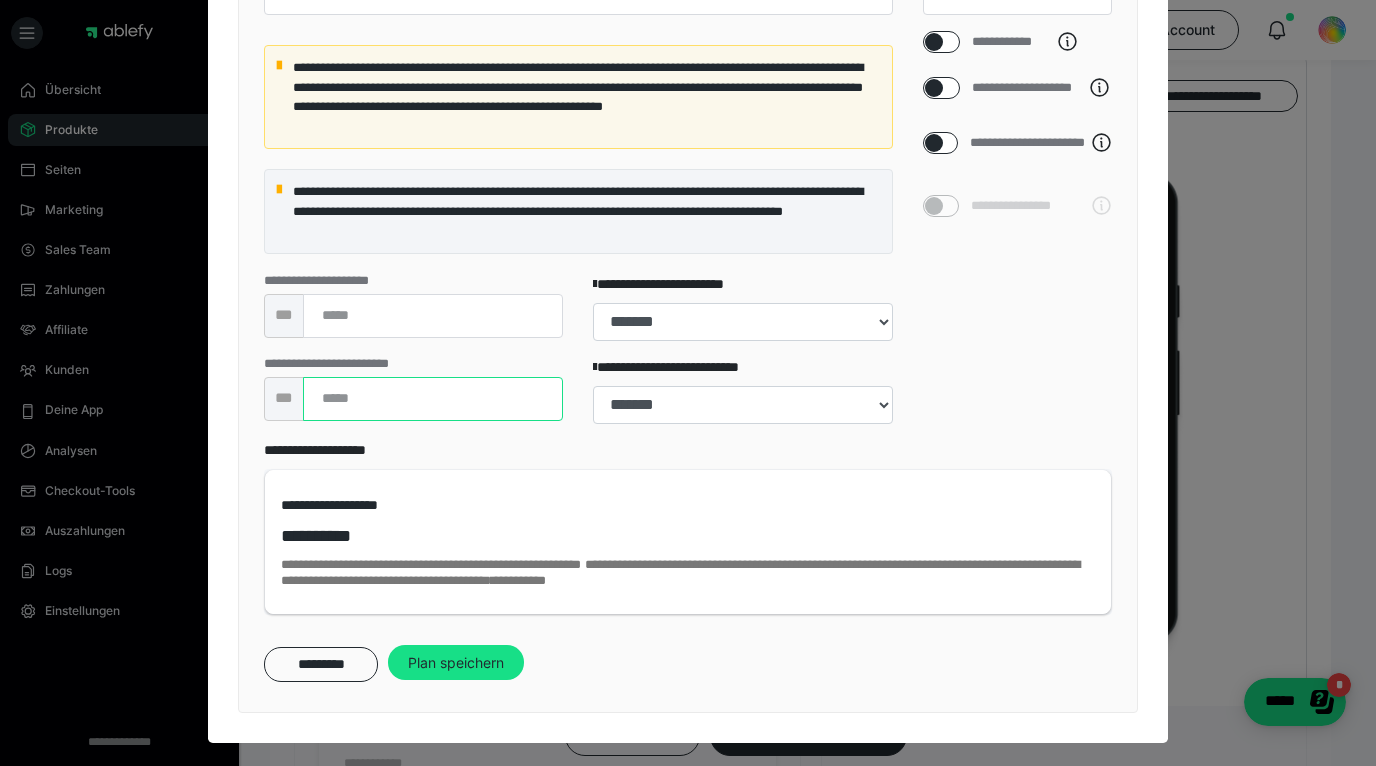 scroll, scrollTop: 816, scrollLeft: 0, axis: vertical 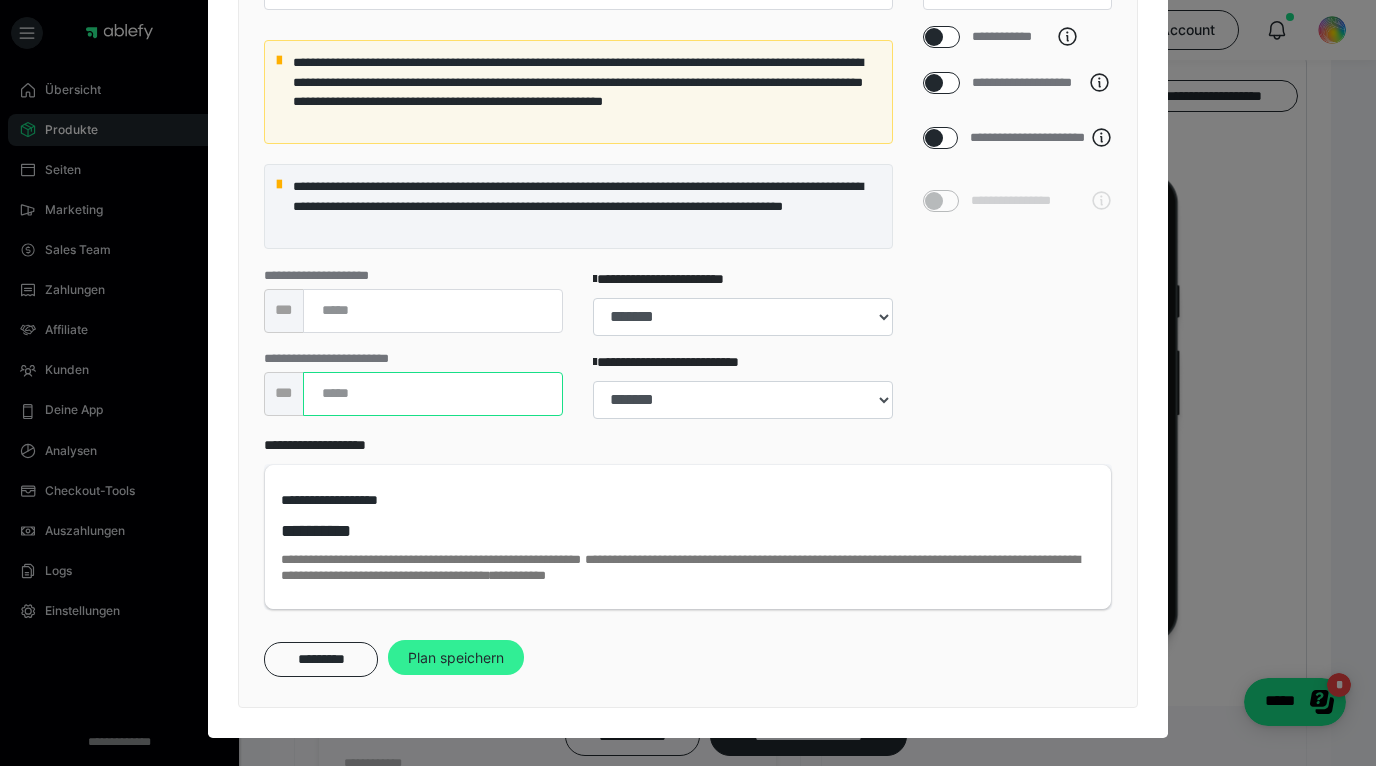 type on "***" 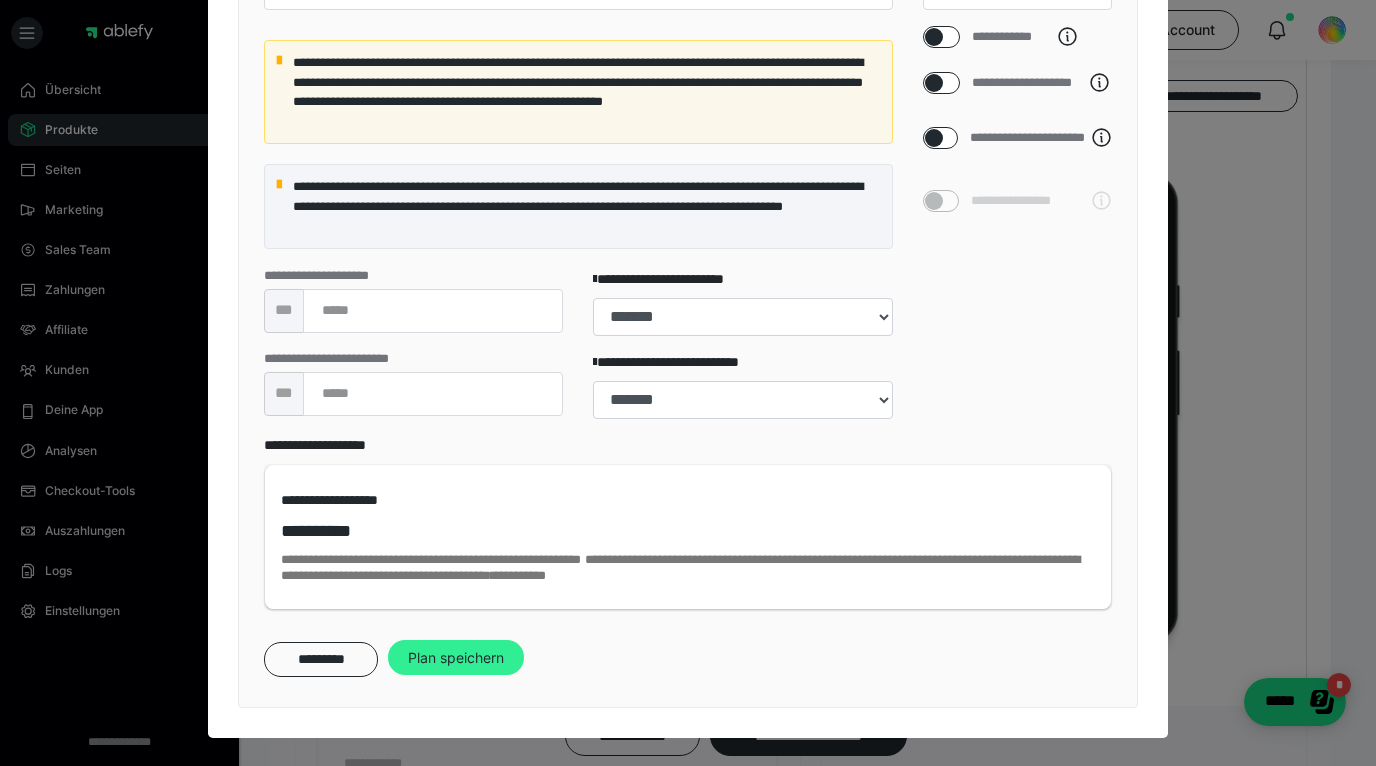click on "Plan speichern" at bounding box center (456, 658) 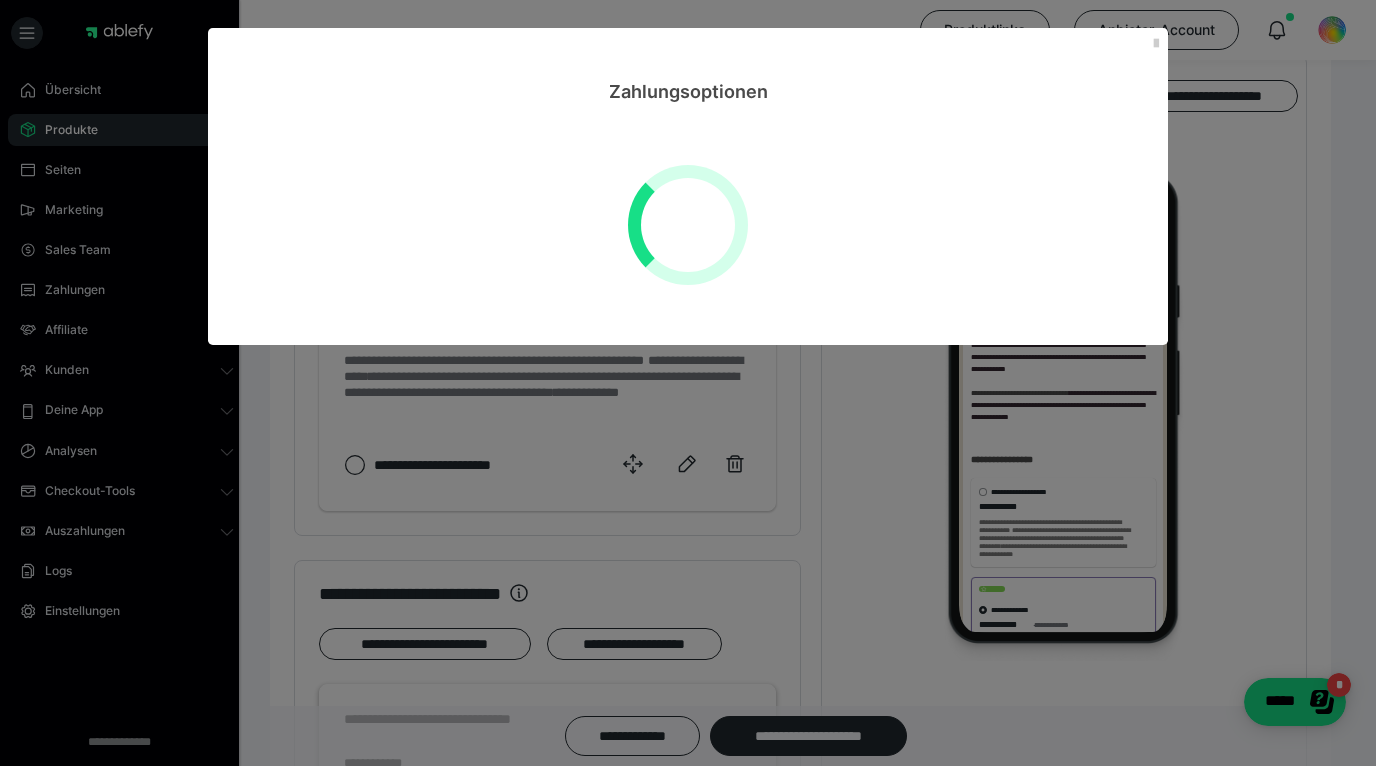 scroll, scrollTop: 0, scrollLeft: 0, axis: both 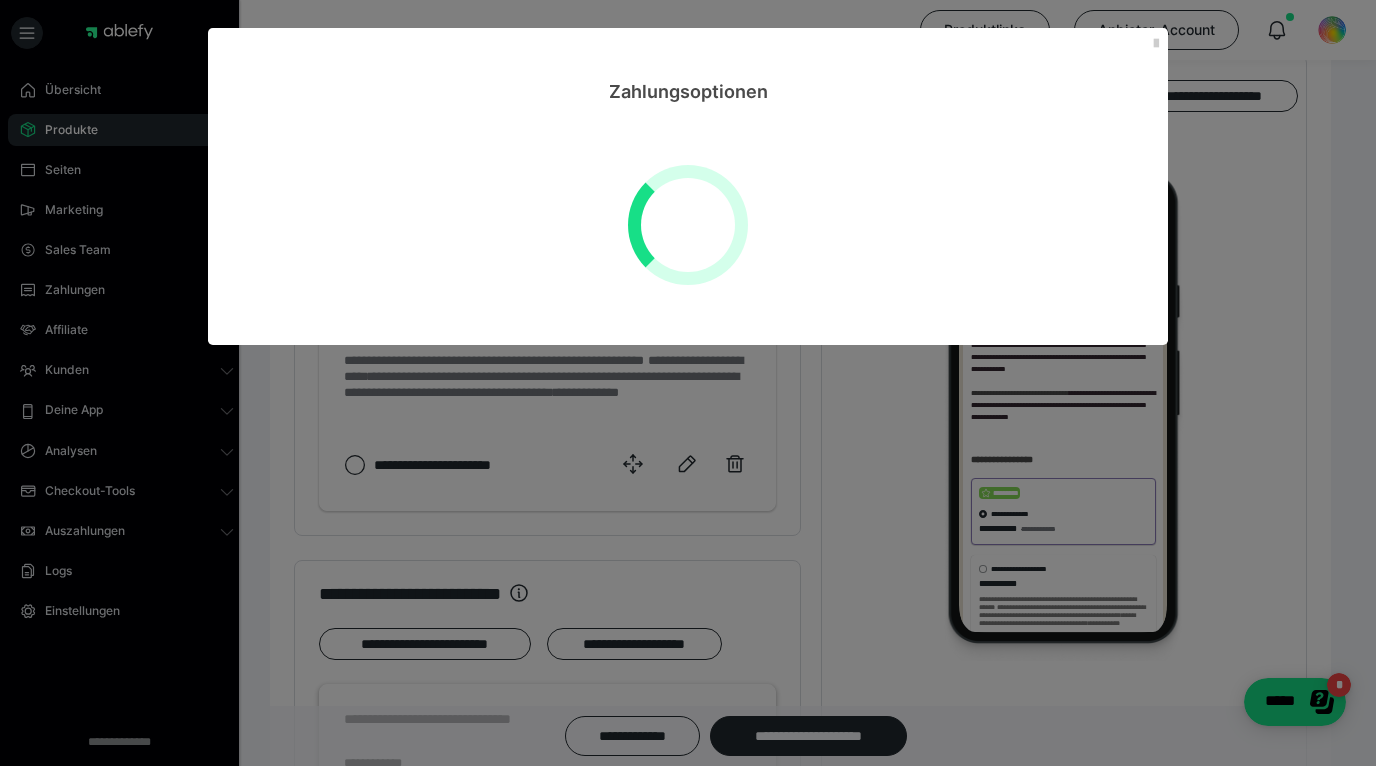 select on "**" 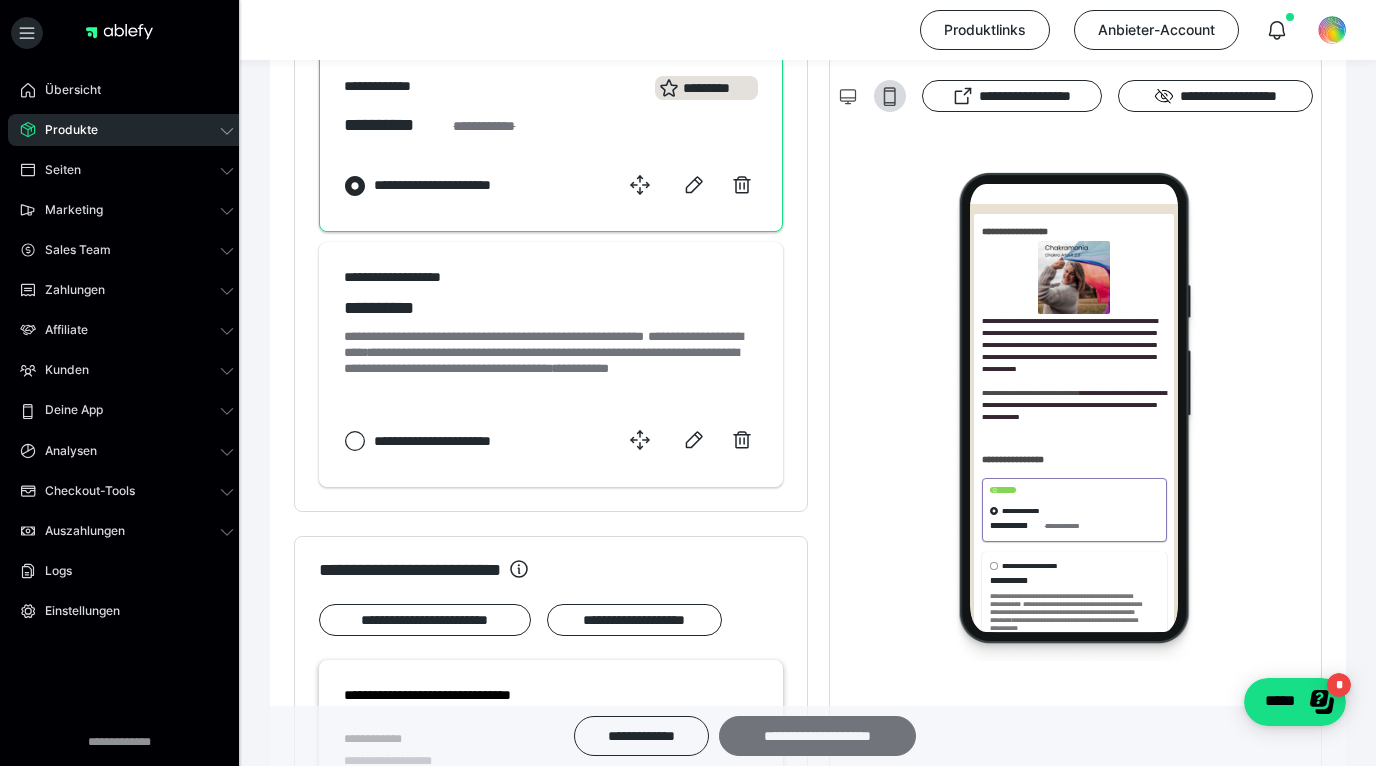 click on "**********" at bounding box center [817, 736] 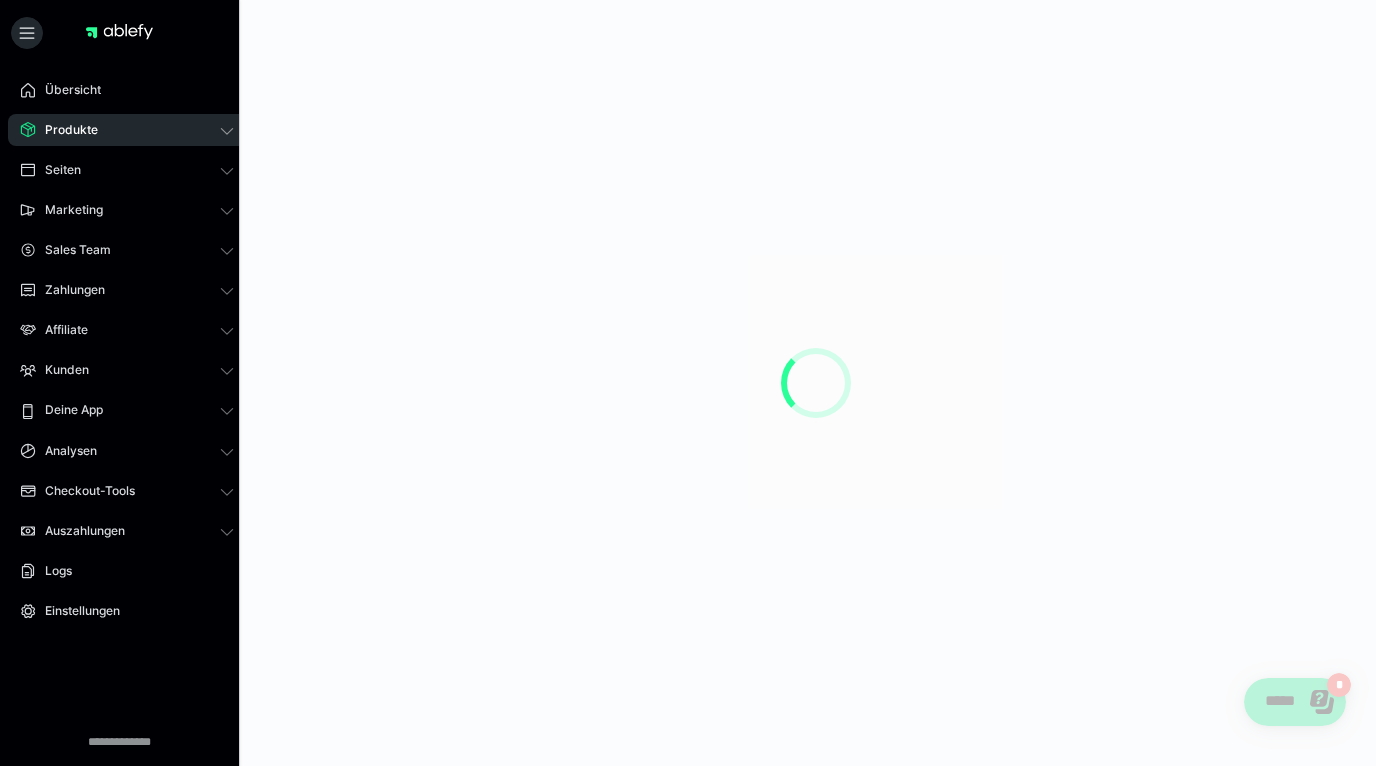 scroll, scrollTop: 0, scrollLeft: 0, axis: both 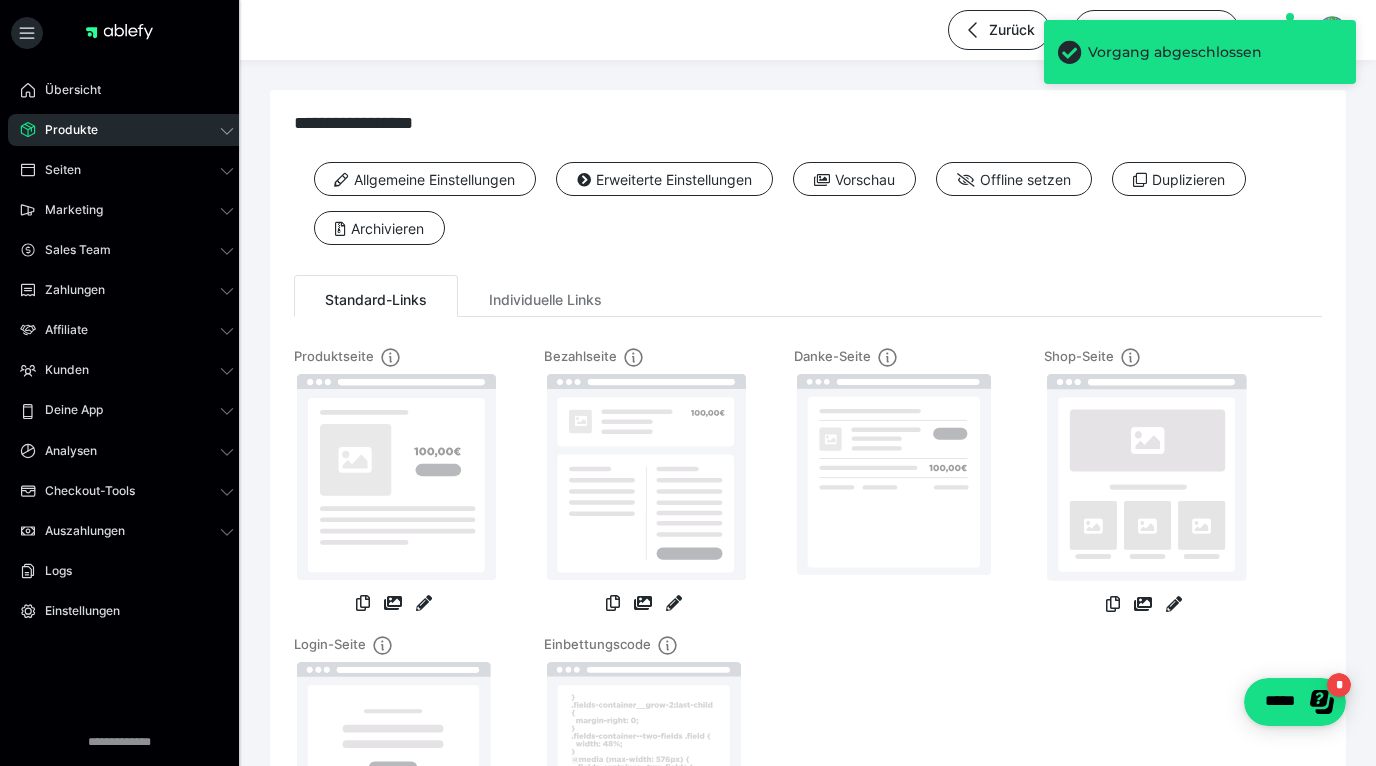 click on "Produkte" at bounding box center (127, 130) 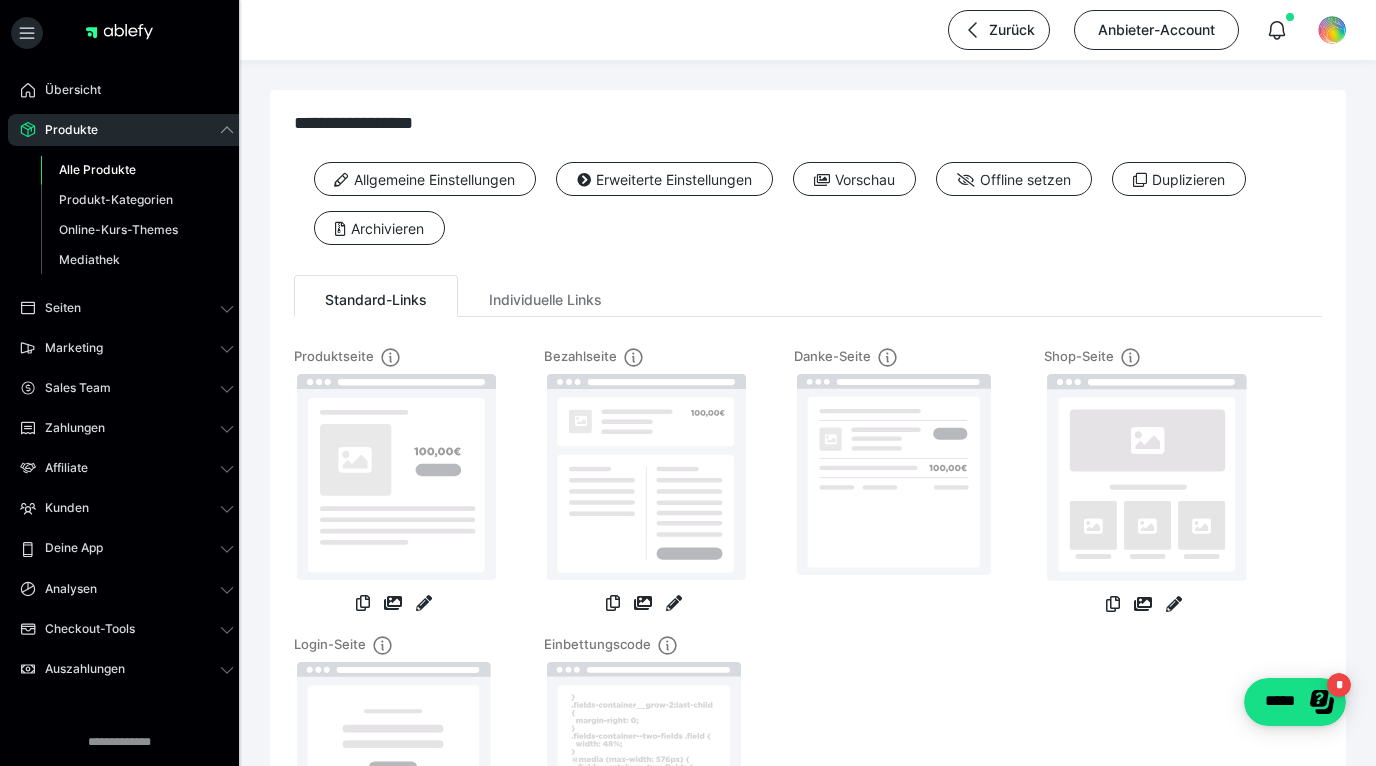 click on "Alle Produkte" at bounding box center [97, 169] 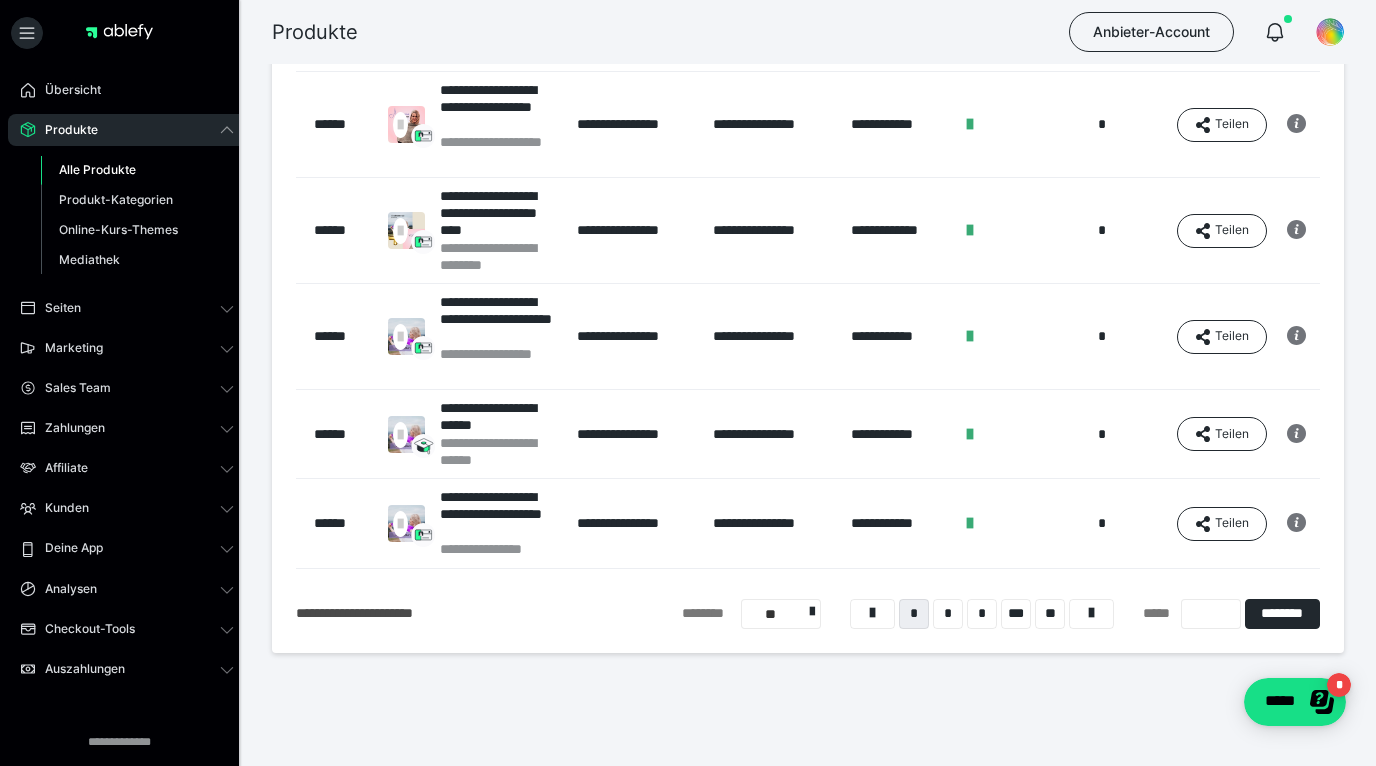 scroll, scrollTop: 671, scrollLeft: 0, axis: vertical 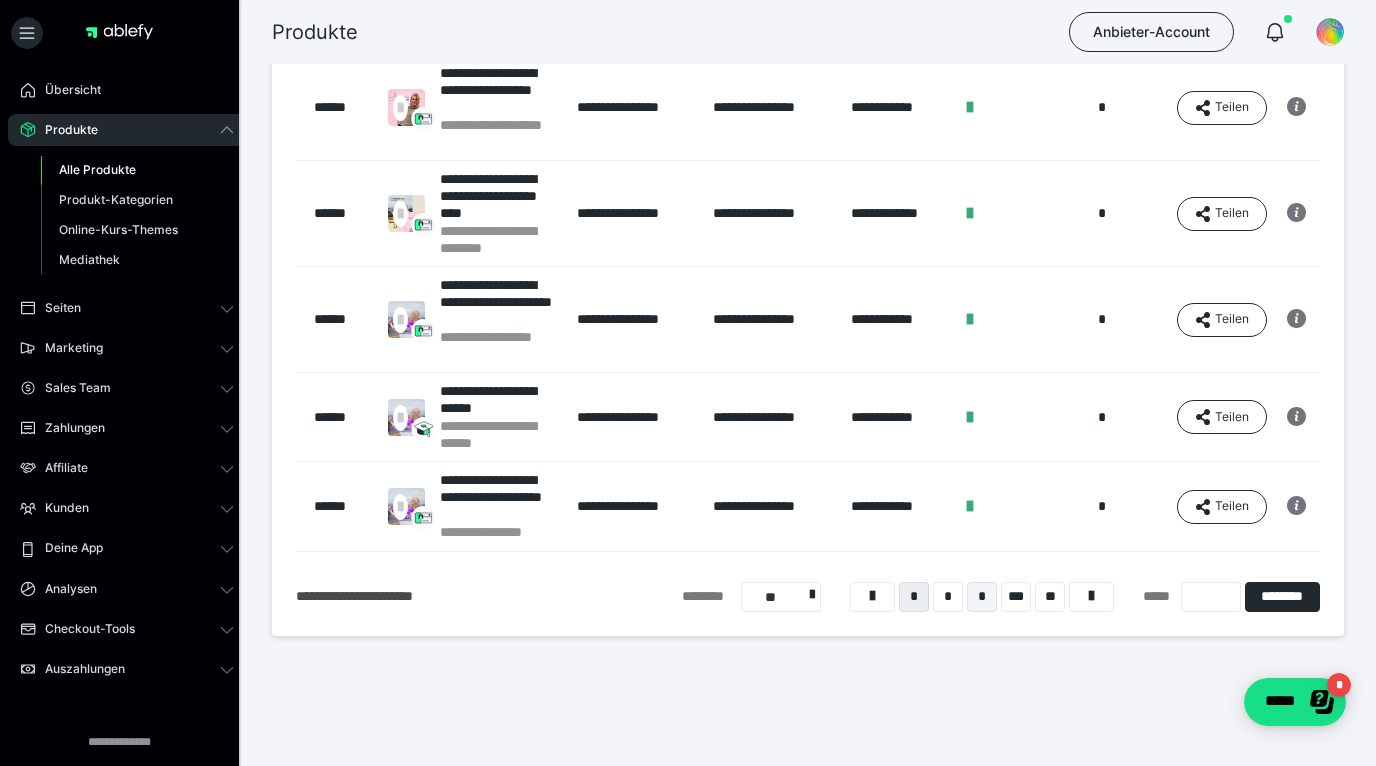 click on "*" at bounding box center [982, 597] 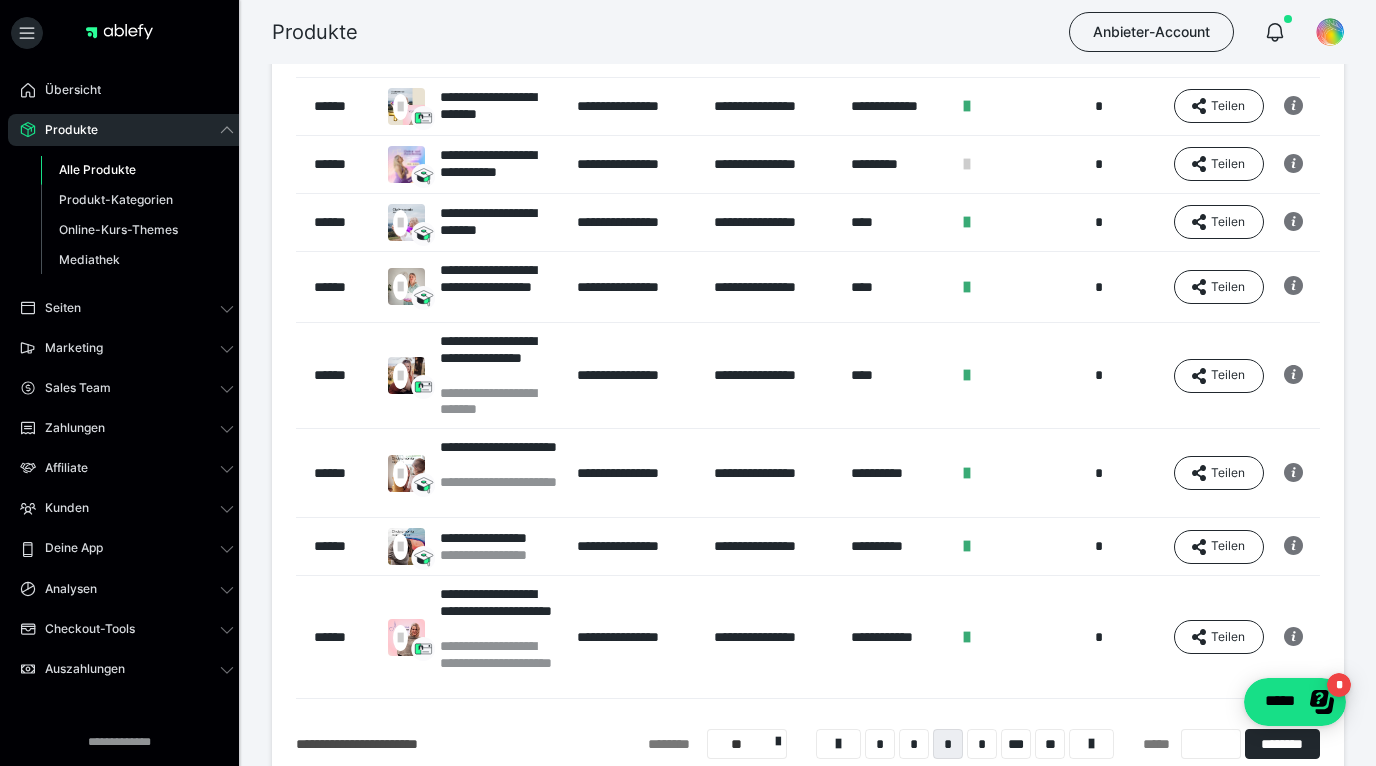 scroll, scrollTop: 426, scrollLeft: 0, axis: vertical 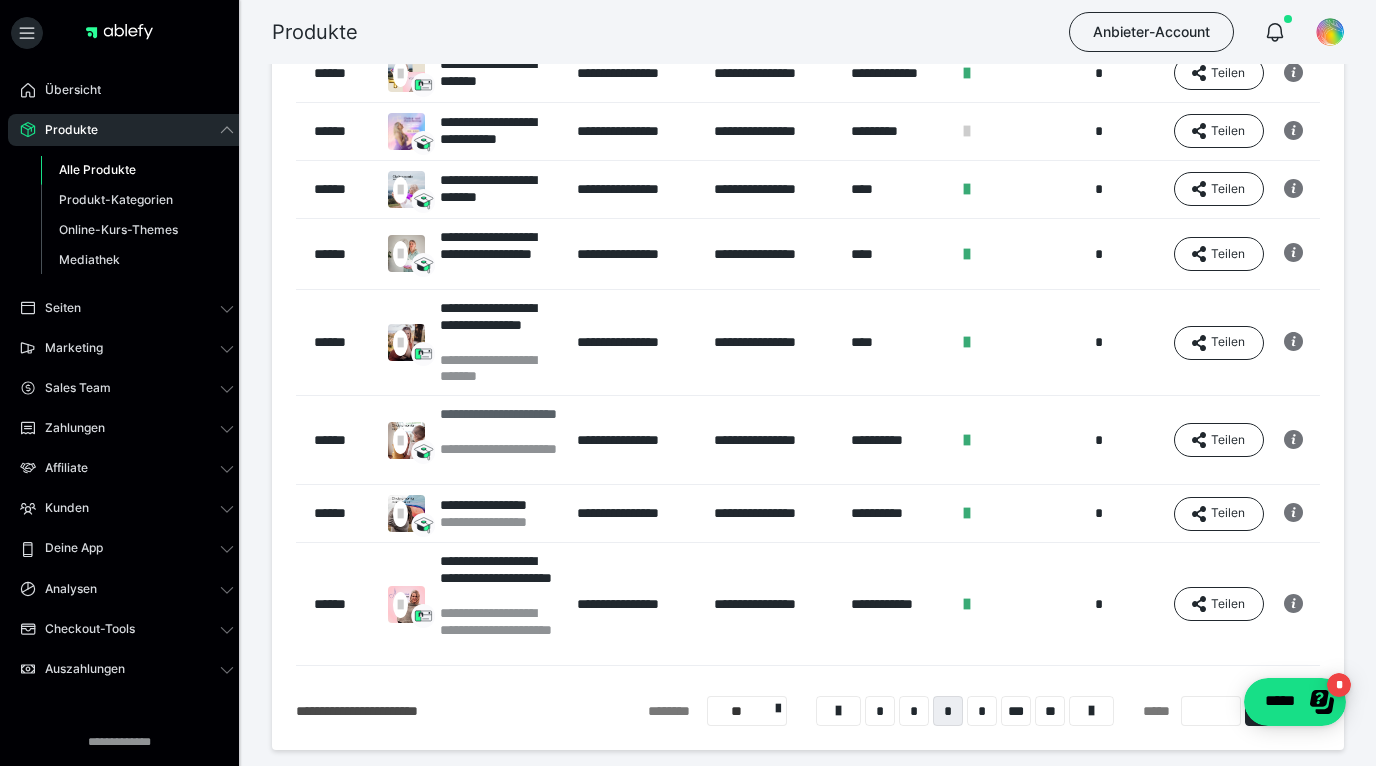 click on "**********" at bounding box center [499, 423] 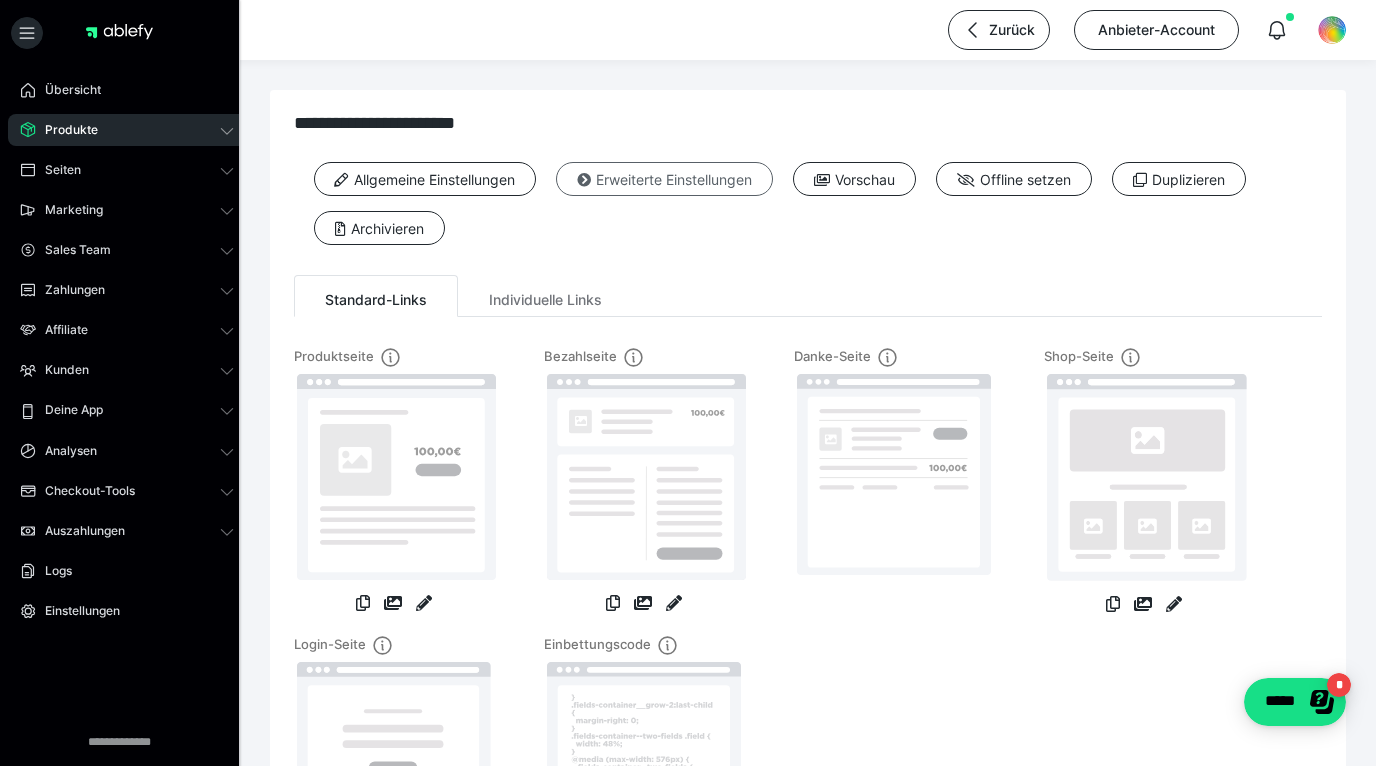 click on "Erweiterte Einstellungen" at bounding box center [664, 179] 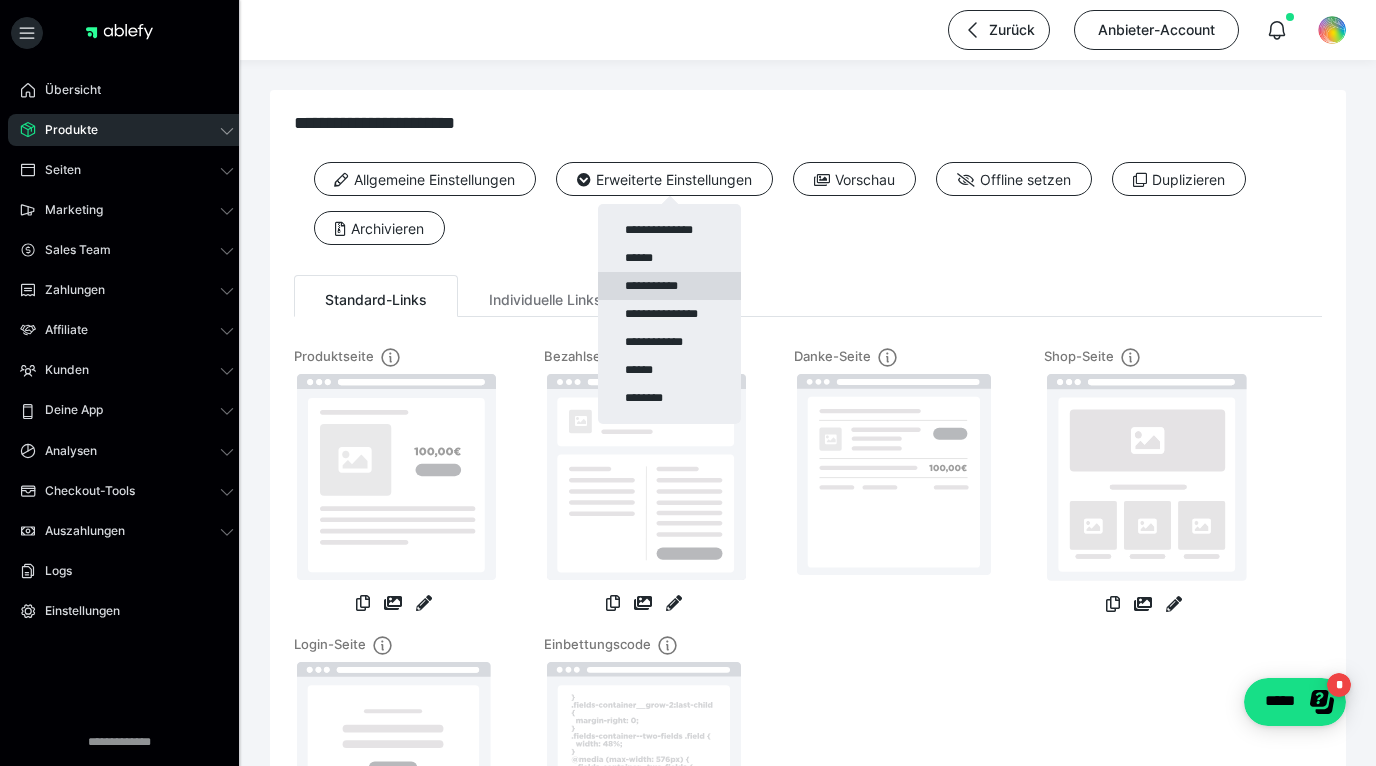 click on "**********" at bounding box center [669, 286] 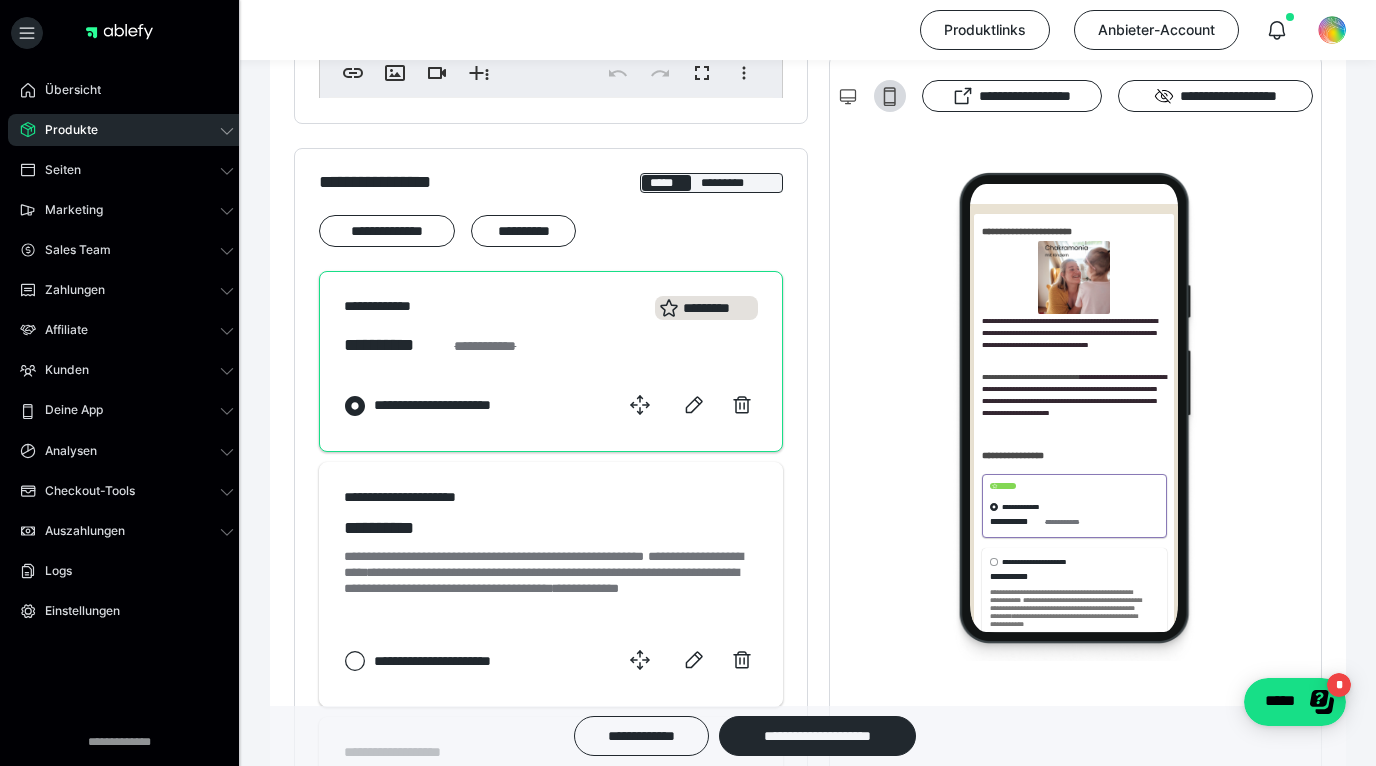 scroll, scrollTop: 1022, scrollLeft: 0, axis: vertical 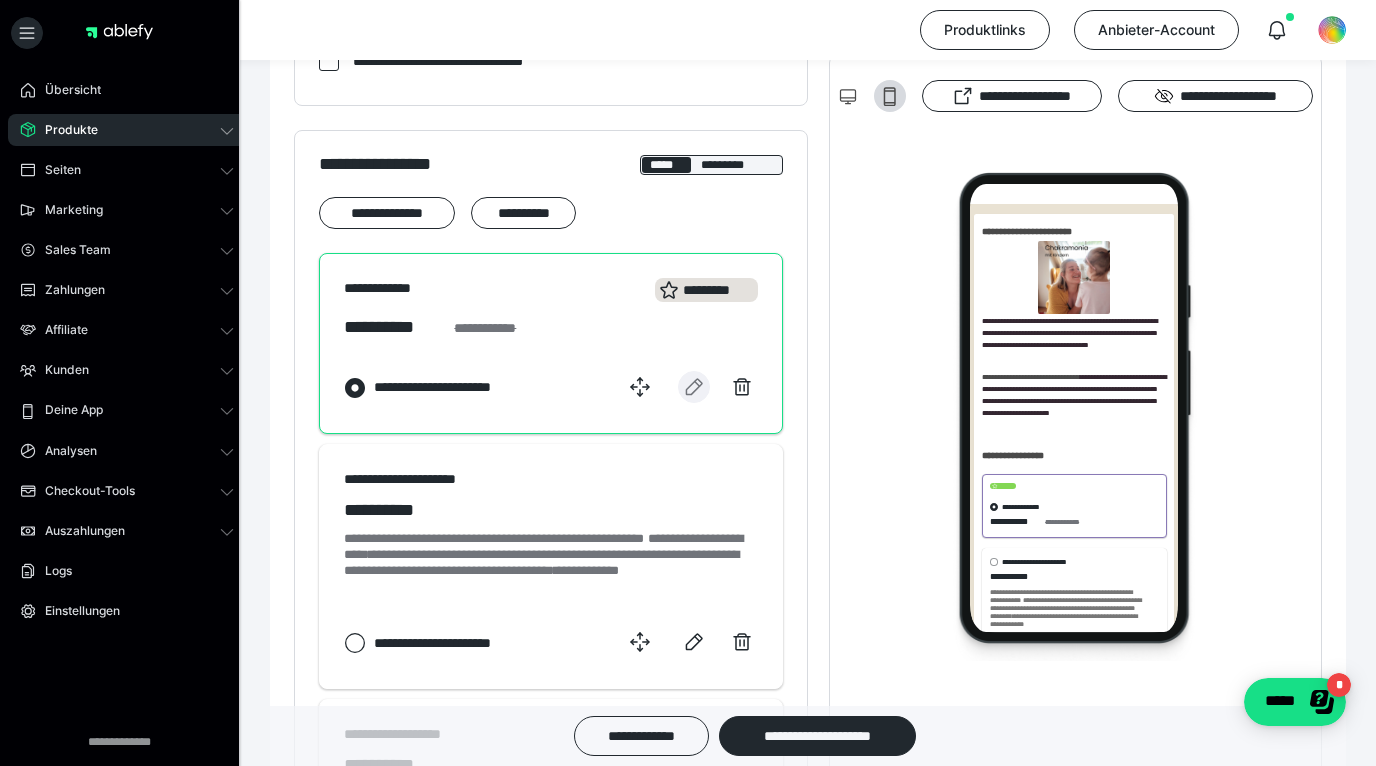 click 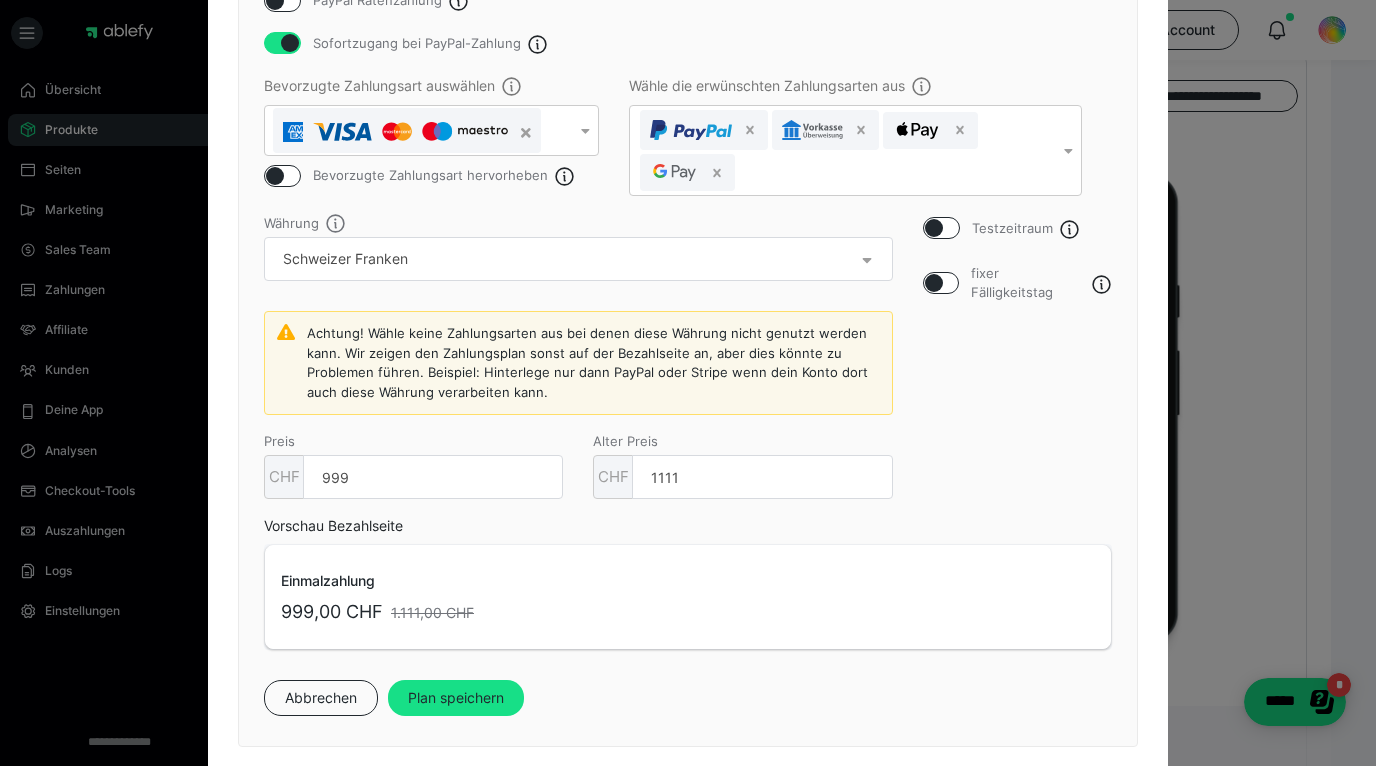 scroll, scrollTop: 628, scrollLeft: 0, axis: vertical 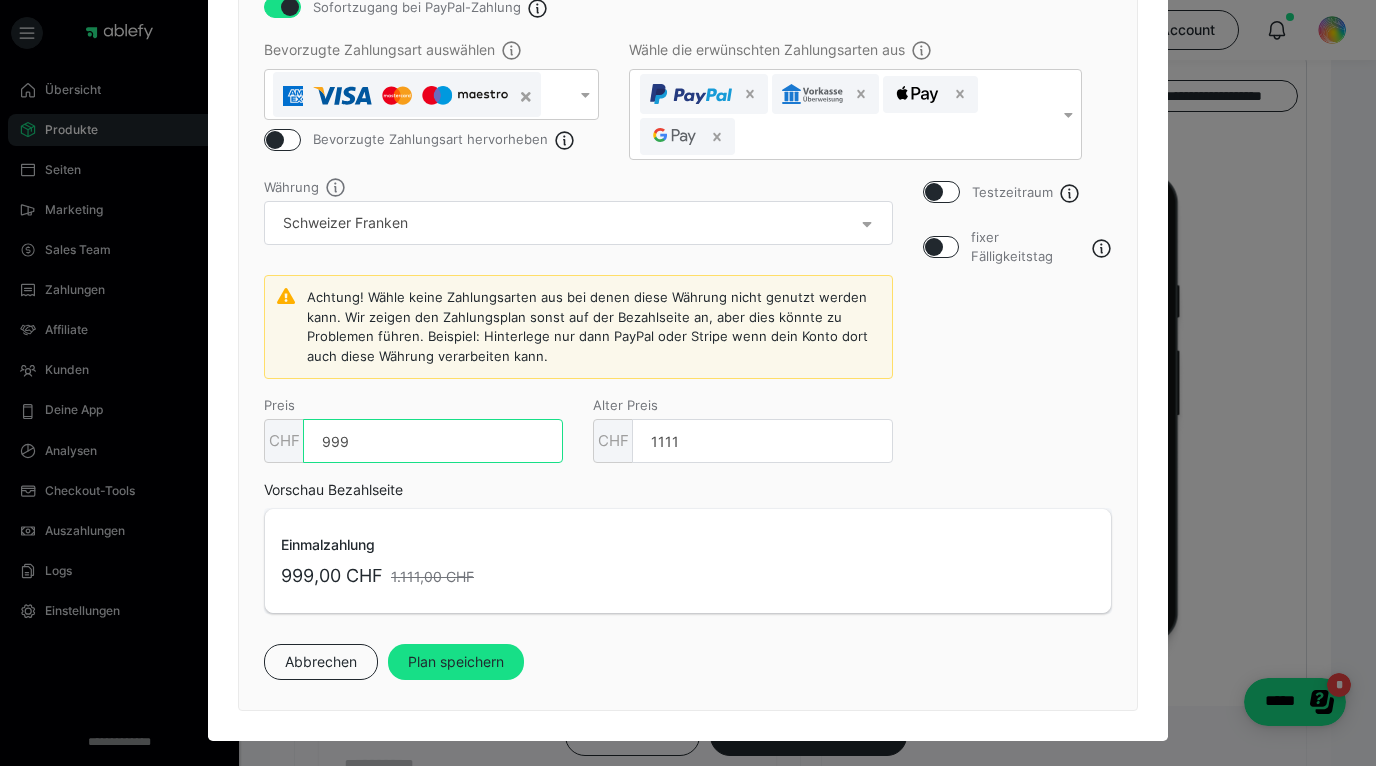 click on "999" at bounding box center (433, 441) 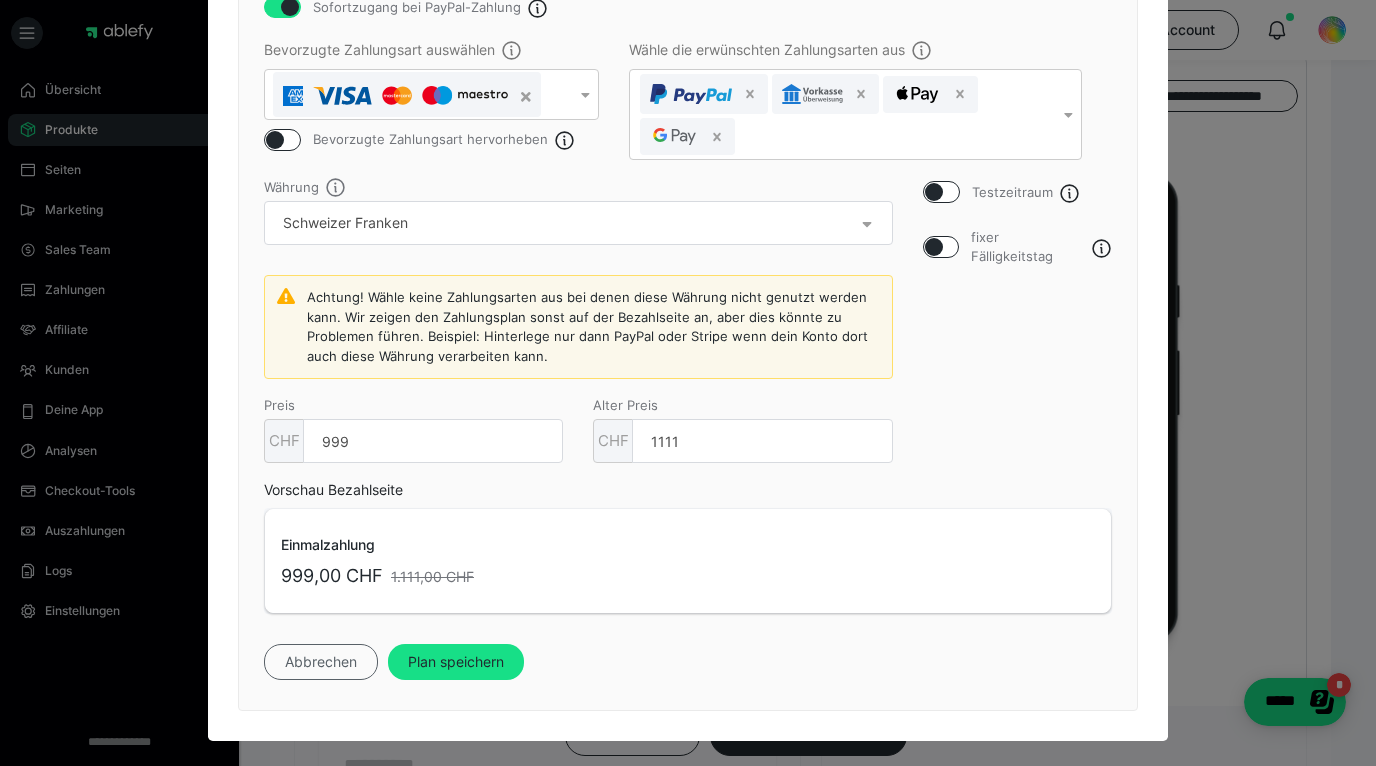 click on "Abbrechen" at bounding box center (321, 662) 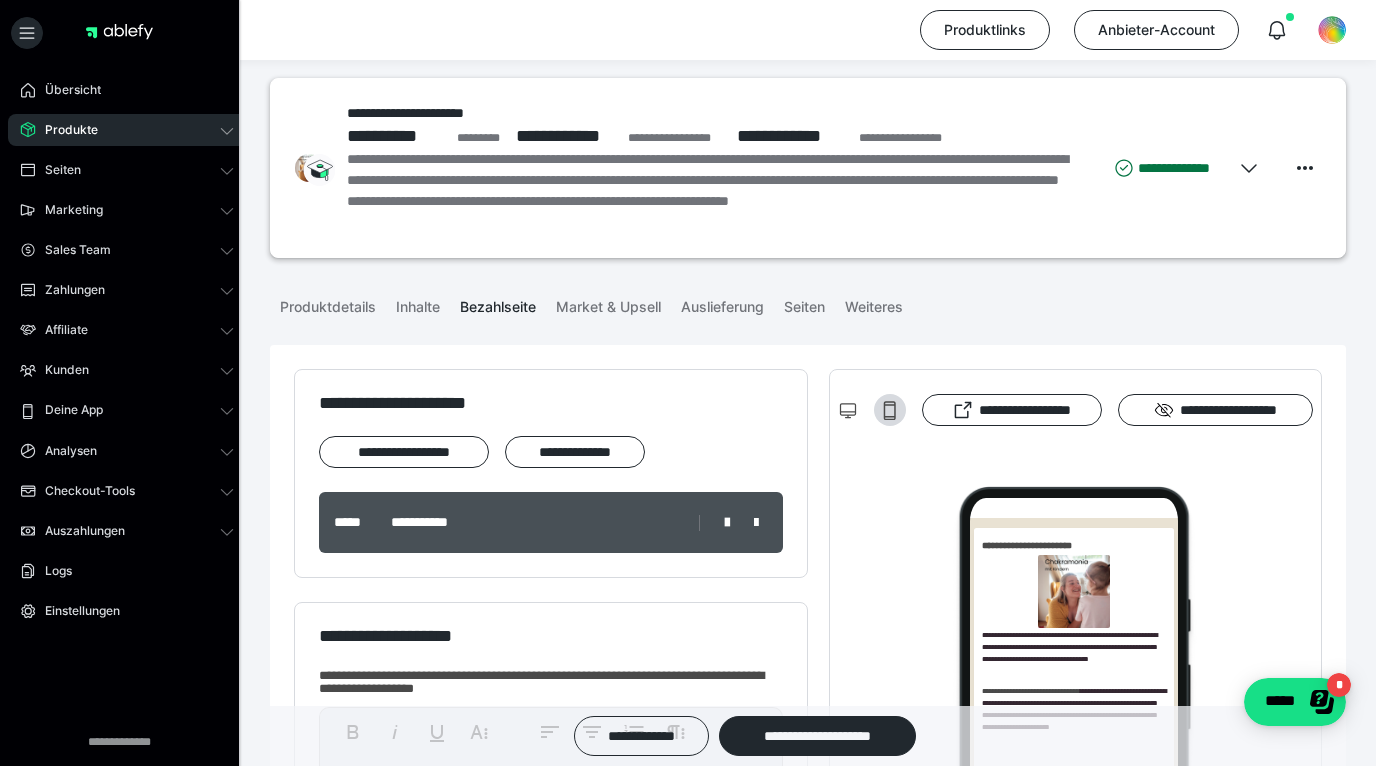scroll, scrollTop: 0, scrollLeft: 0, axis: both 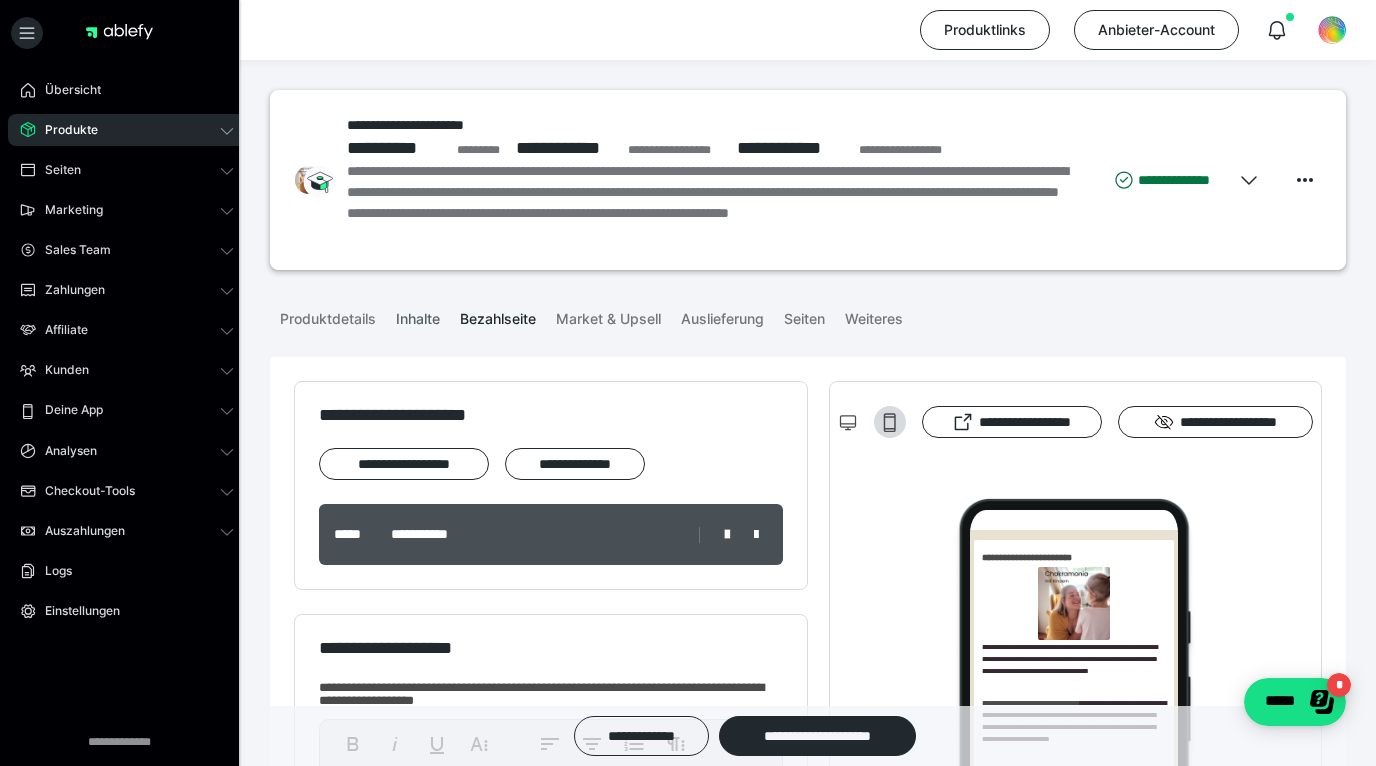 click on "Inhalte" at bounding box center (418, 315) 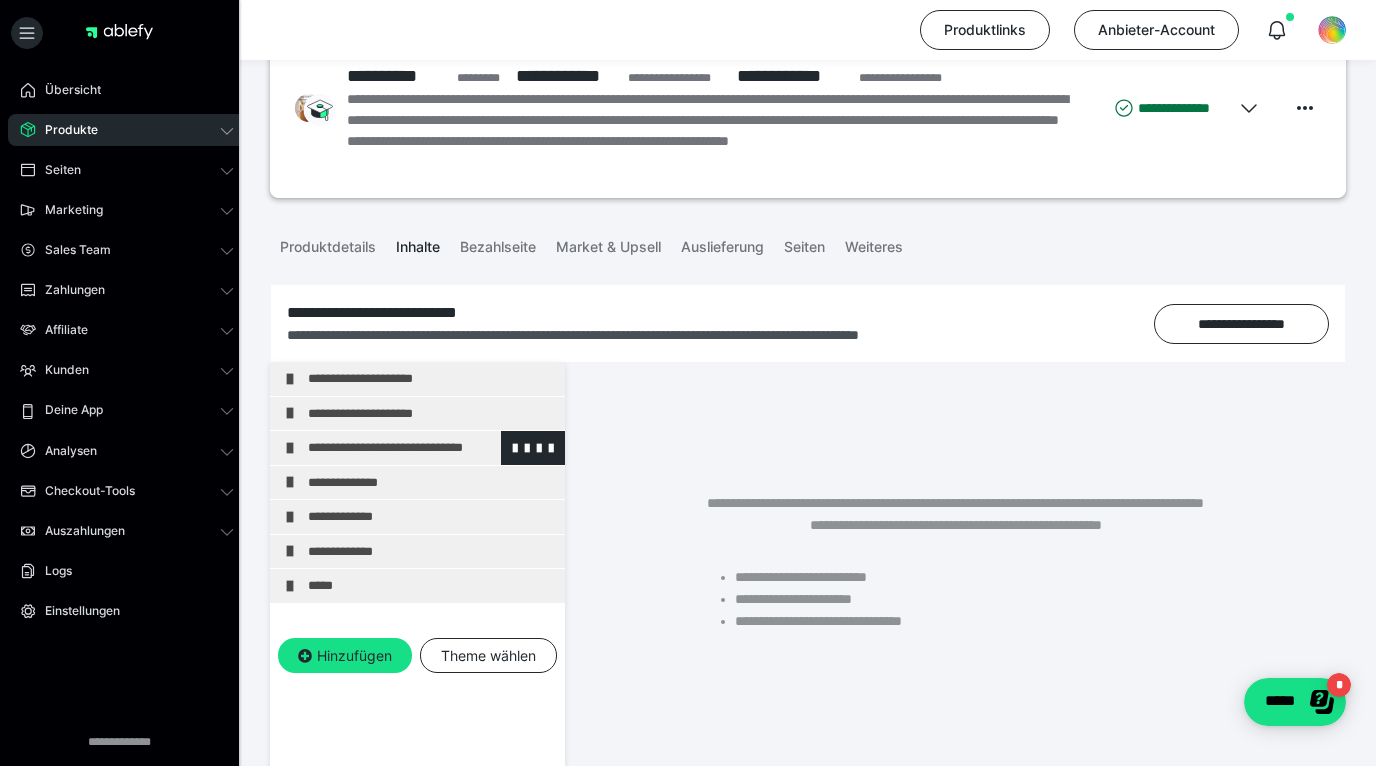 scroll, scrollTop: 84, scrollLeft: 0, axis: vertical 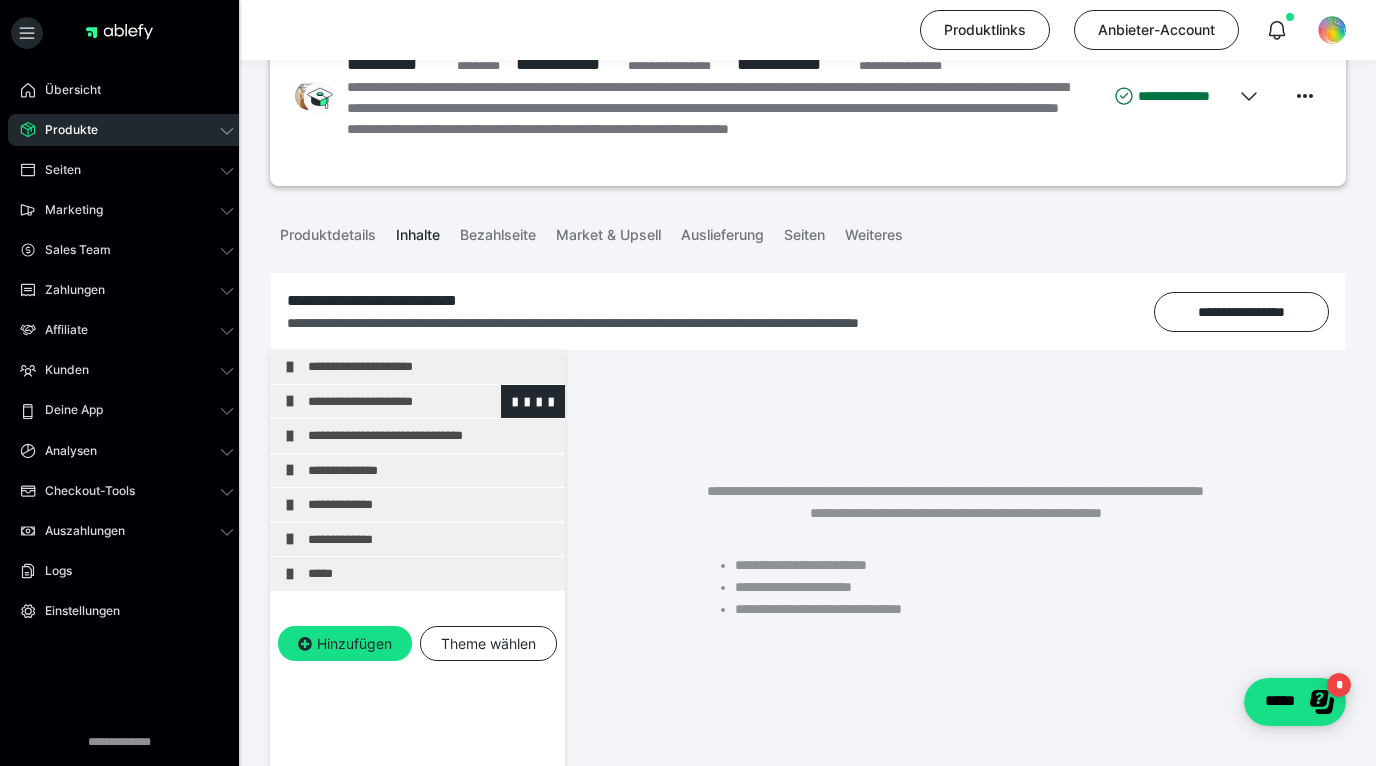 click on "**********" at bounding box center [431, 402] 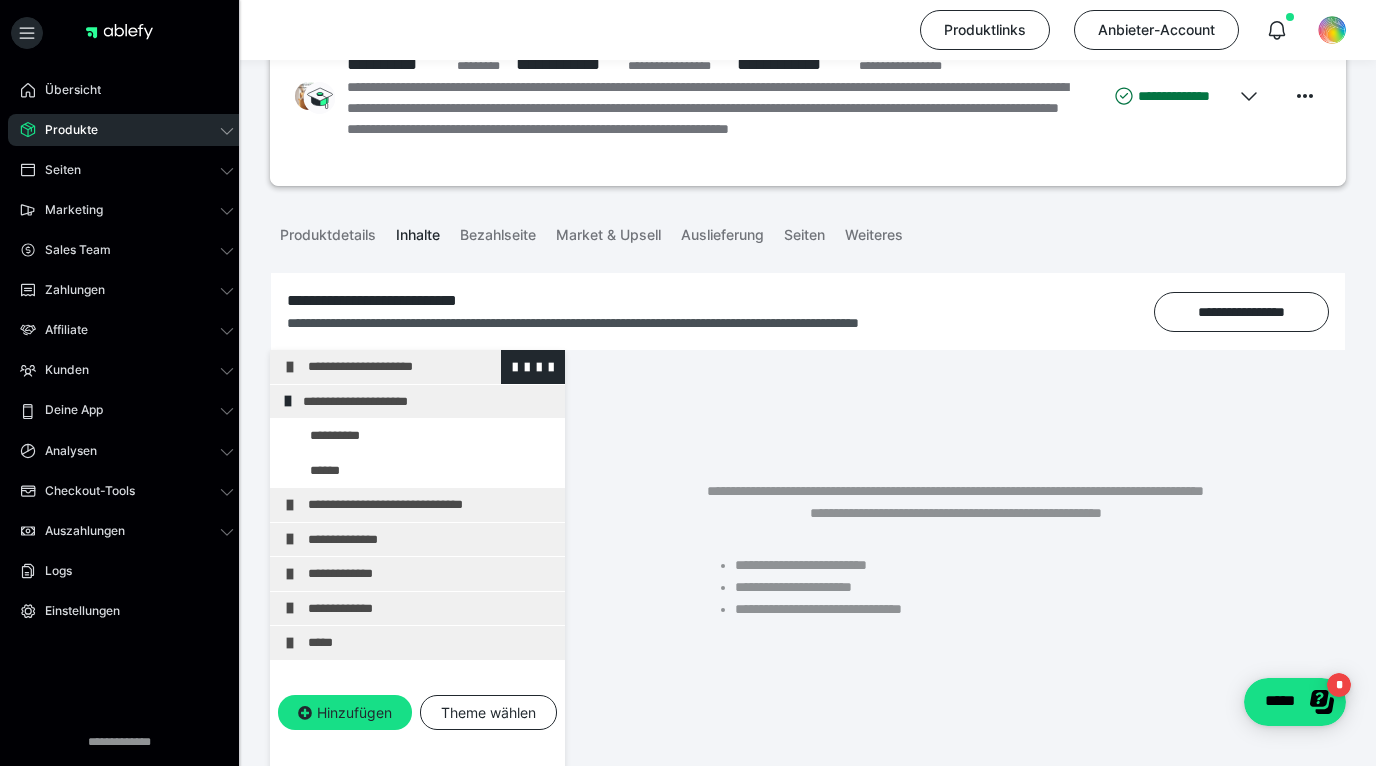 click on "**********" at bounding box center (431, 367) 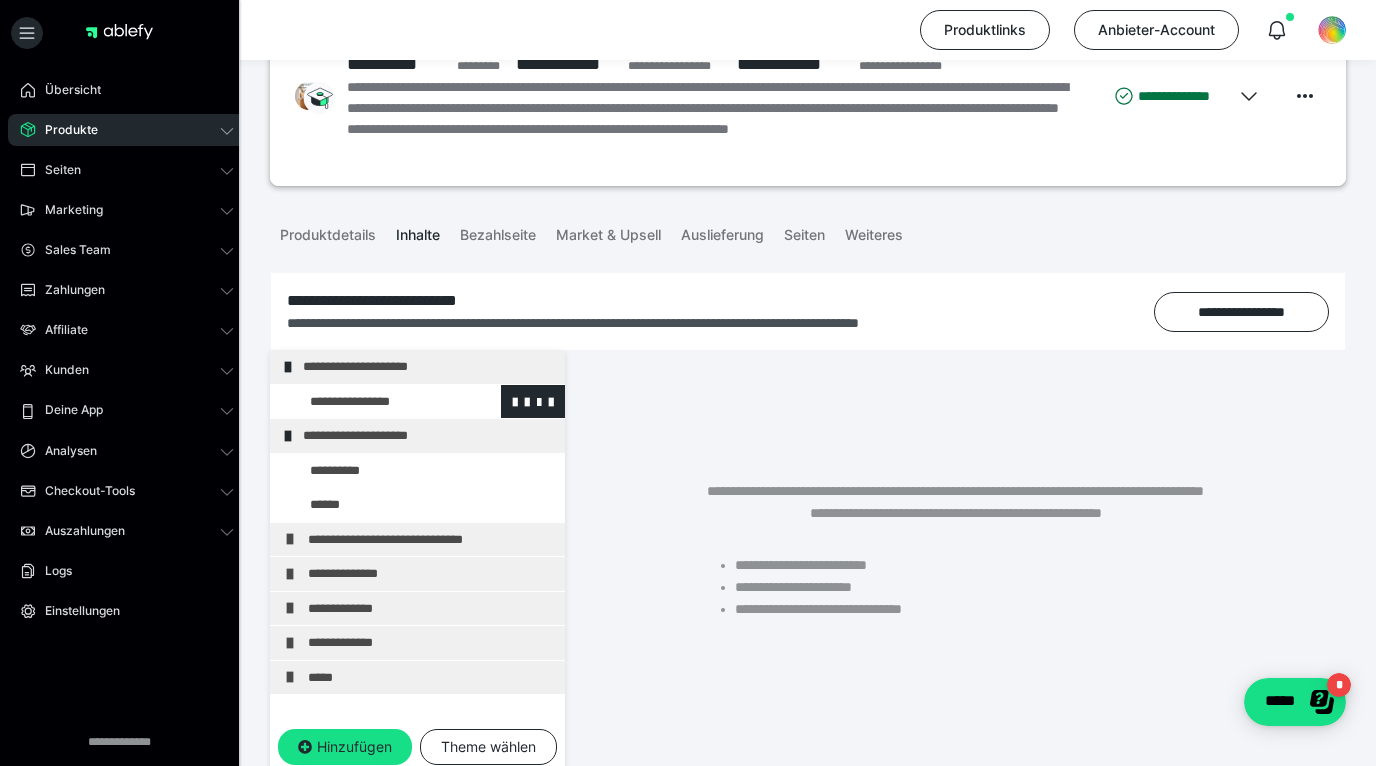 click at bounding box center [375, 402] 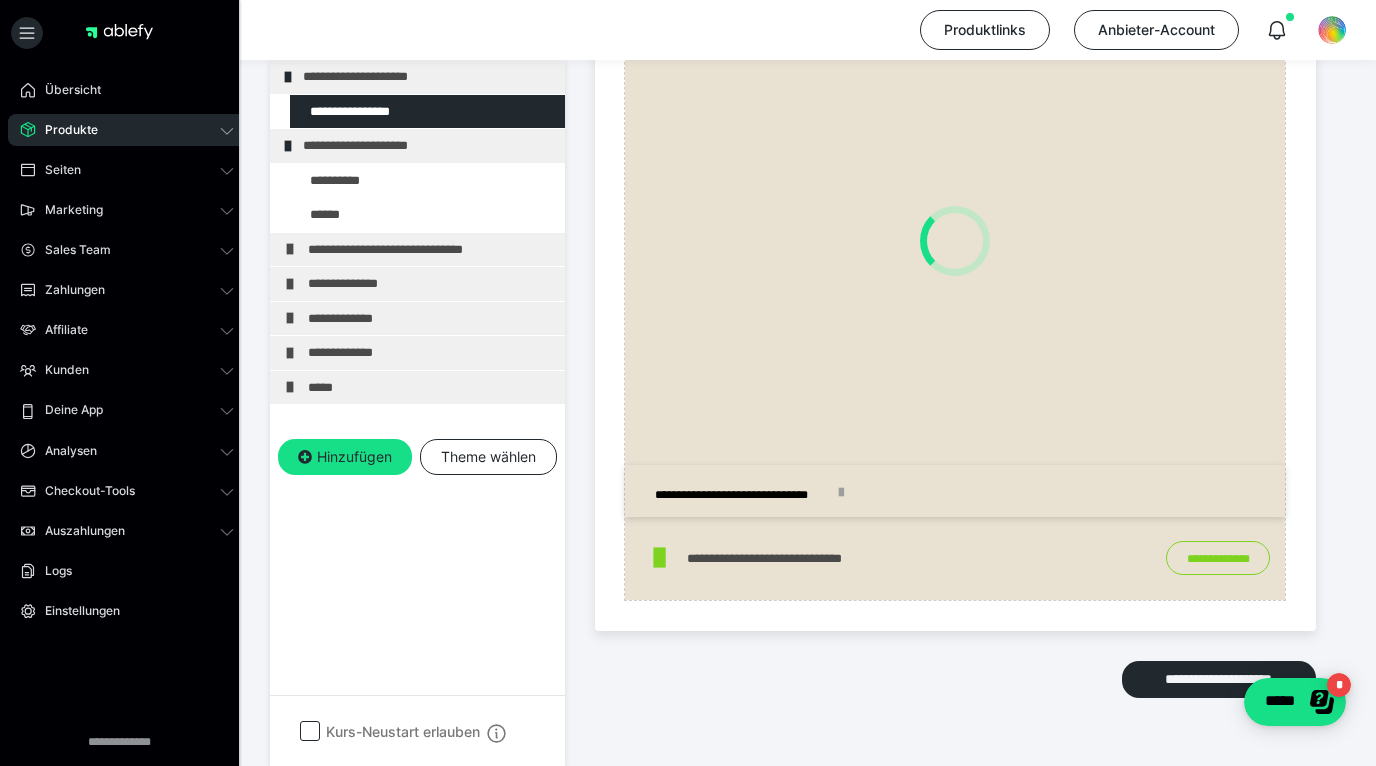 scroll, scrollTop: 1124, scrollLeft: 0, axis: vertical 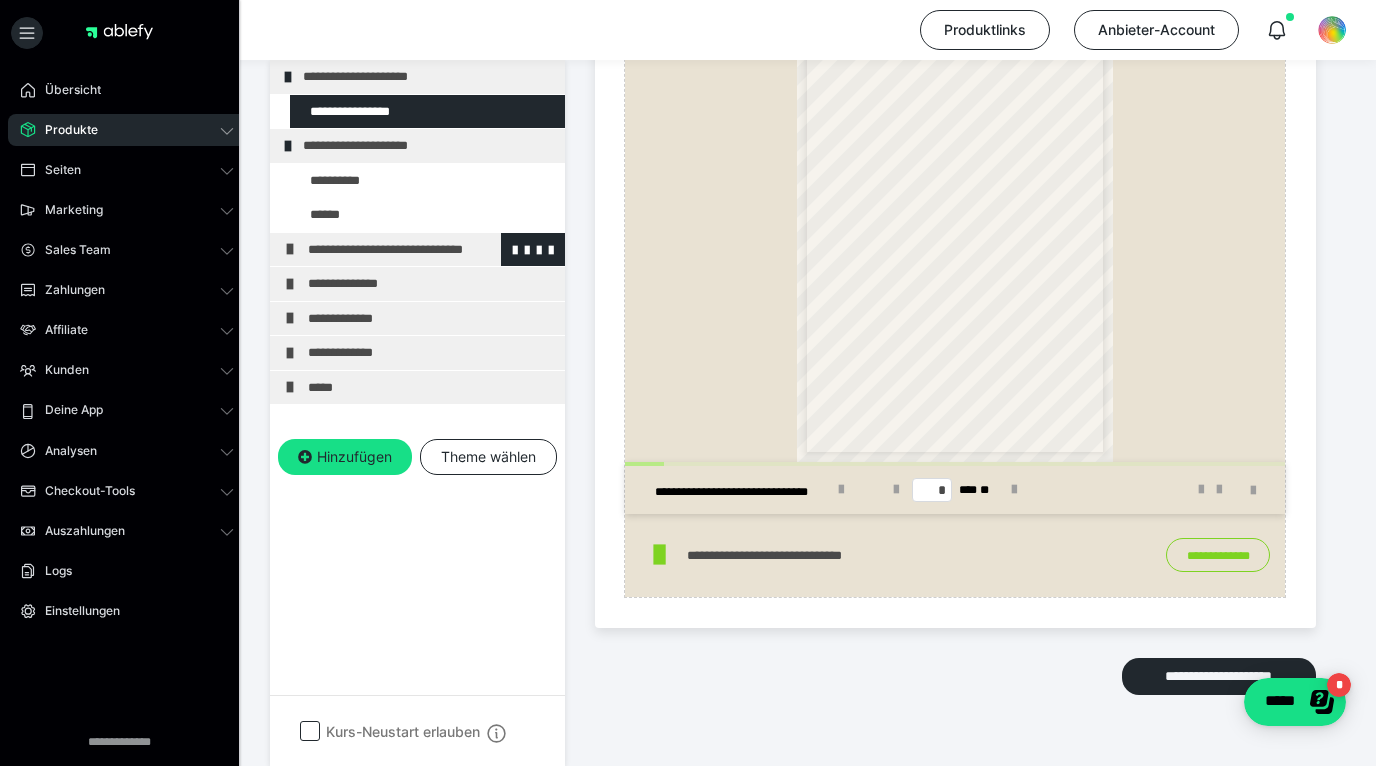 click on "**********" at bounding box center [431, 250] 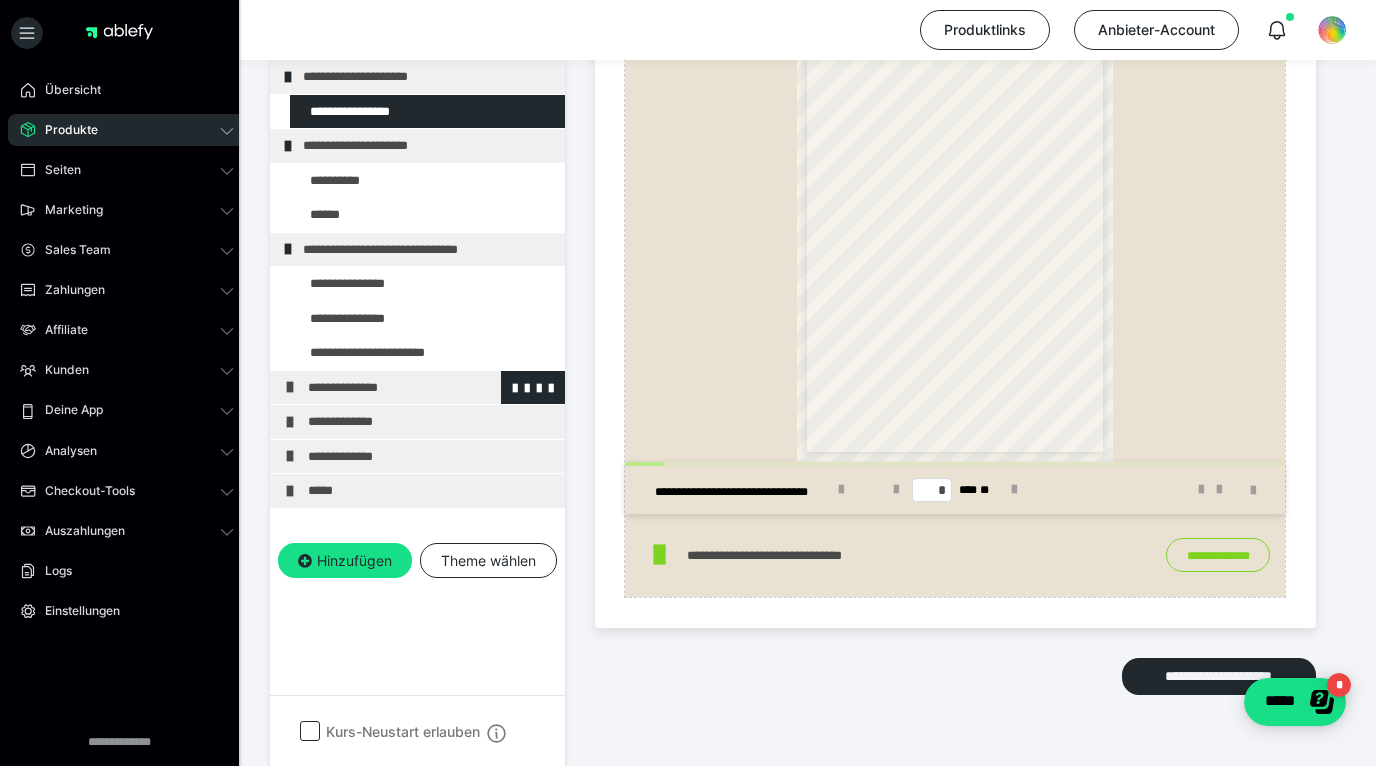 click on "**********" at bounding box center [431, 388] 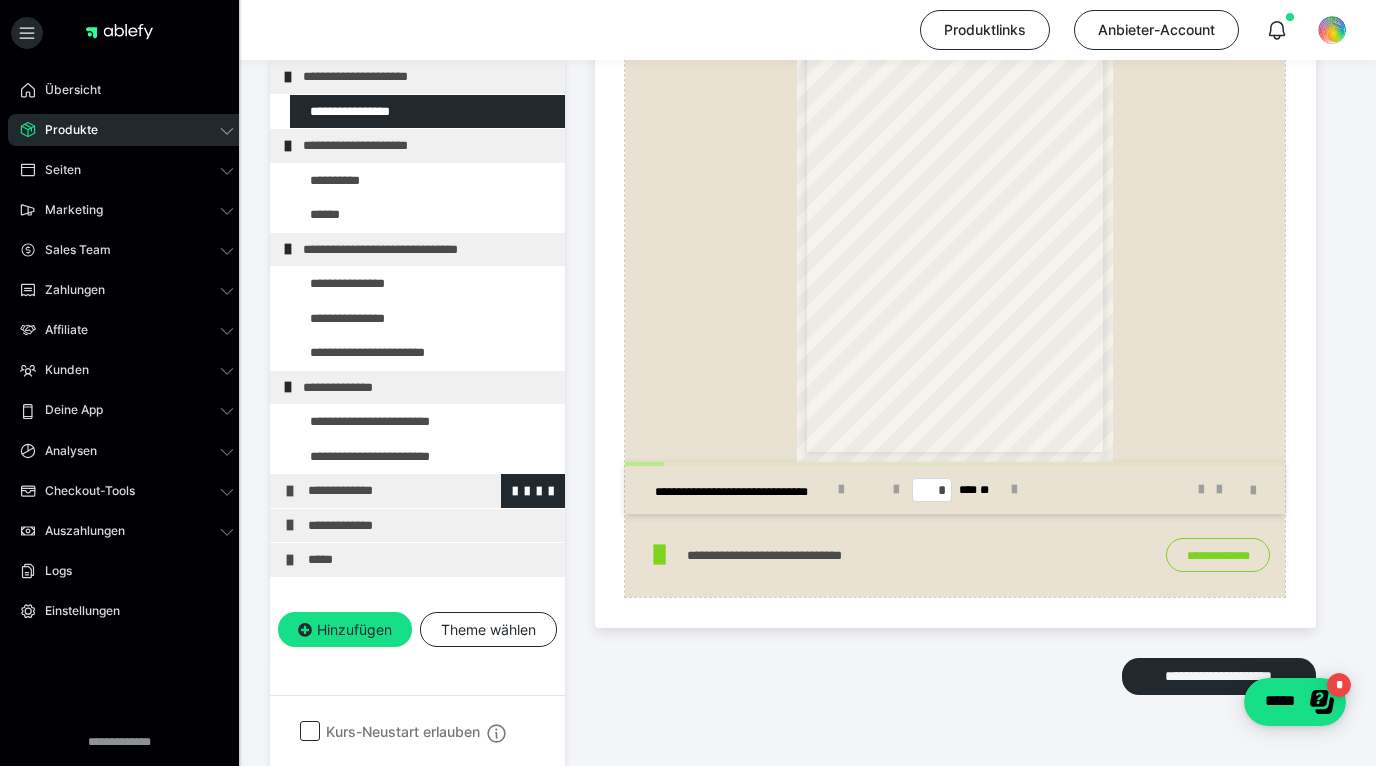 click on "**********" at bounding box center (431, 491) 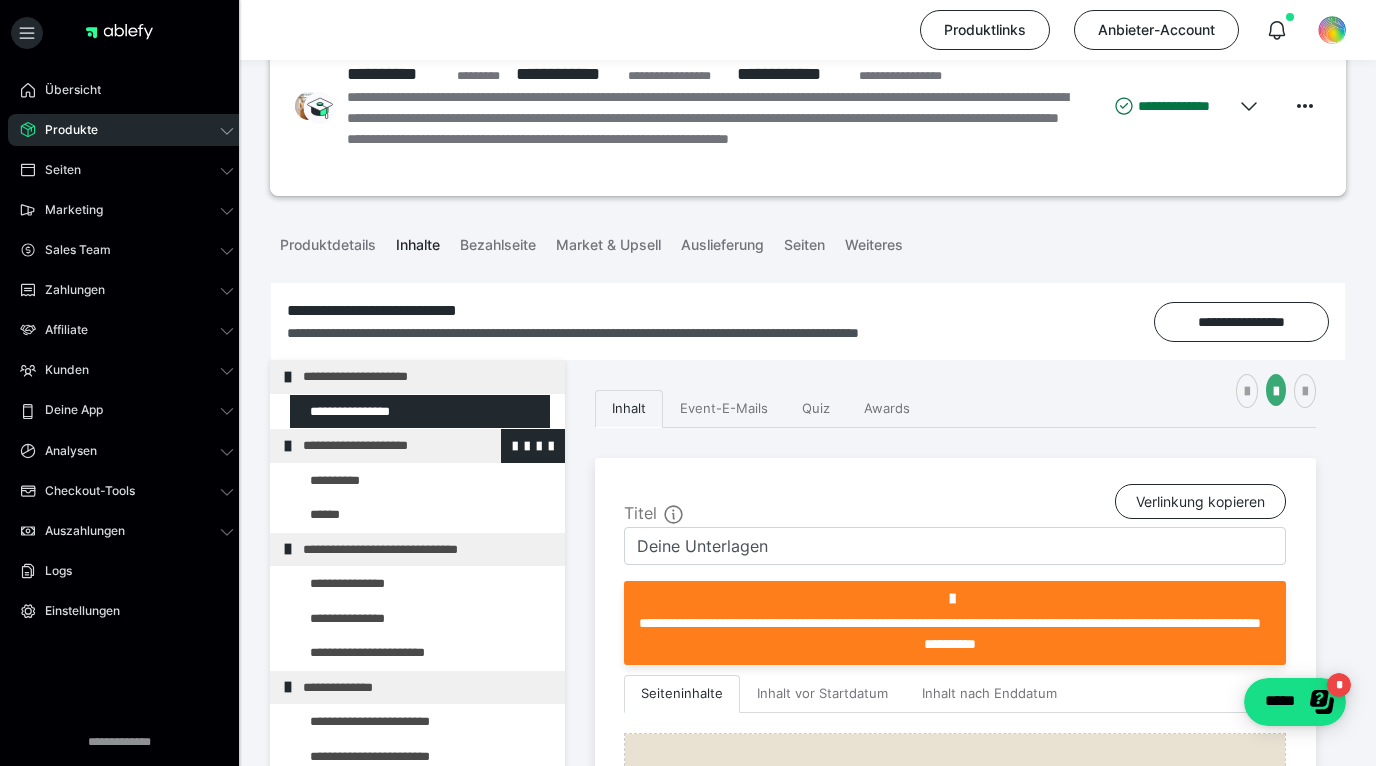 scroll, scrollTop: 0, scrollLeft: 0, axis: both 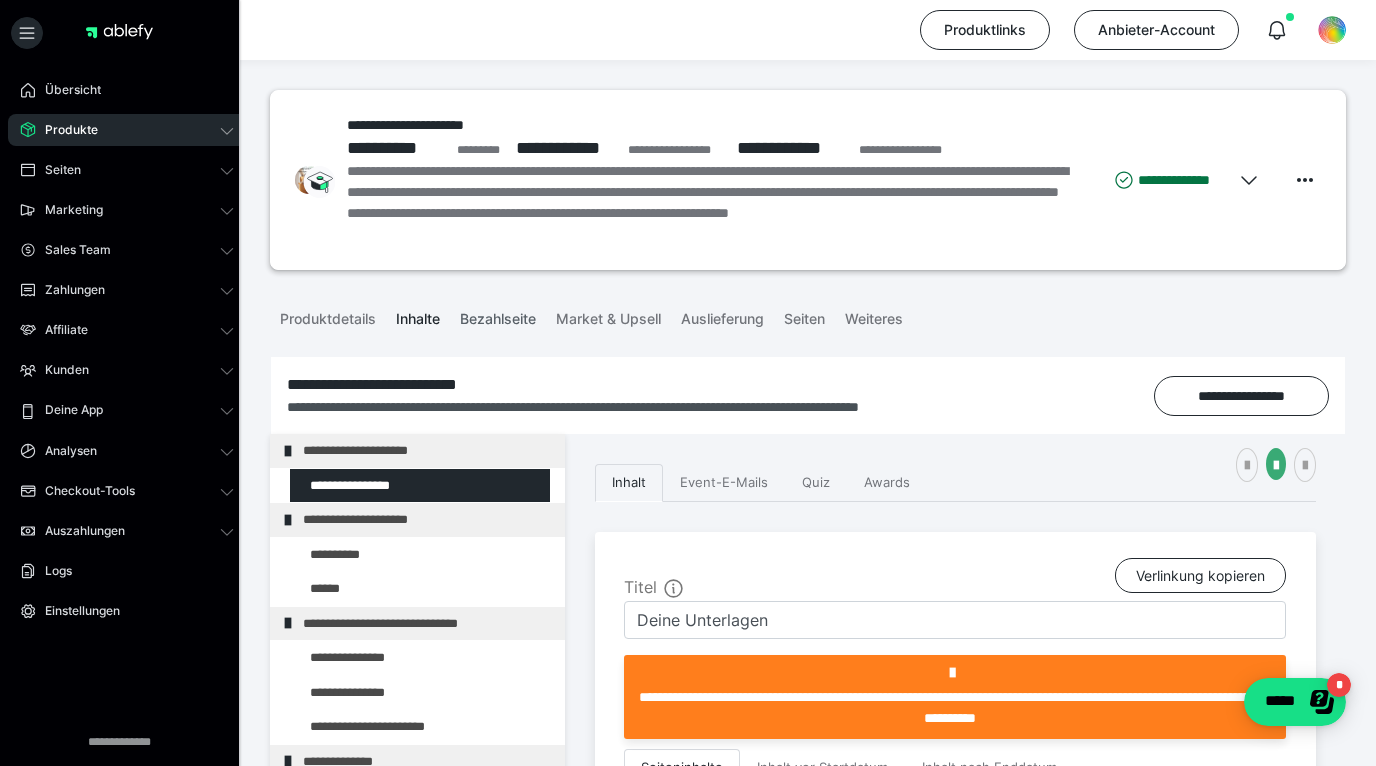 click on "Bezahlseite" at bounding box center [498, 315] 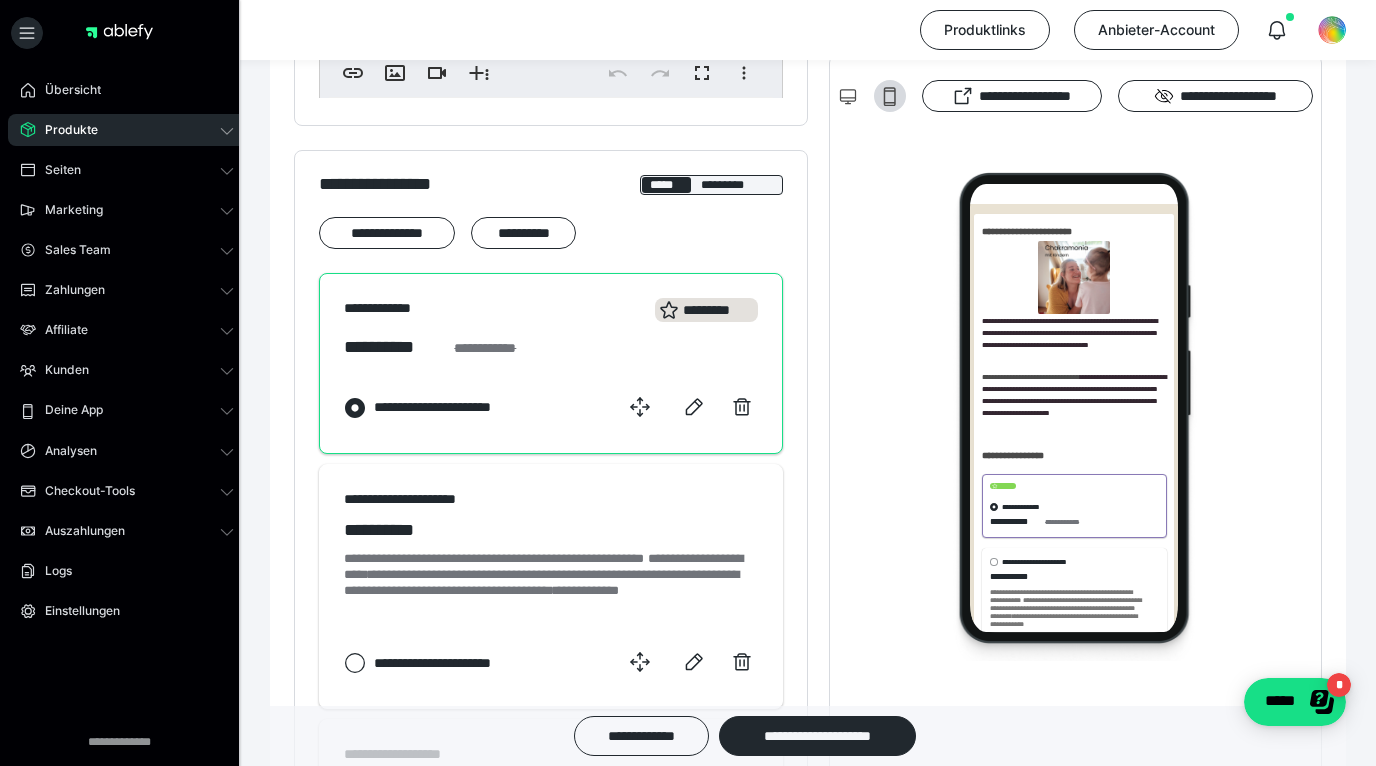 scroll, scrollTop: 1018, scrollLeft: 0, axis: vertical 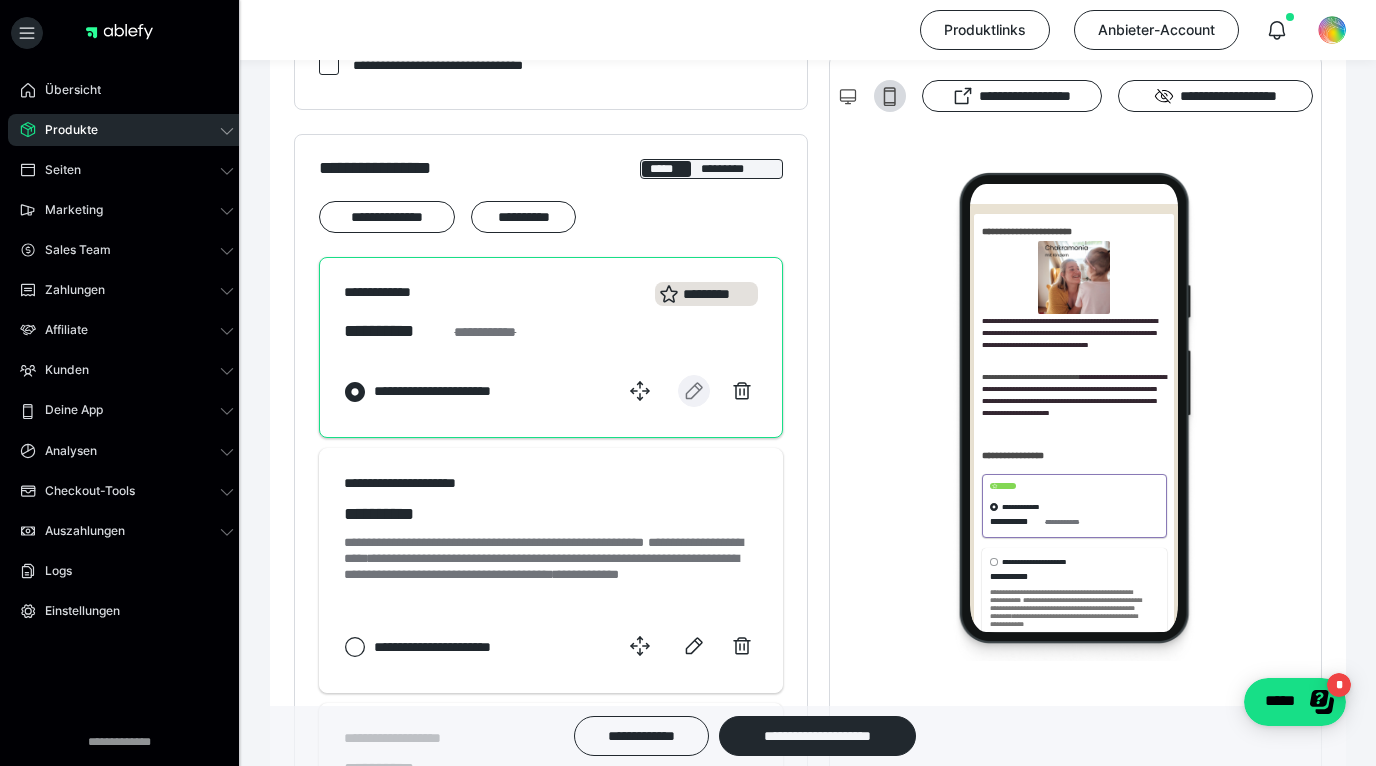 click 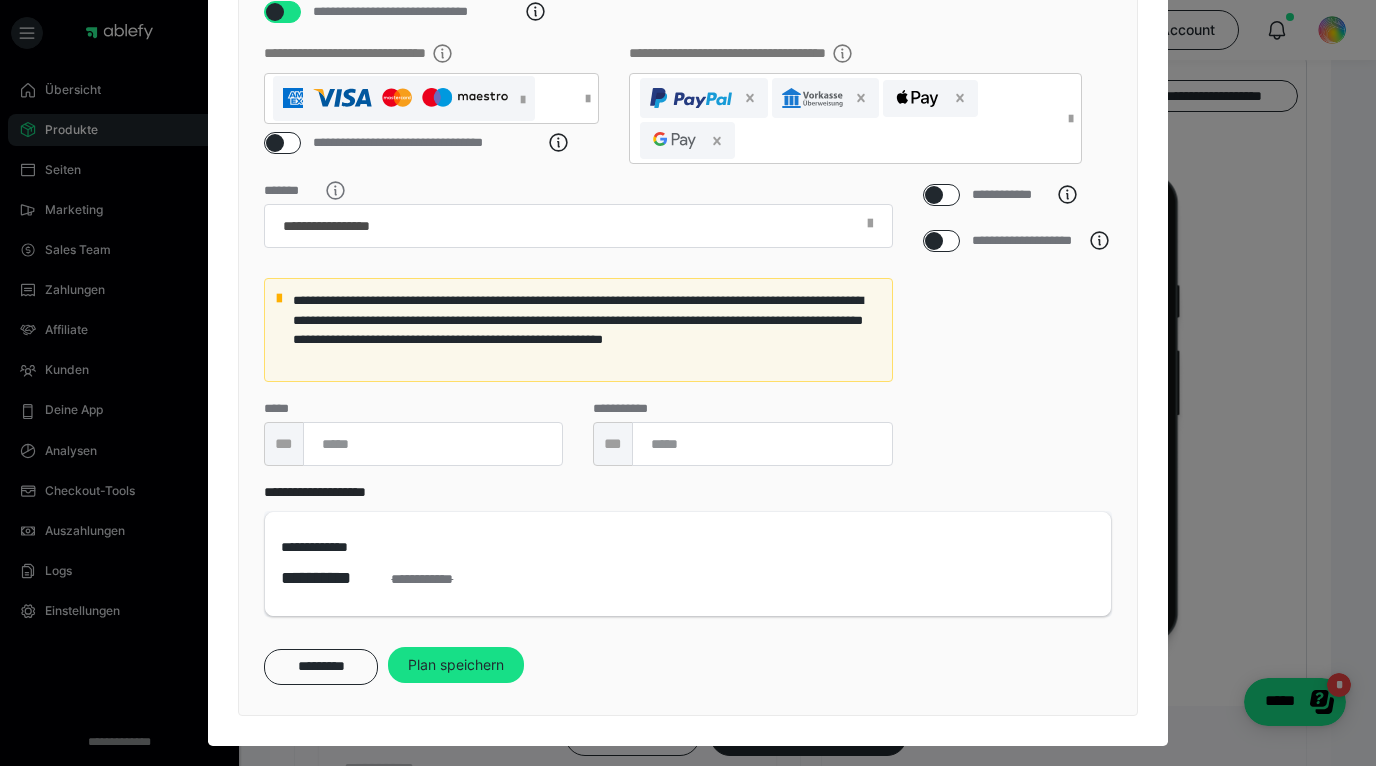scroll, scrollTop: 599, scrollLeft: 0, axis: vertical 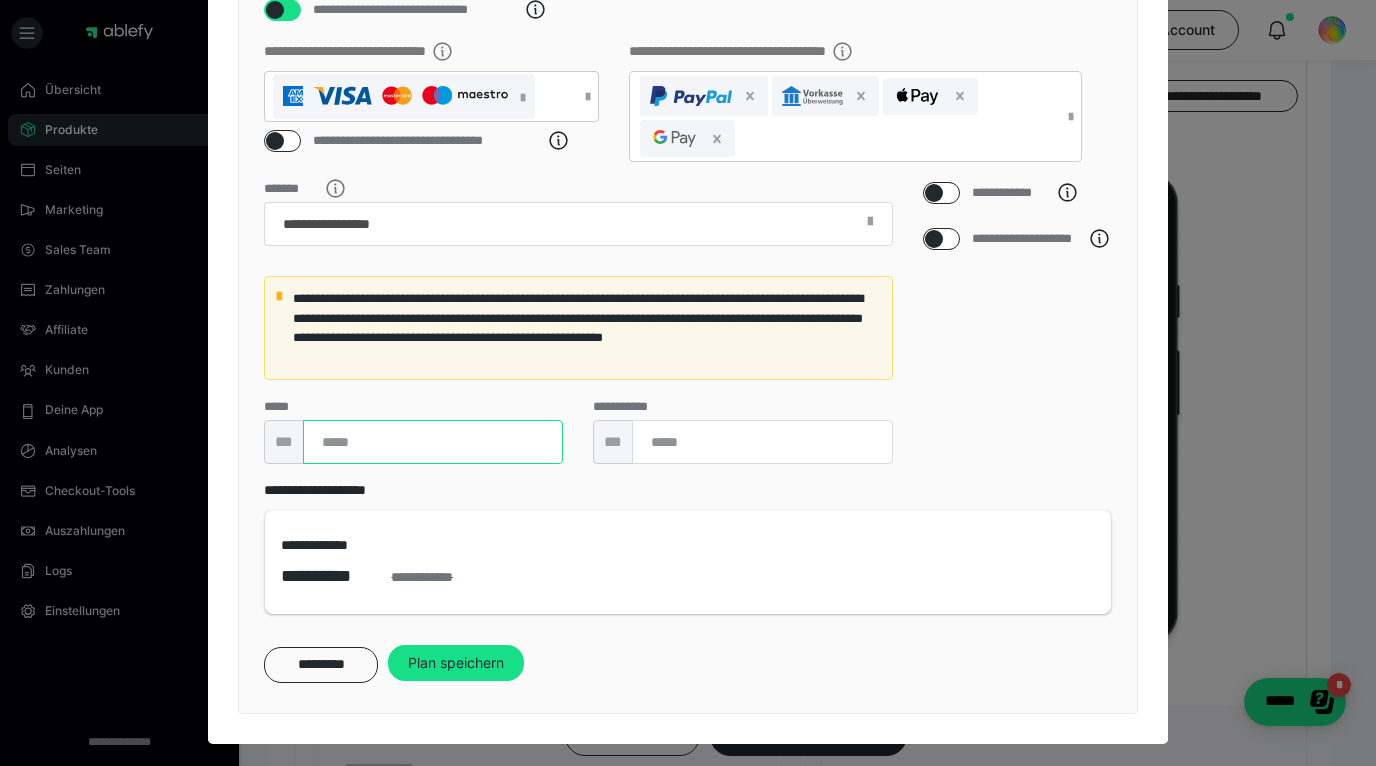 click on "***" at bounding box center [433, 442] 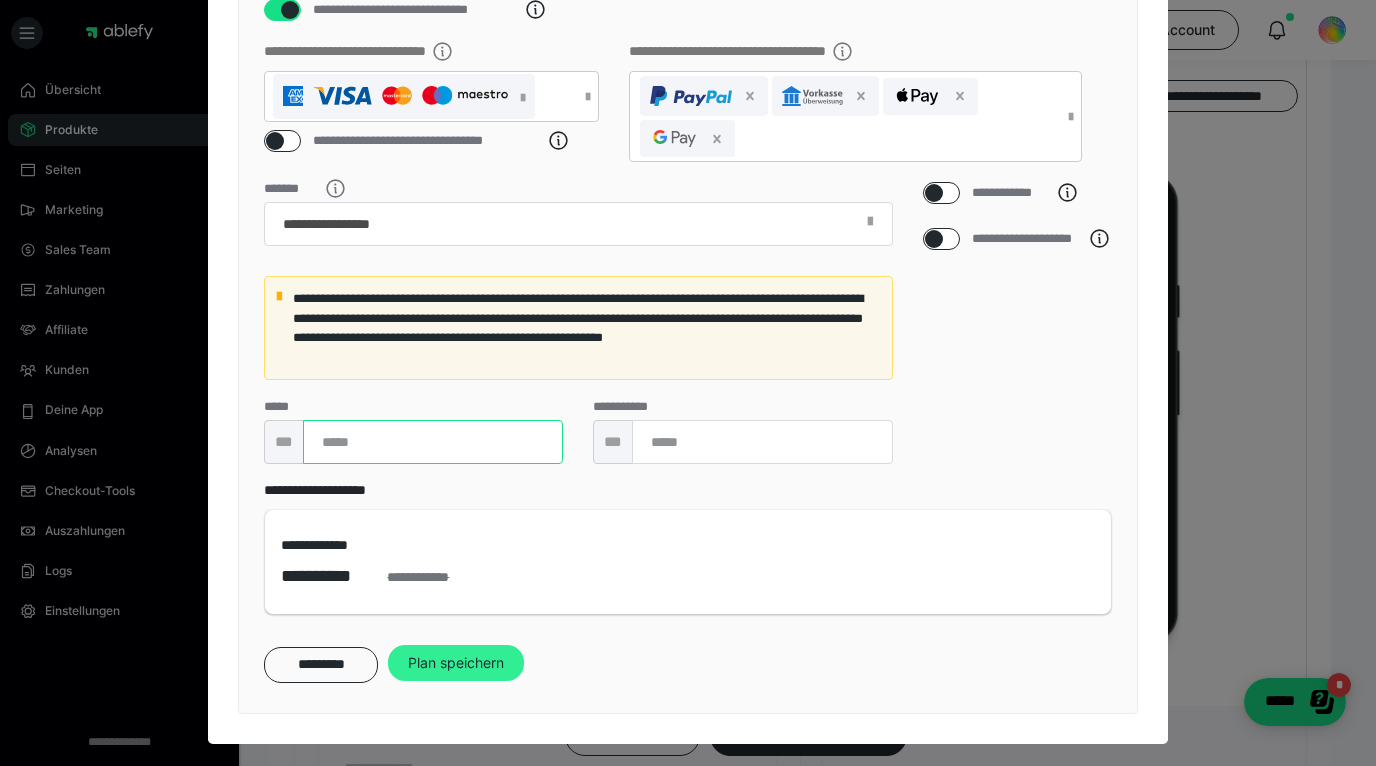 type on "***" 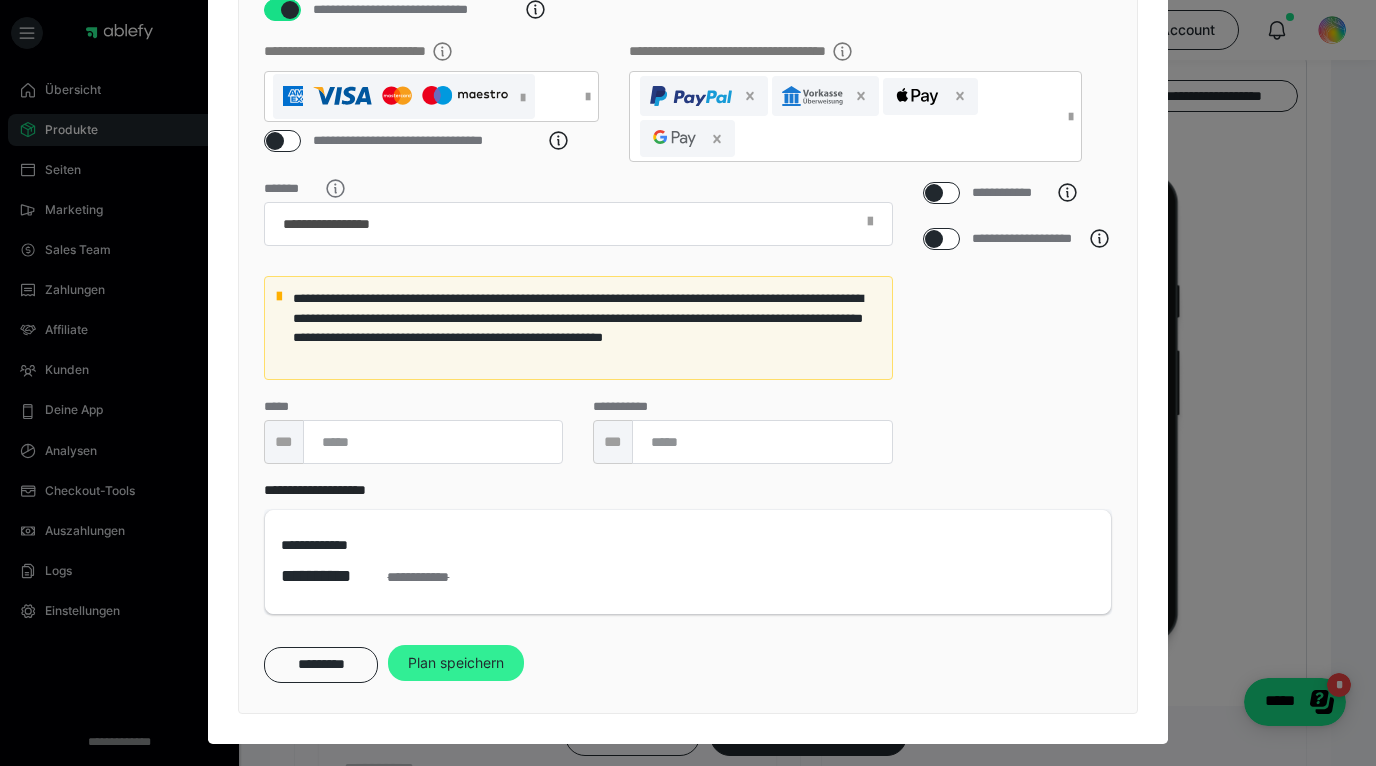 click on "Plan speichern" at bounding box center [456, 663] 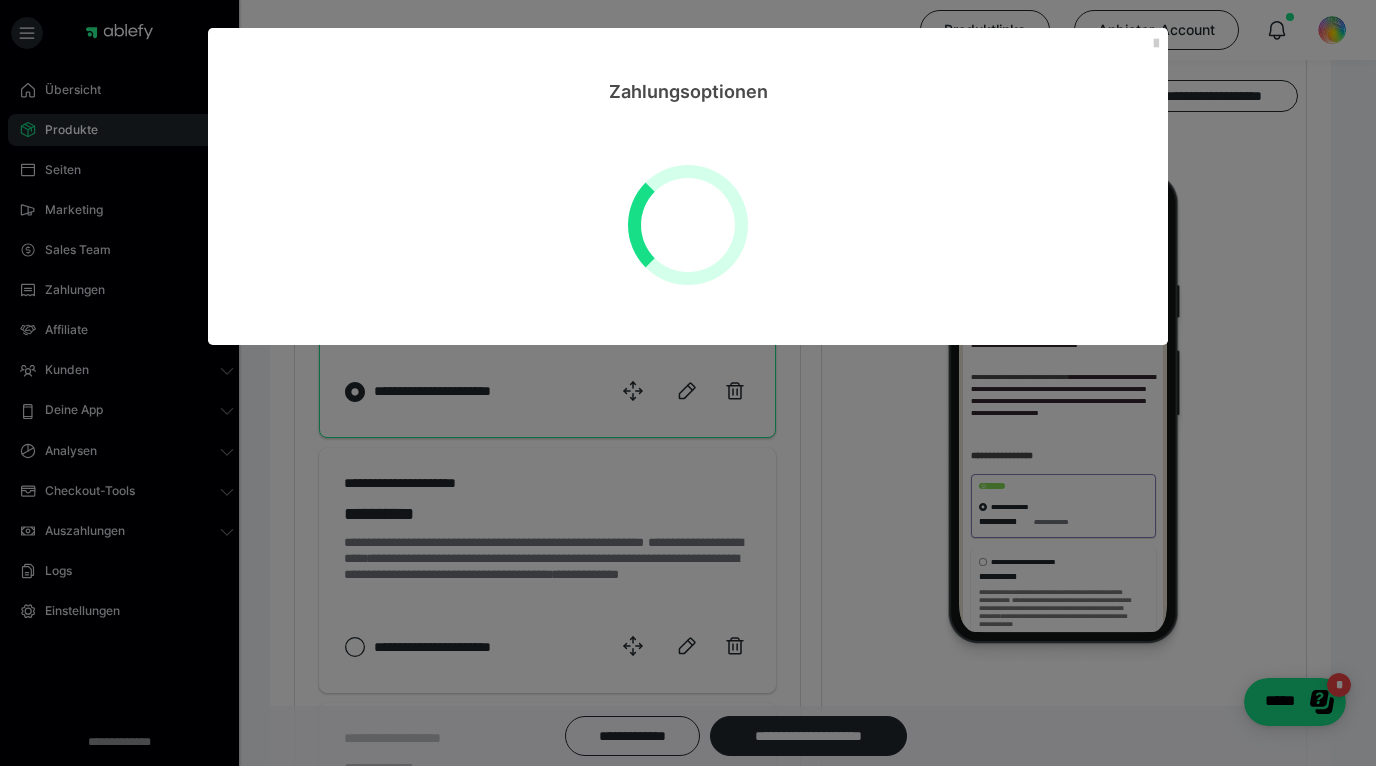 scroll, scrollTop: 0, scrollLeft: 0, axis: both 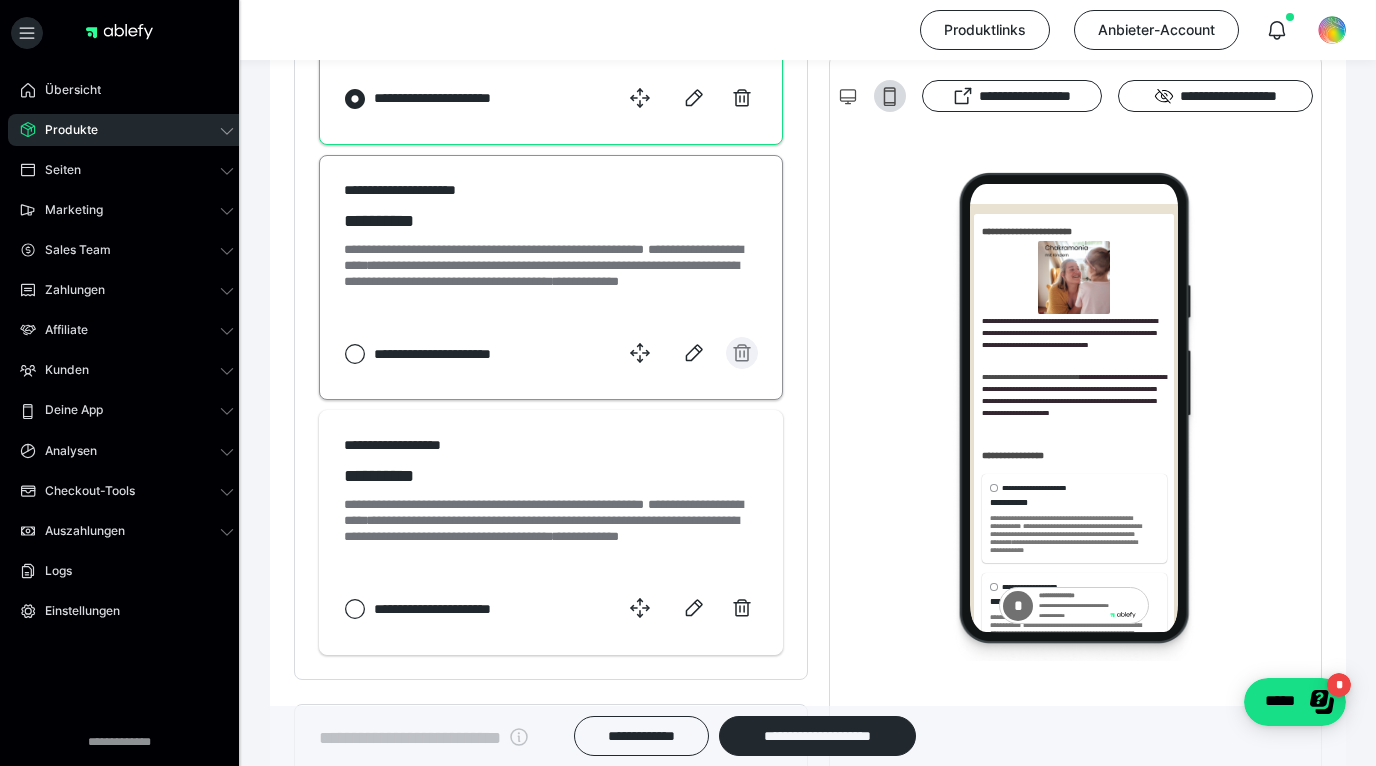 click 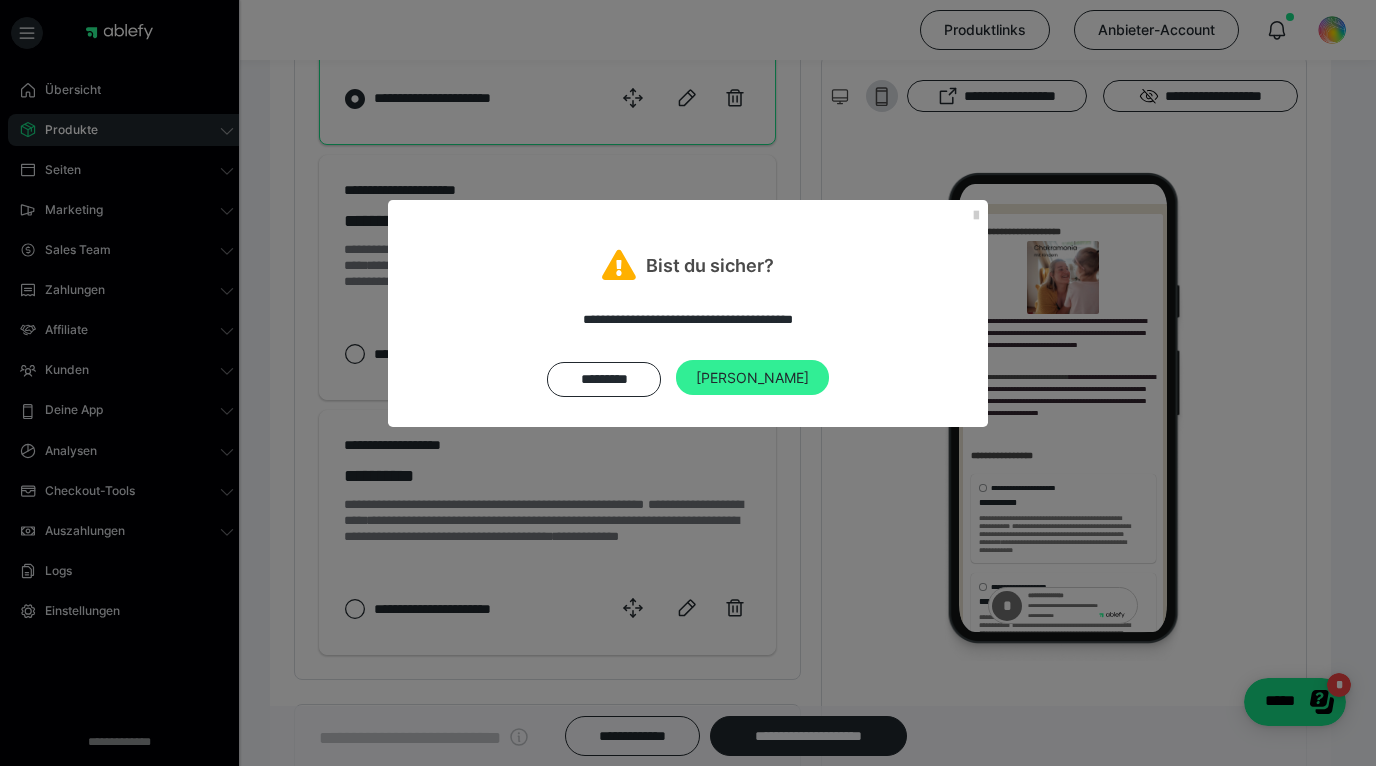 click on "[PERSON_NAME]" at bounding box center [752, 378] 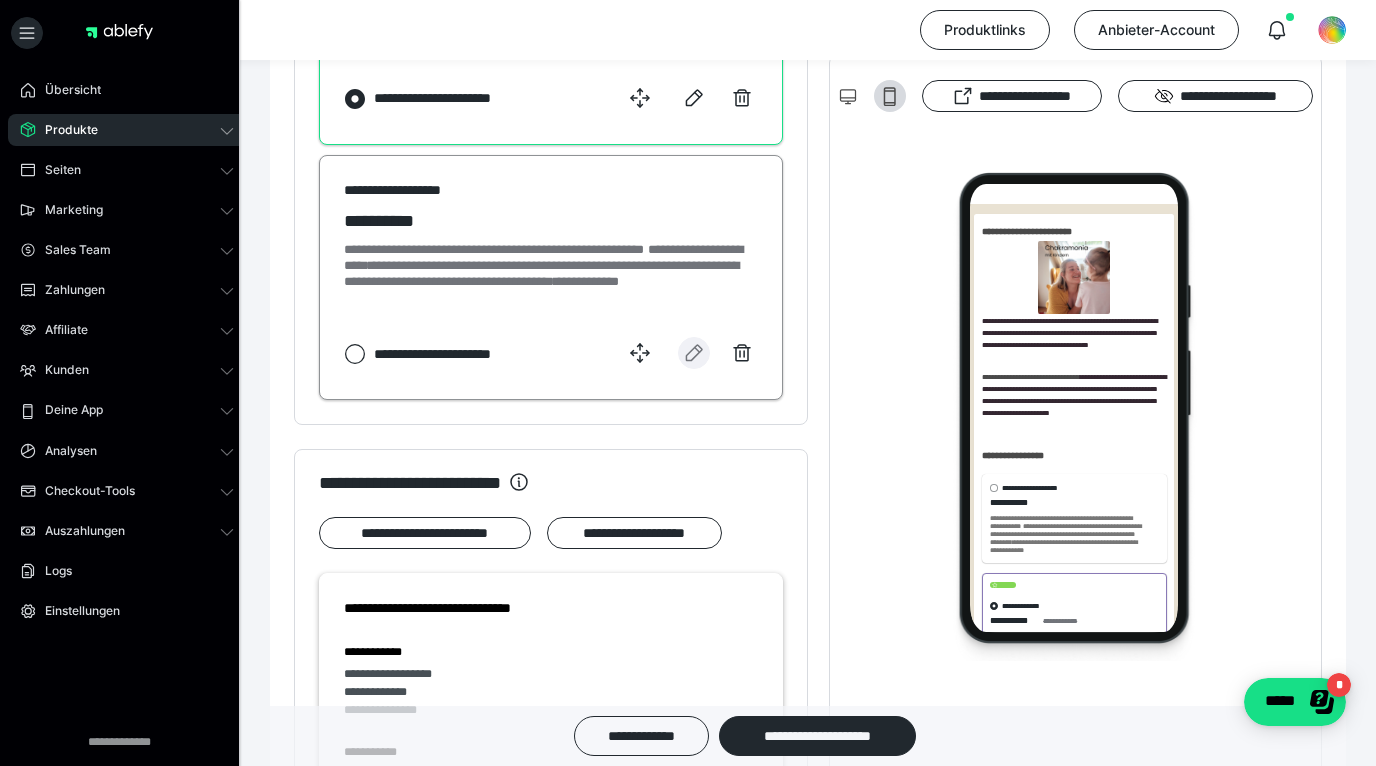 click 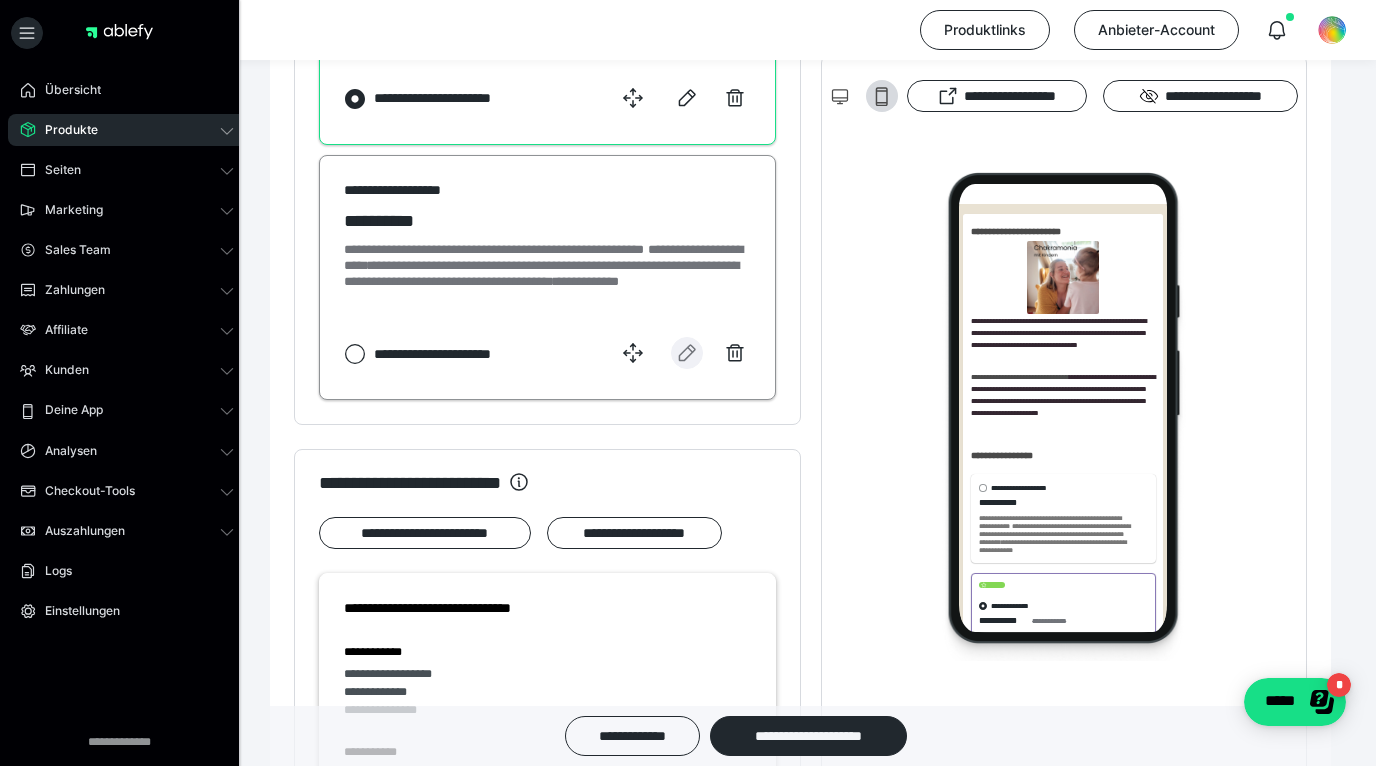 select on "1m" 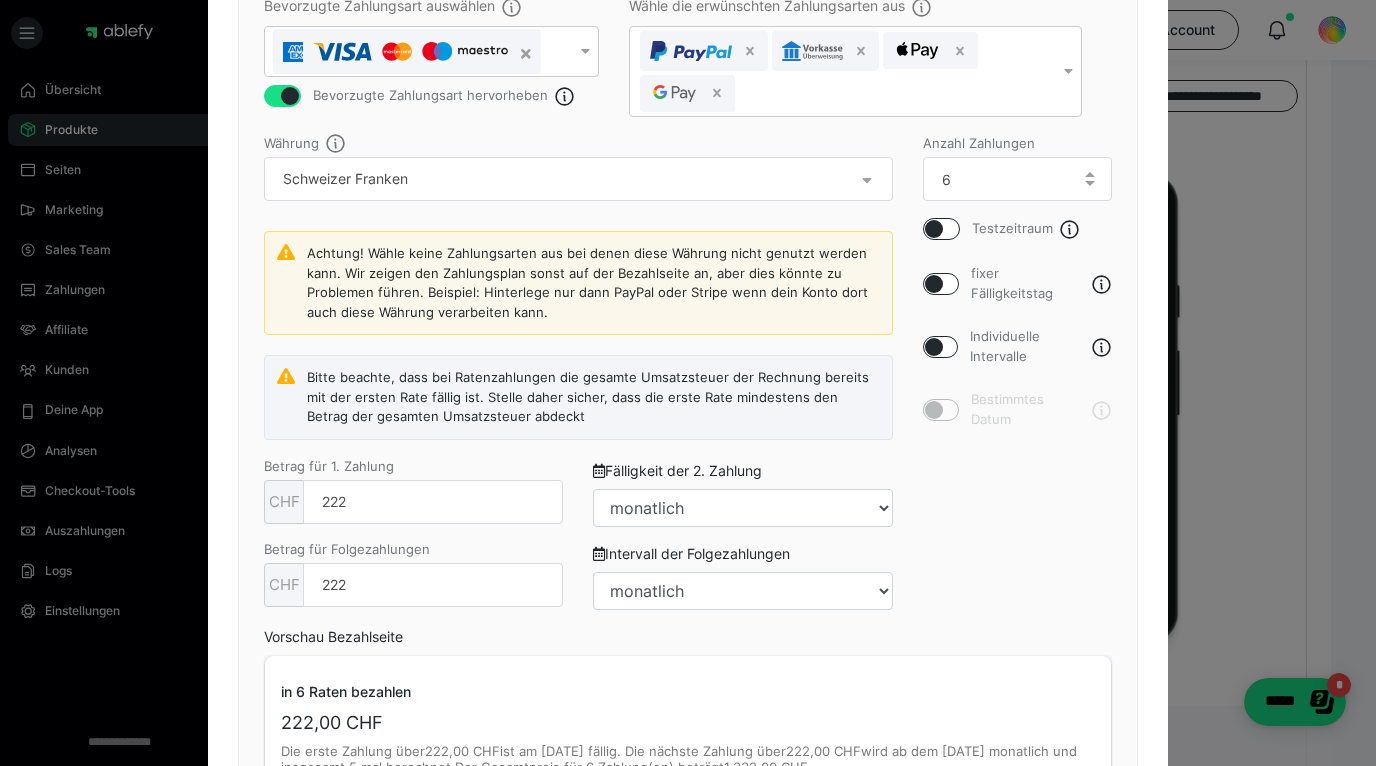 scroll, scrollTop: 644, scrollLeft: 0, axis: vertical 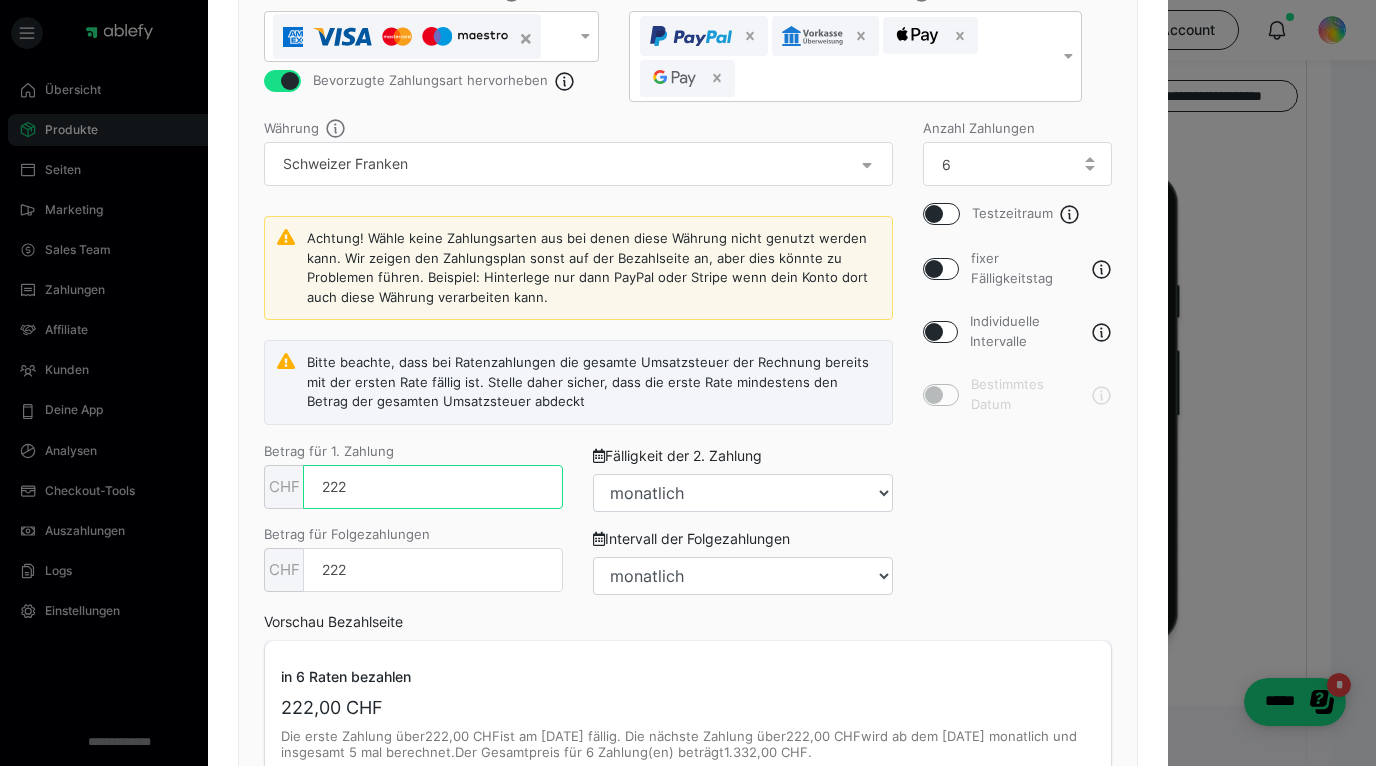 click on "222" at bounding box center (433, 487) 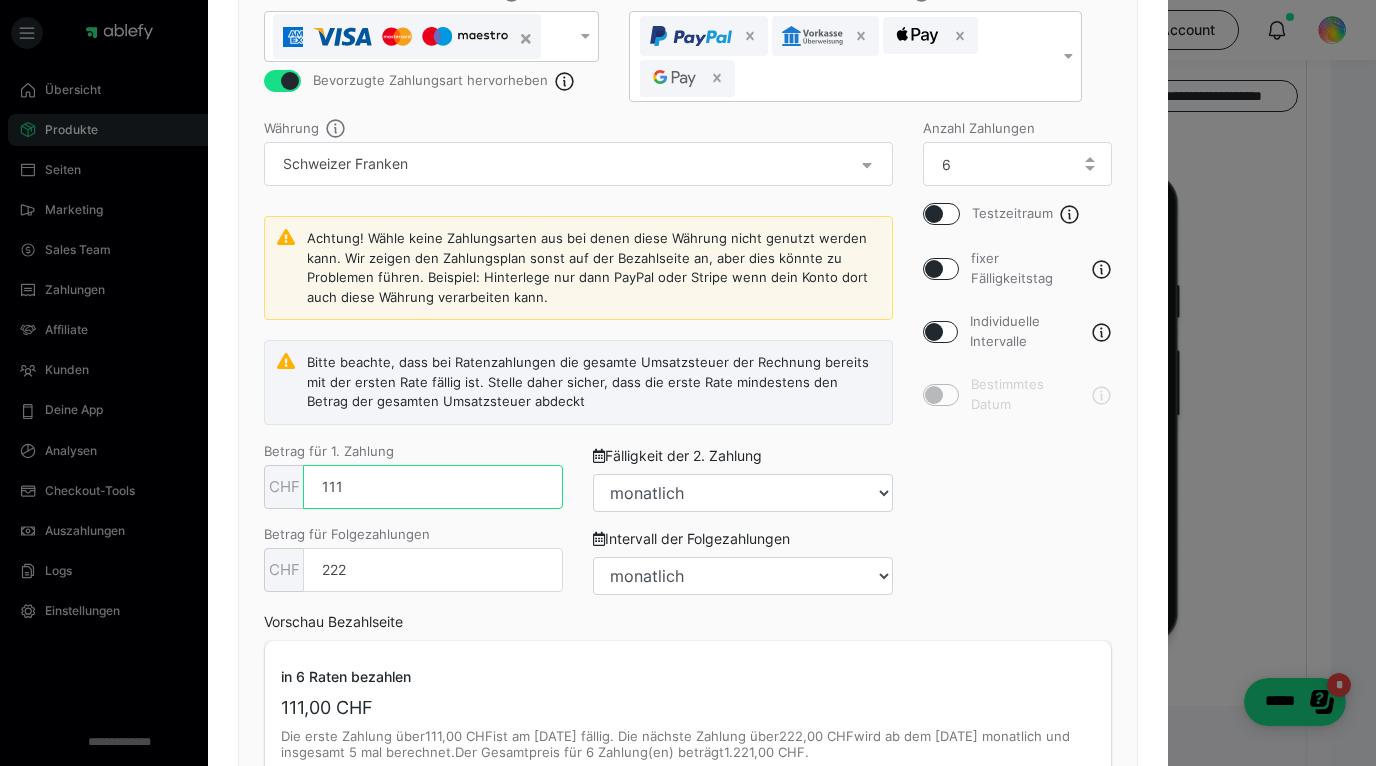 type on "111" 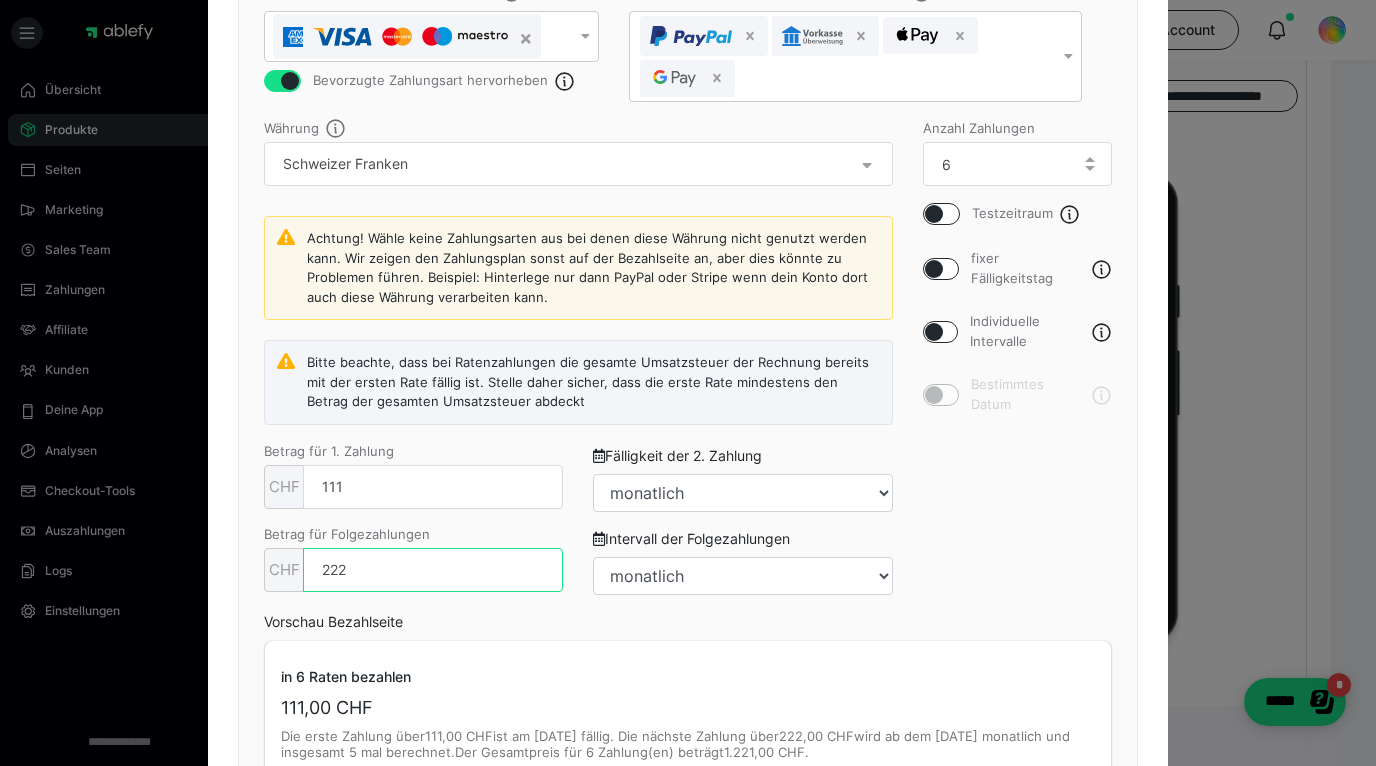 click on "222" at bounding box center (433, 570) 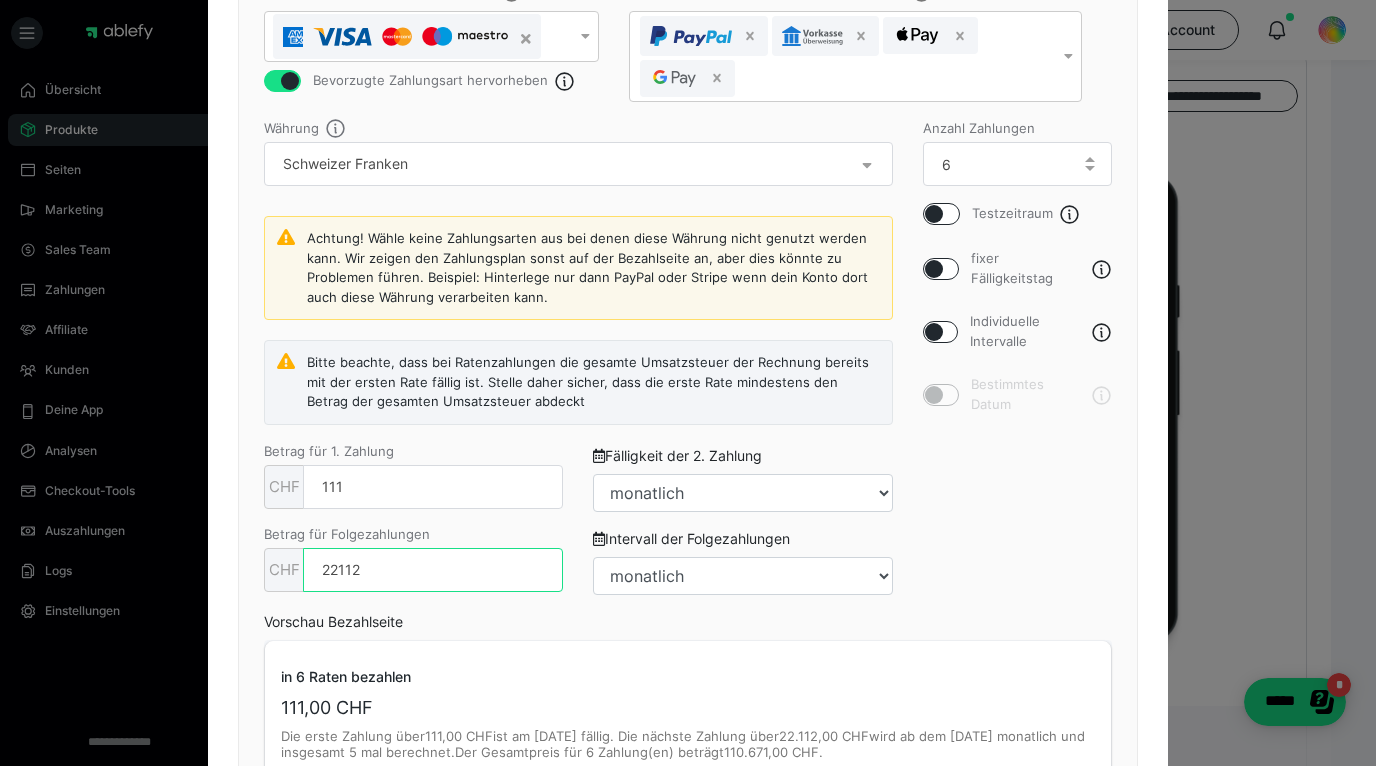 drag, startPoint x: 368, startPoint y: 566, endPoint x: 309, endPoint y: 566, distance: 59 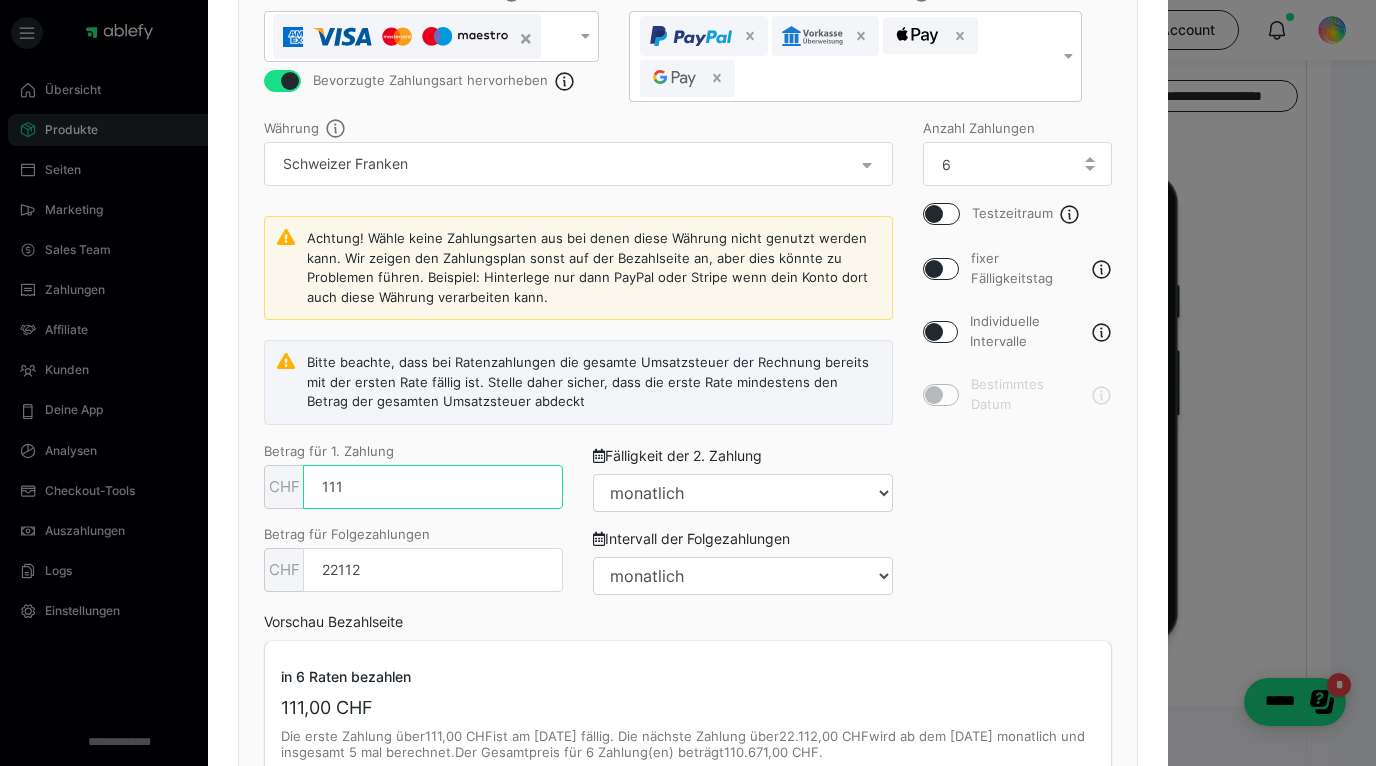 click on "111" at bounding box center (433, 487) 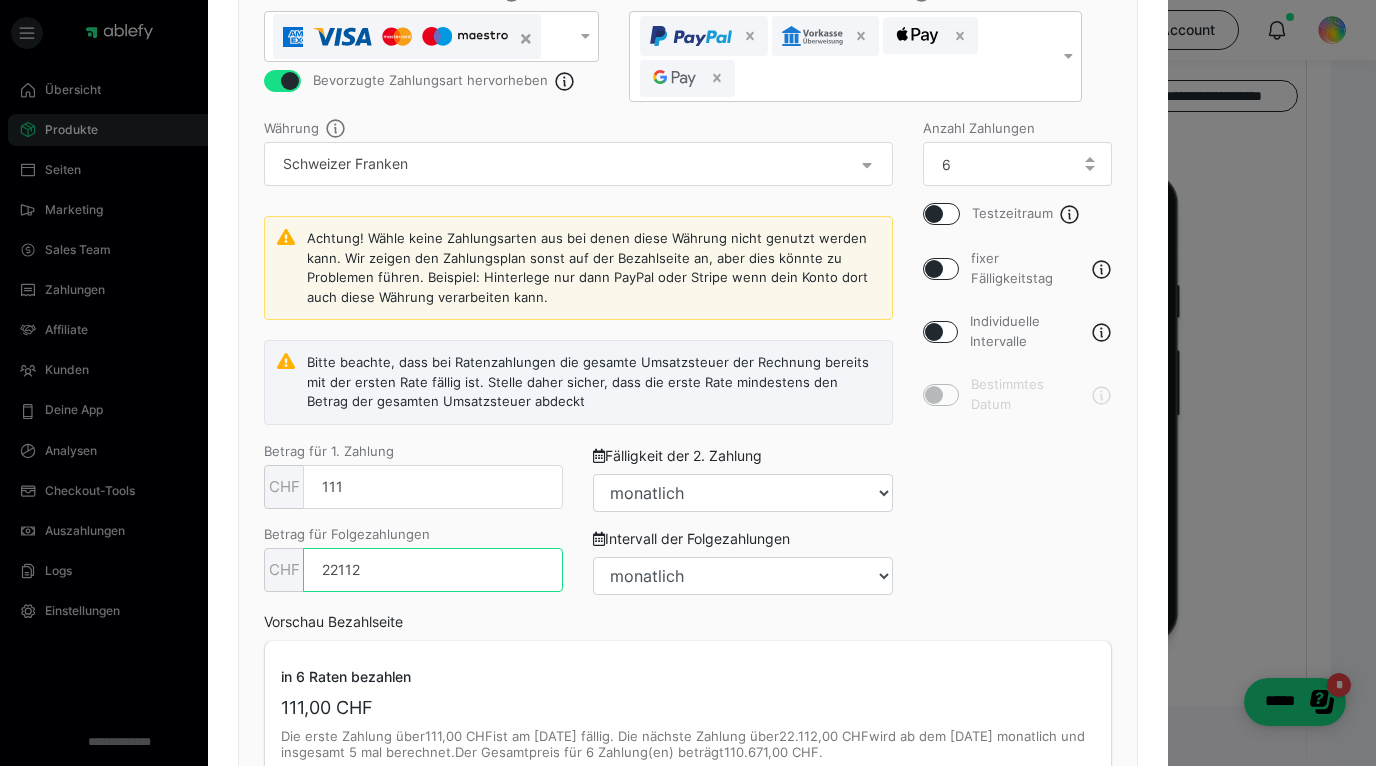drag, startPoint x: 358, startPoint y: 566, endPoint x: 303, endPoint y: 566, distance: 55 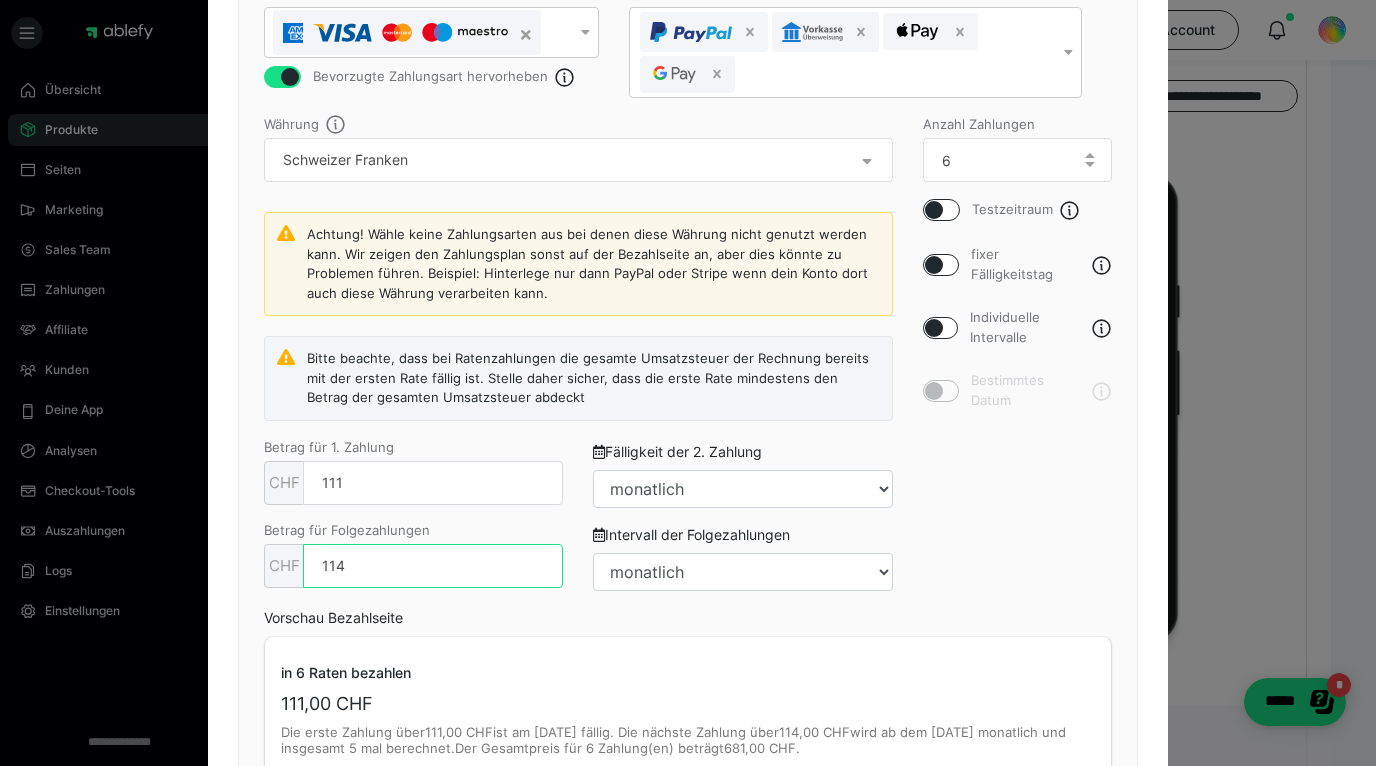 scroll, scrollTop: 649, scrollLeft: 0, axis: vertical 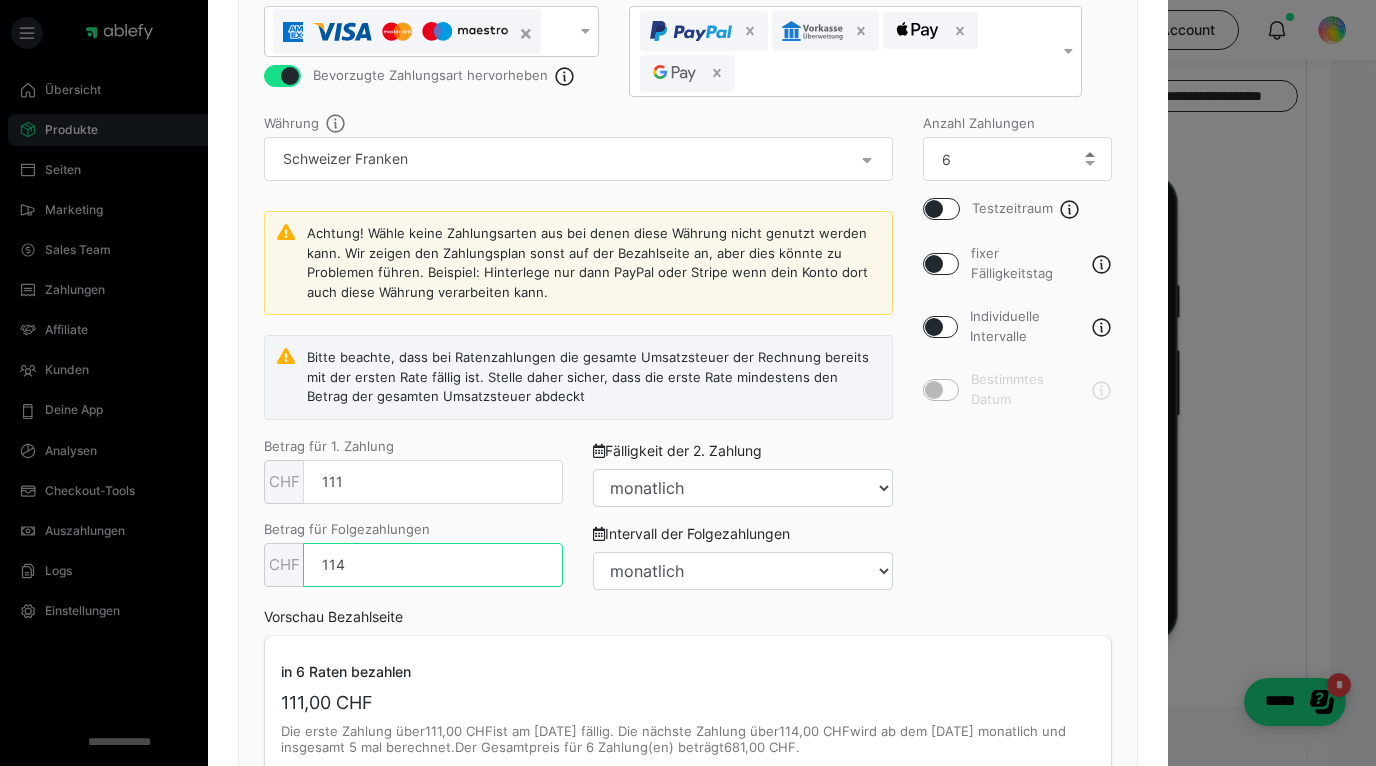 type on "114" 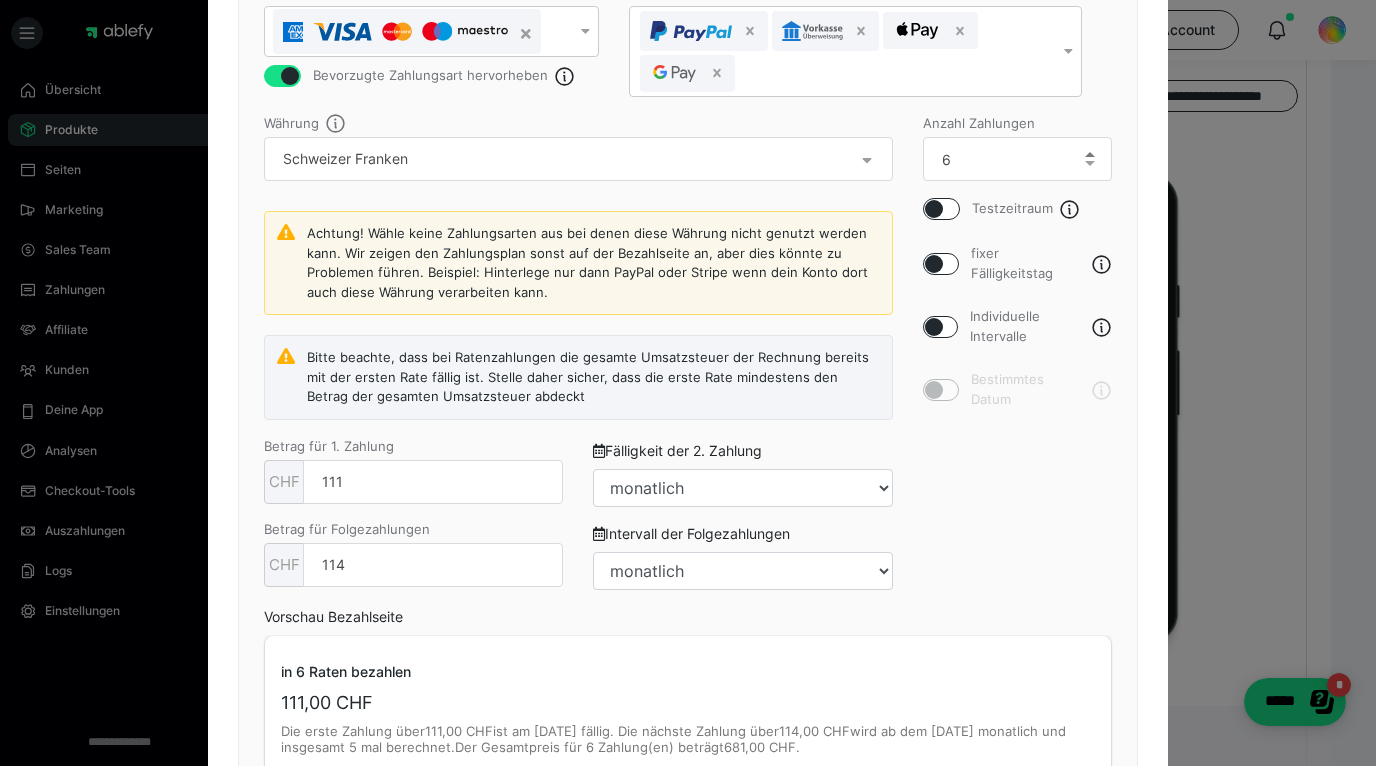 click at bounding box center (1090, 154) 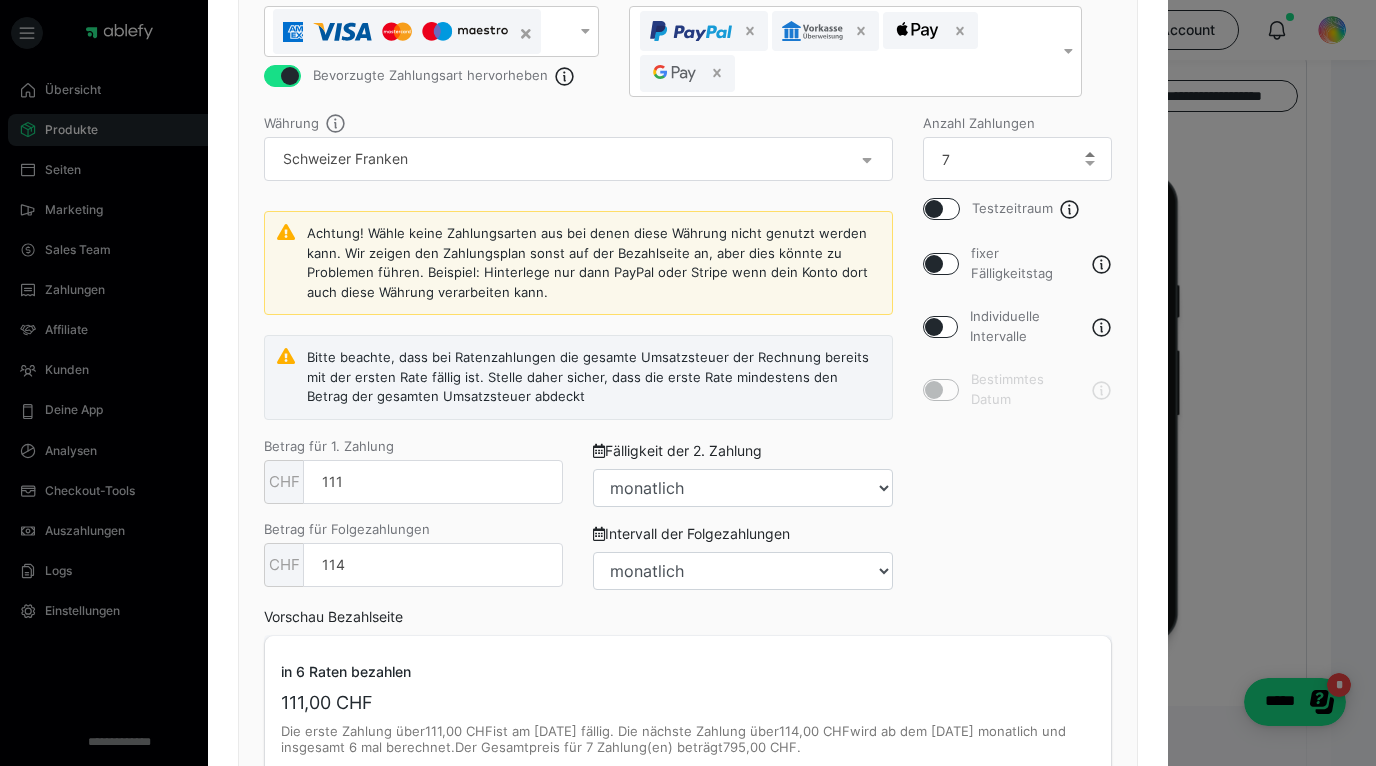 click at bounding box center (1090, 154) 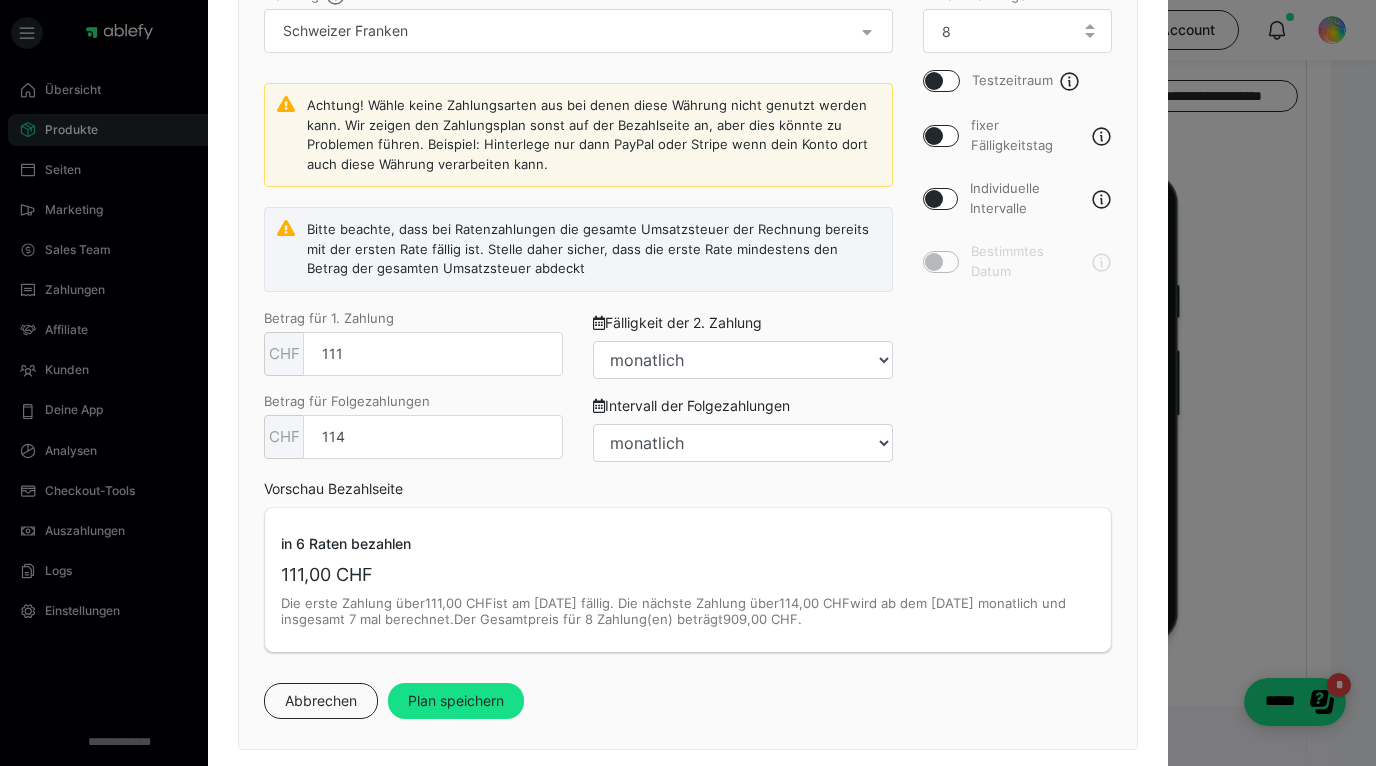 scroll, scrollTop: 787, scrollLeft: 0, axis: vertical 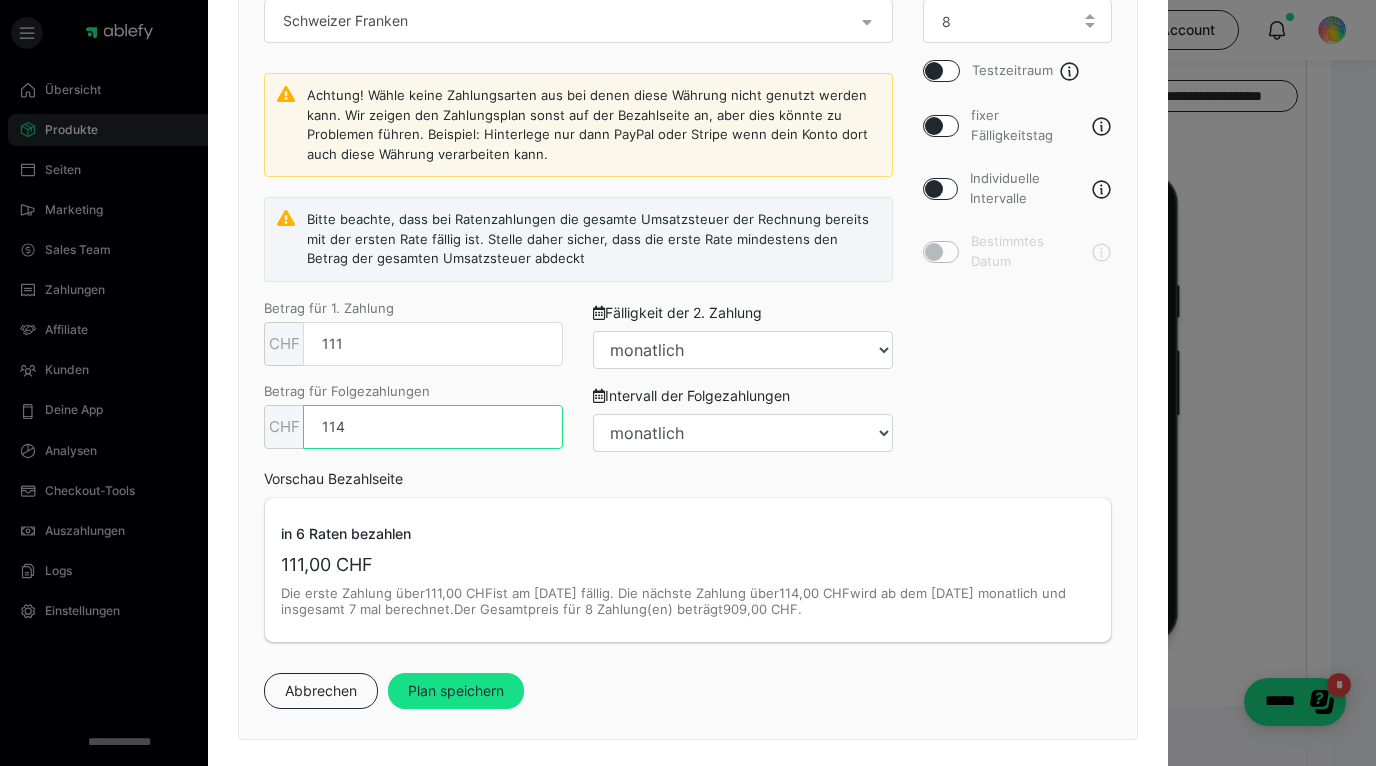 click on "114" at bounding box center (433, 427) 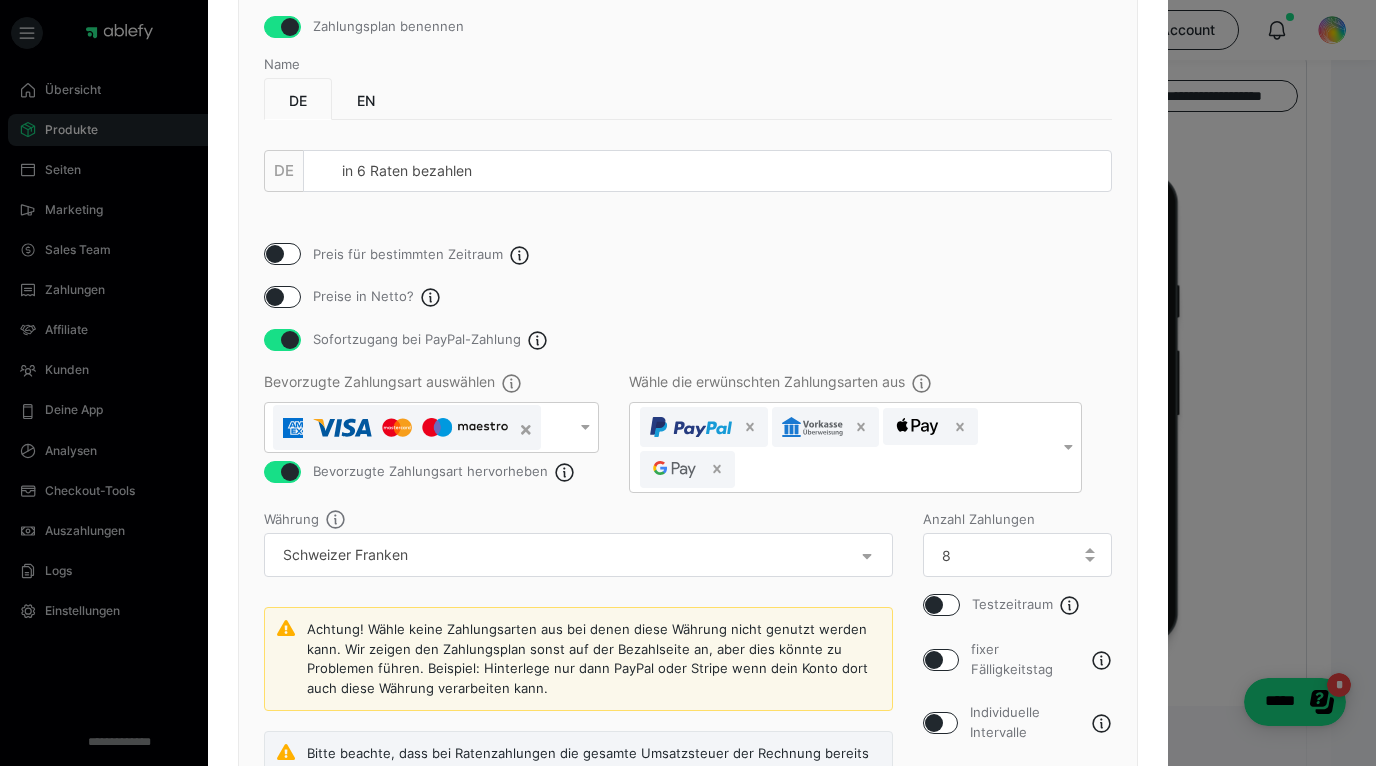 scroll, scrollTop: 243, scrollLeft: 0, axis: vertical 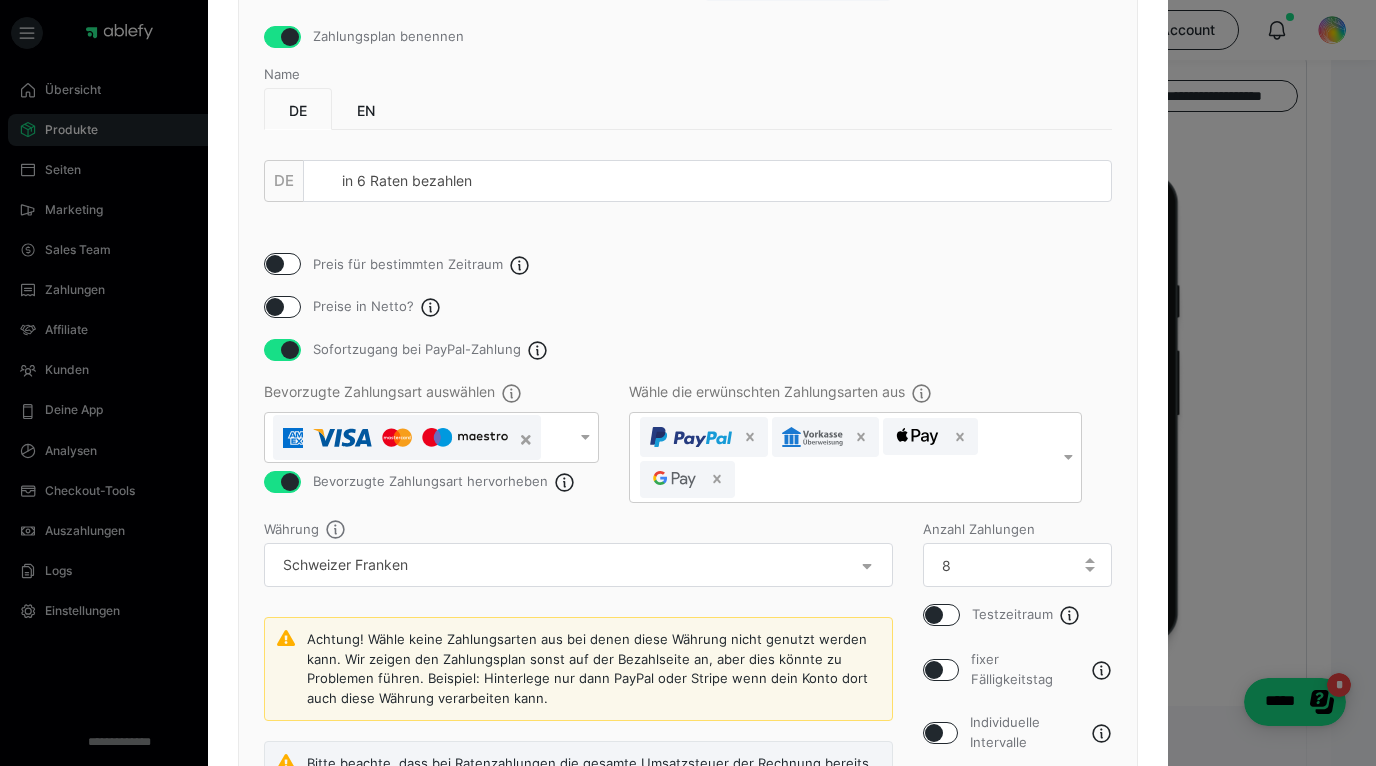 type on "111" 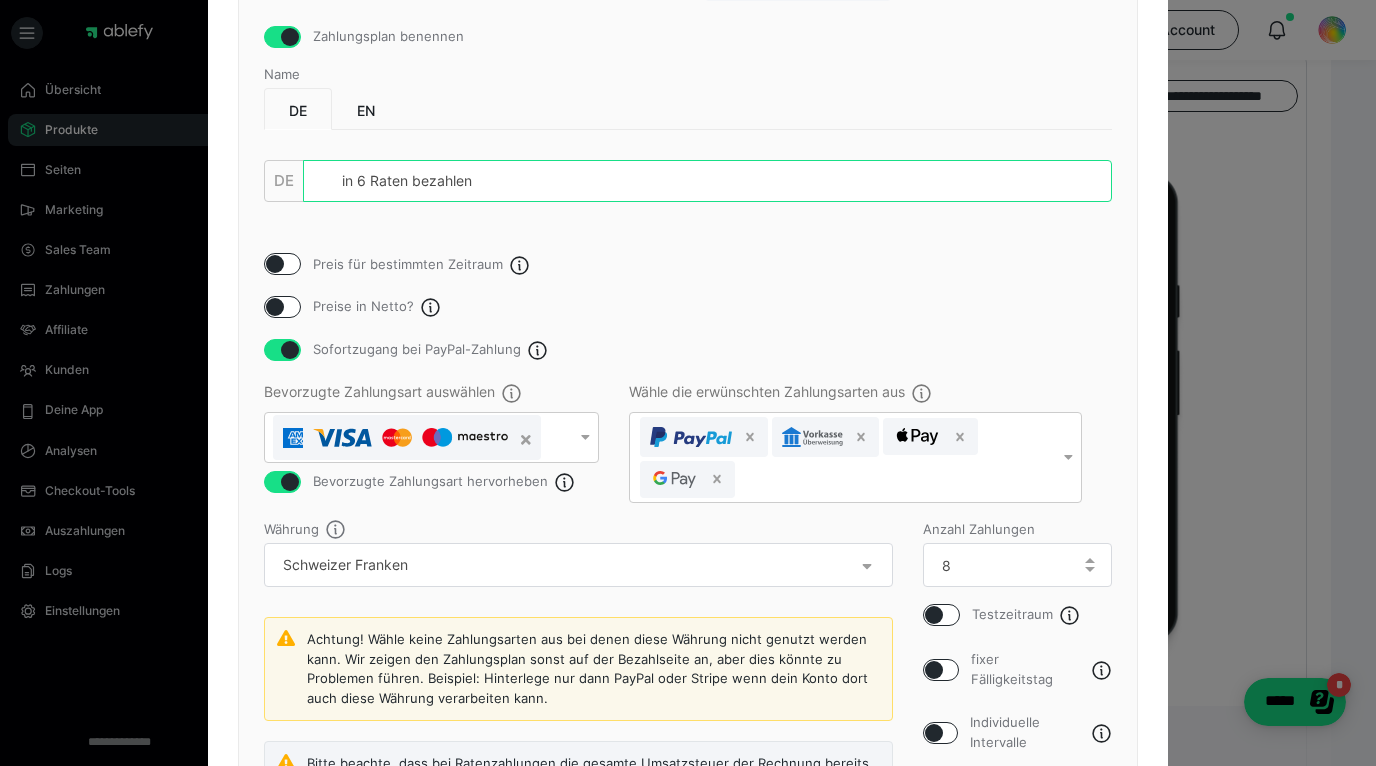 click on "in 6 Raten bezahlen" at bounding box center [707, 181] 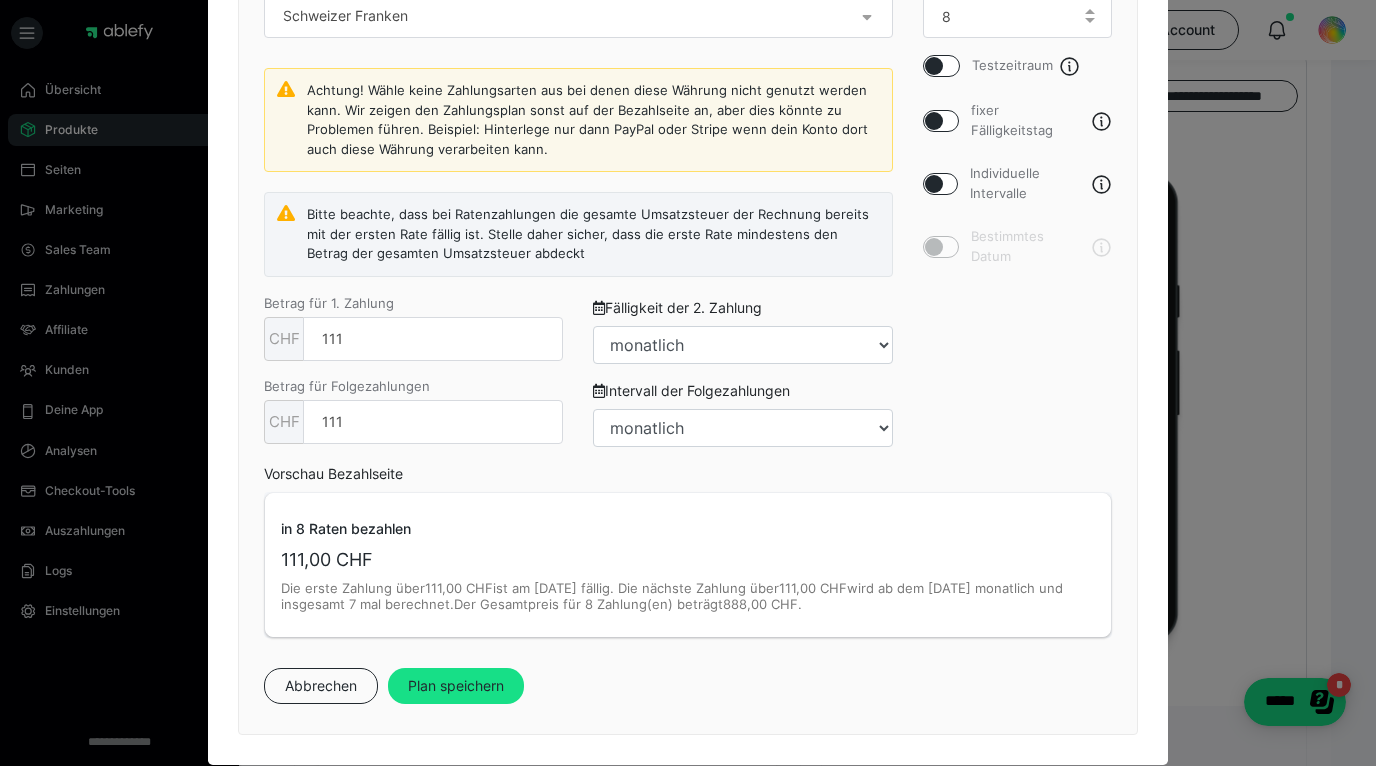 scroll, scrollTop: 816, scrollLeft: 0, axis: vertical 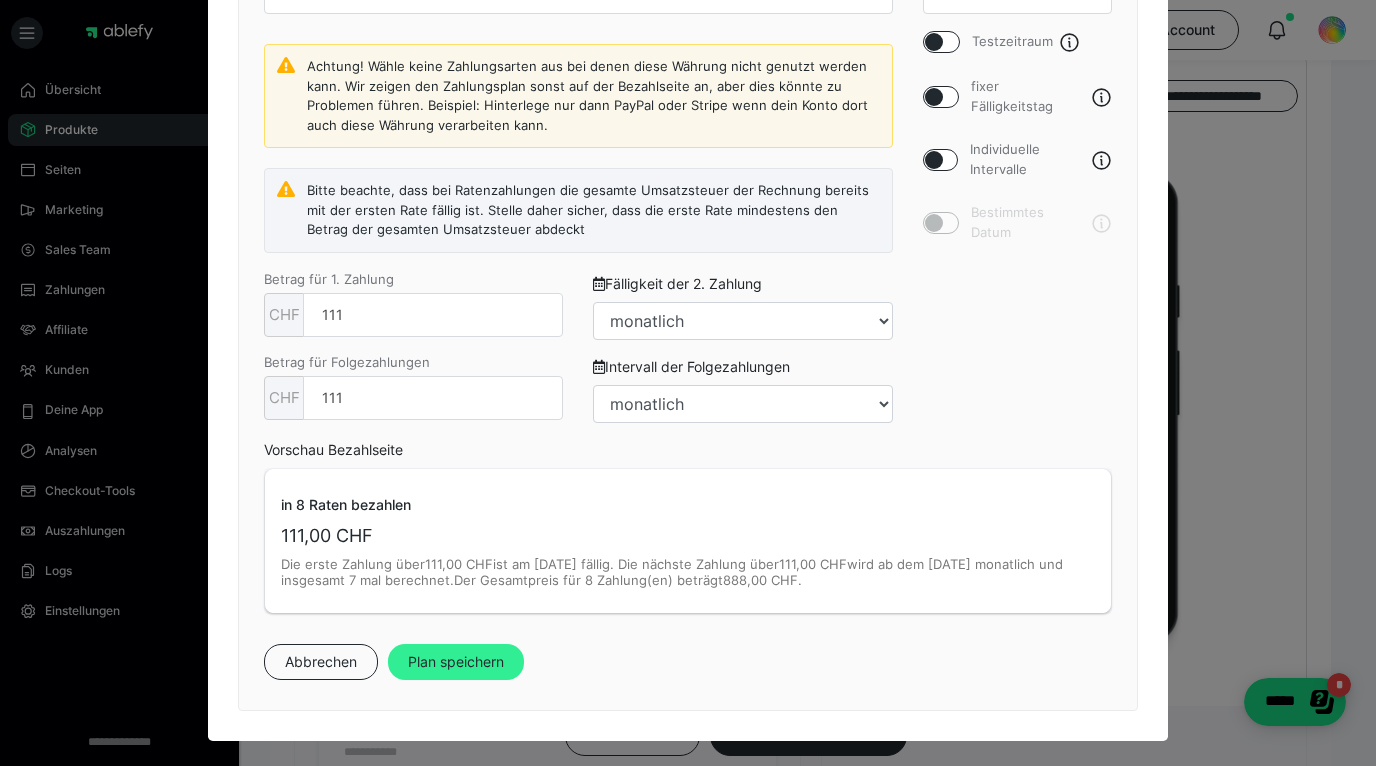 type on "in 8 Raten bezahlen" 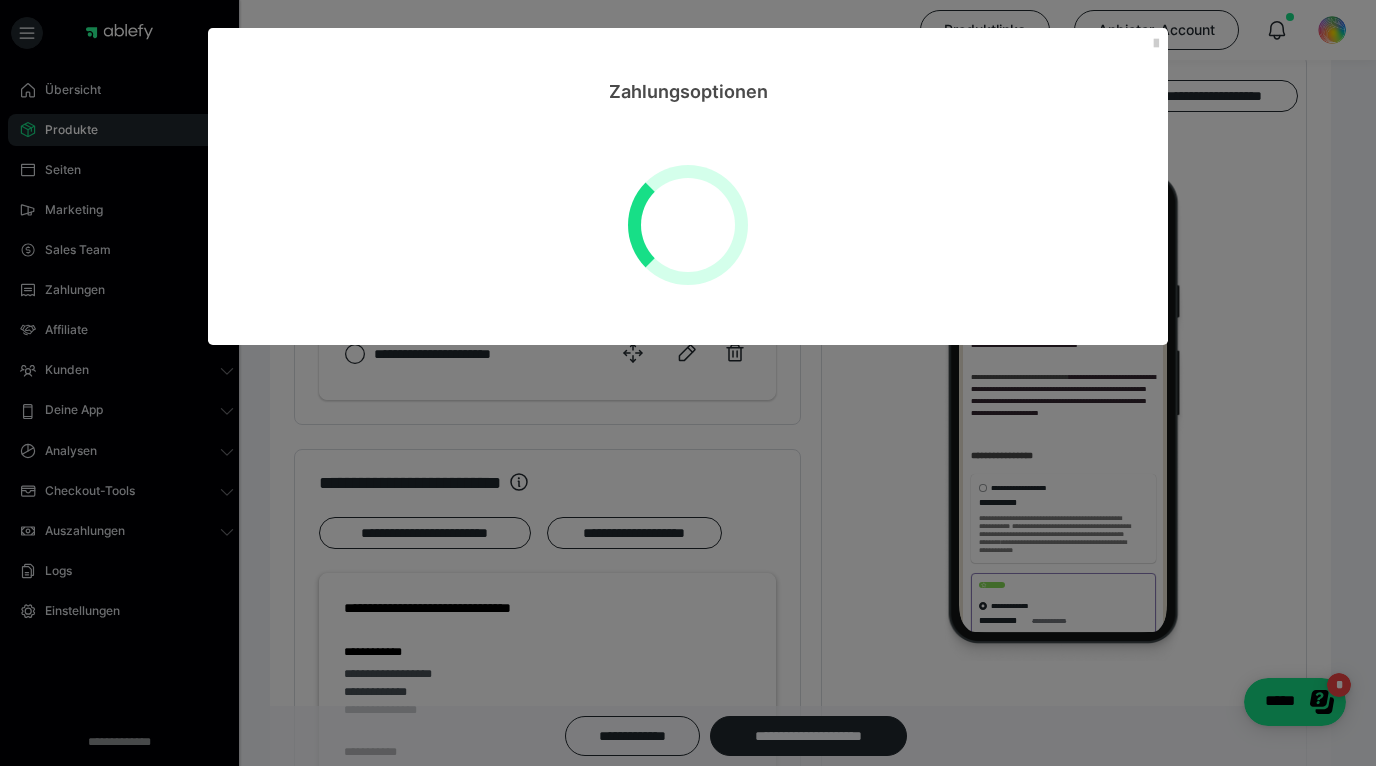 select on "**" 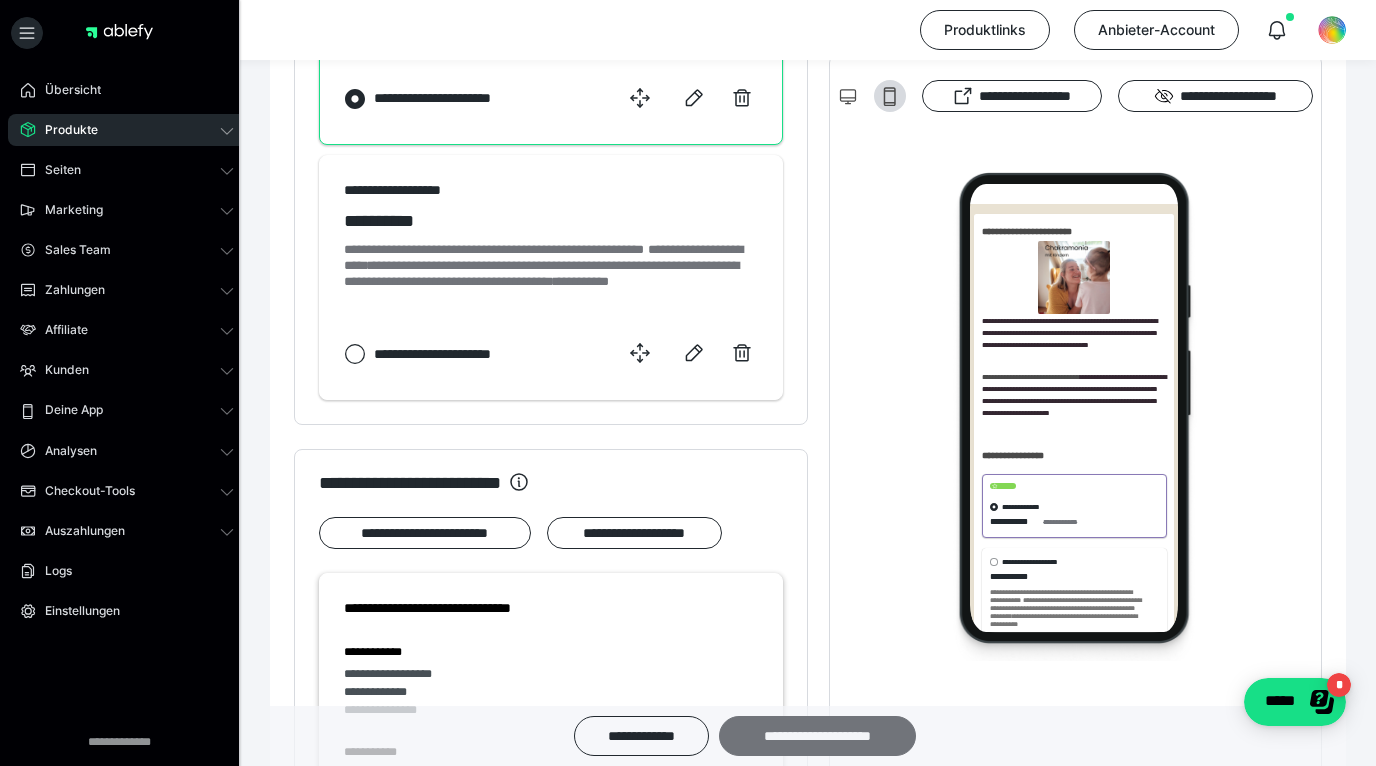 click on "**********" at bounding box center (817, 736) 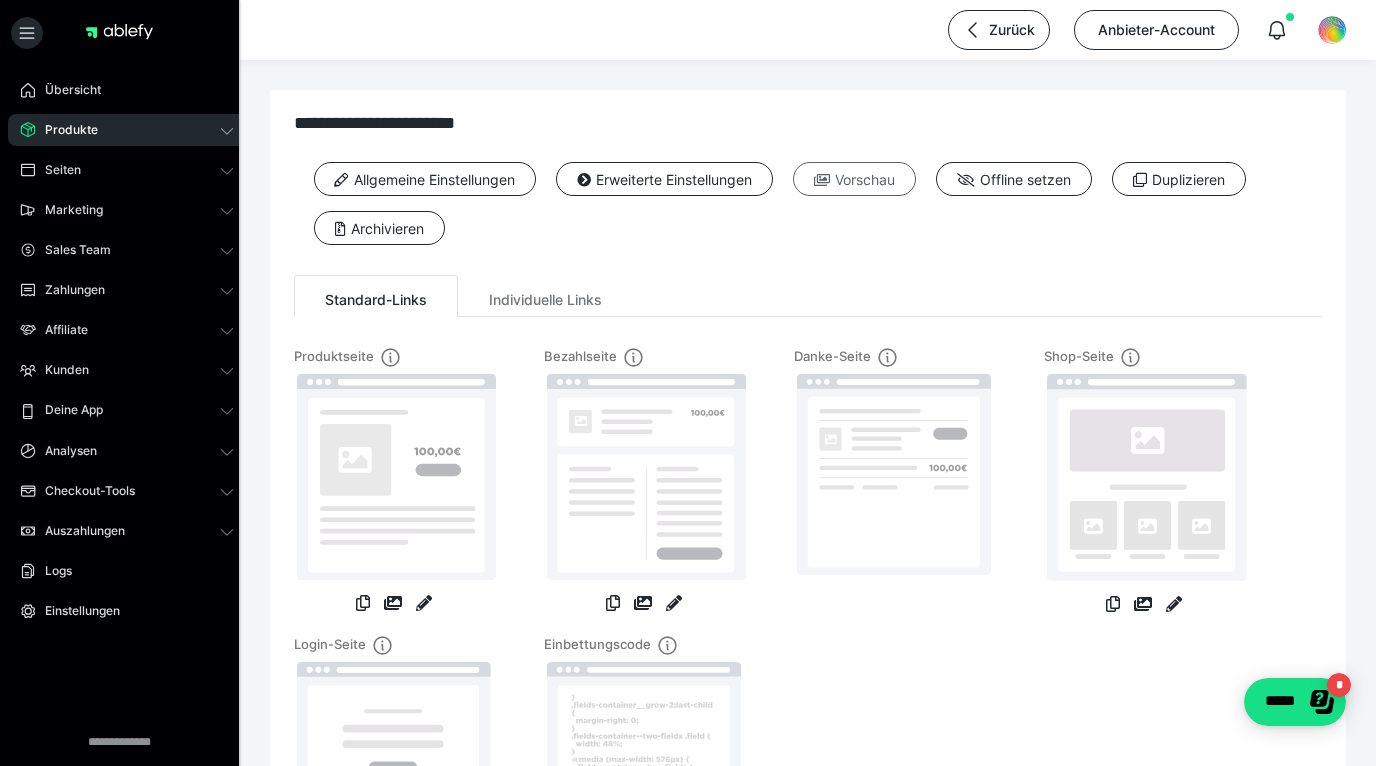 click on "Vorschau" at bounding box center (854, 179) 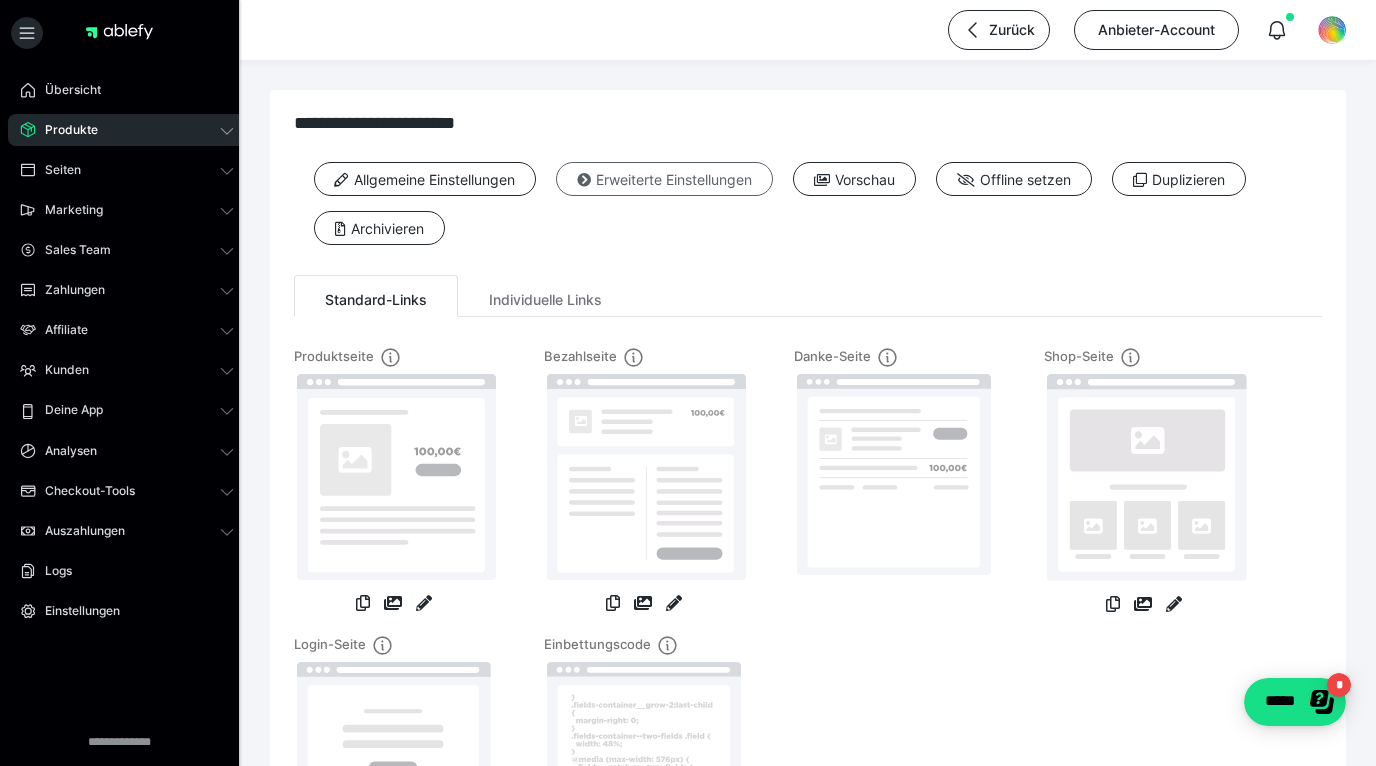 click on "Erweiterte Einstellungen" at bounding box center (664, 179) 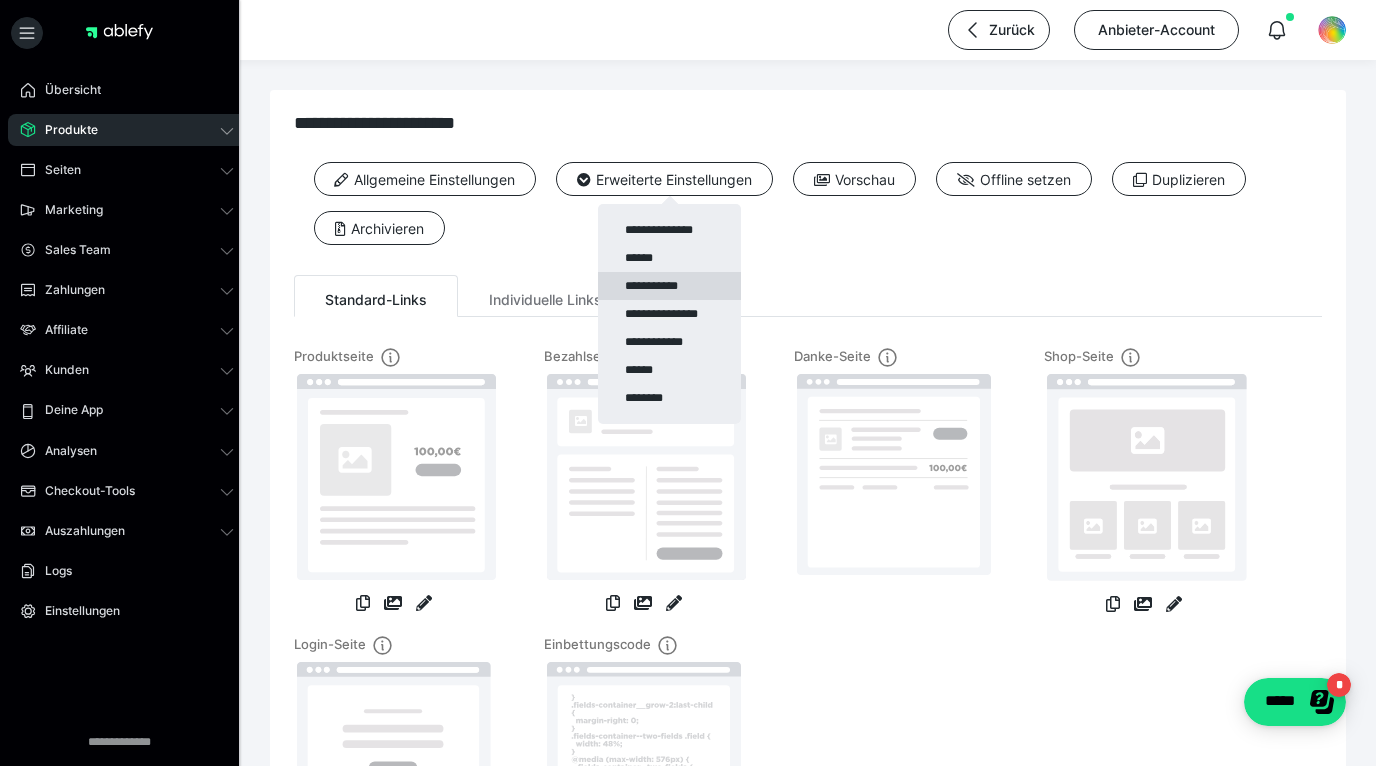 click on "**********" at bounding box center [669, 286] 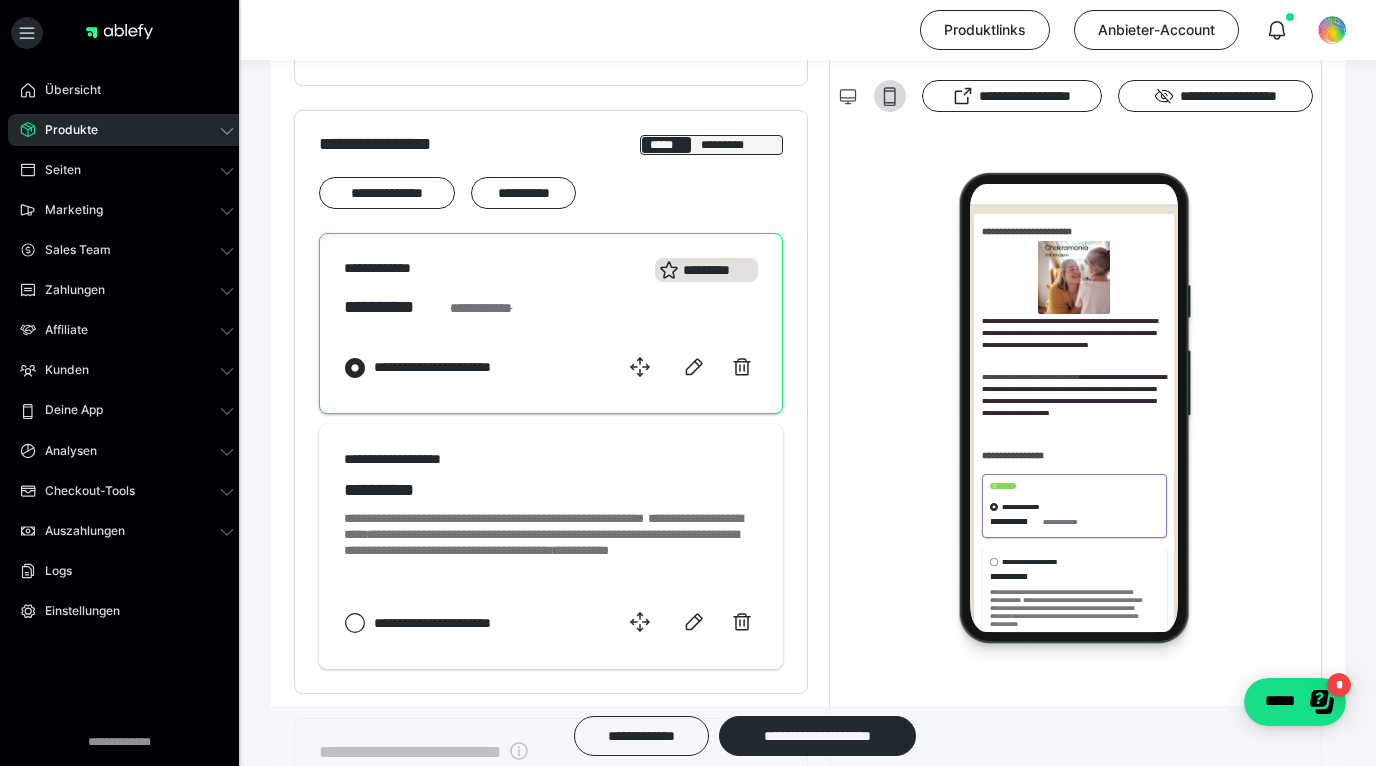scroll, scrollTop: 1044, scrollLeft: 0, axis: vertical 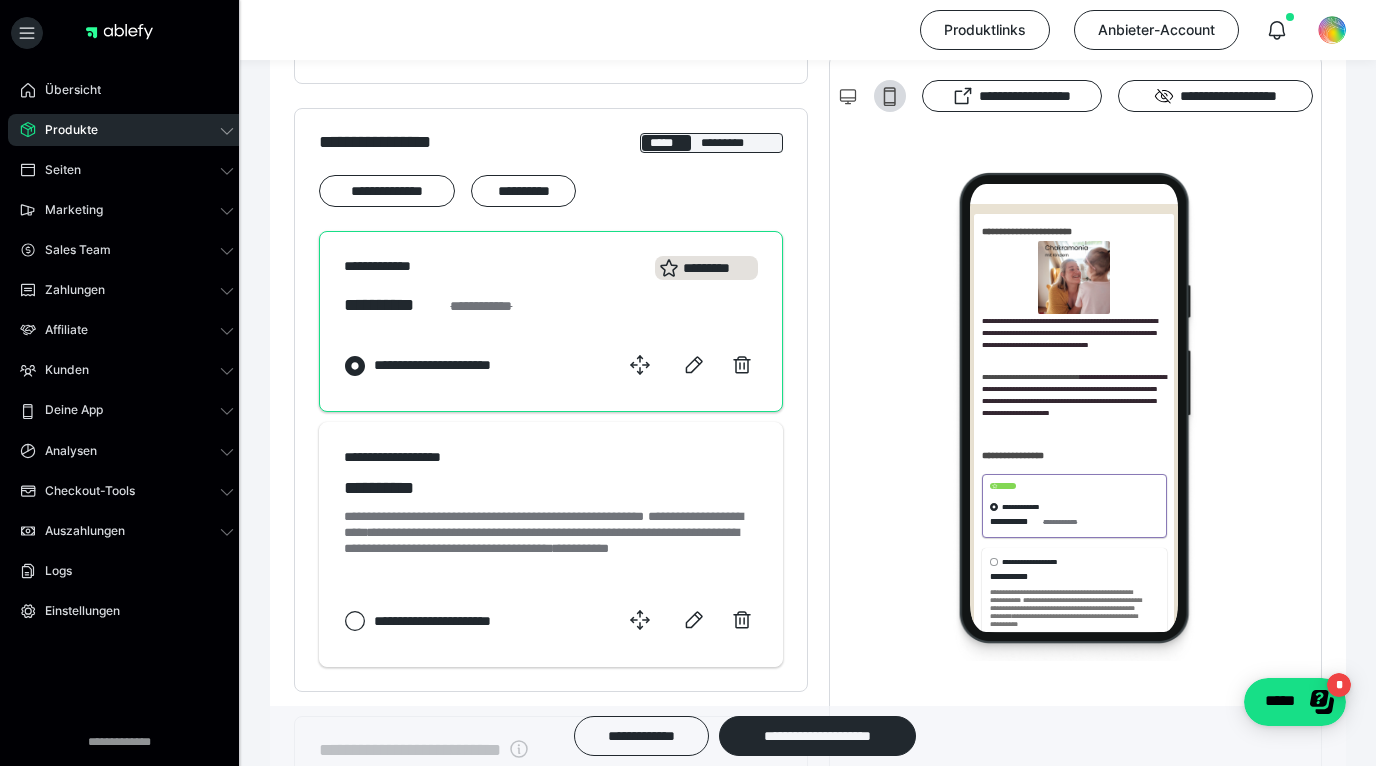 click on "Produkte" at bounding box center (127, 130) 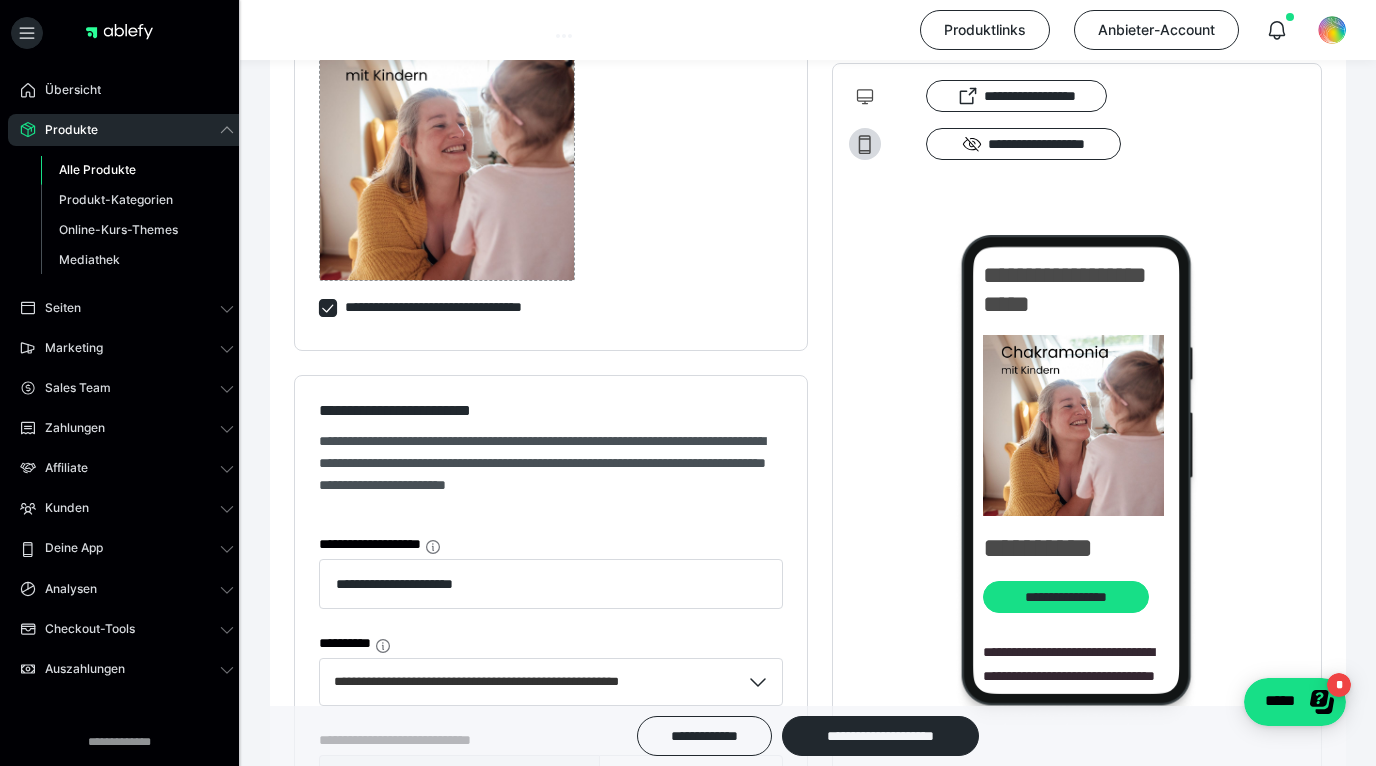 click on "Alle Produkte" at bounding box center [97, 169] 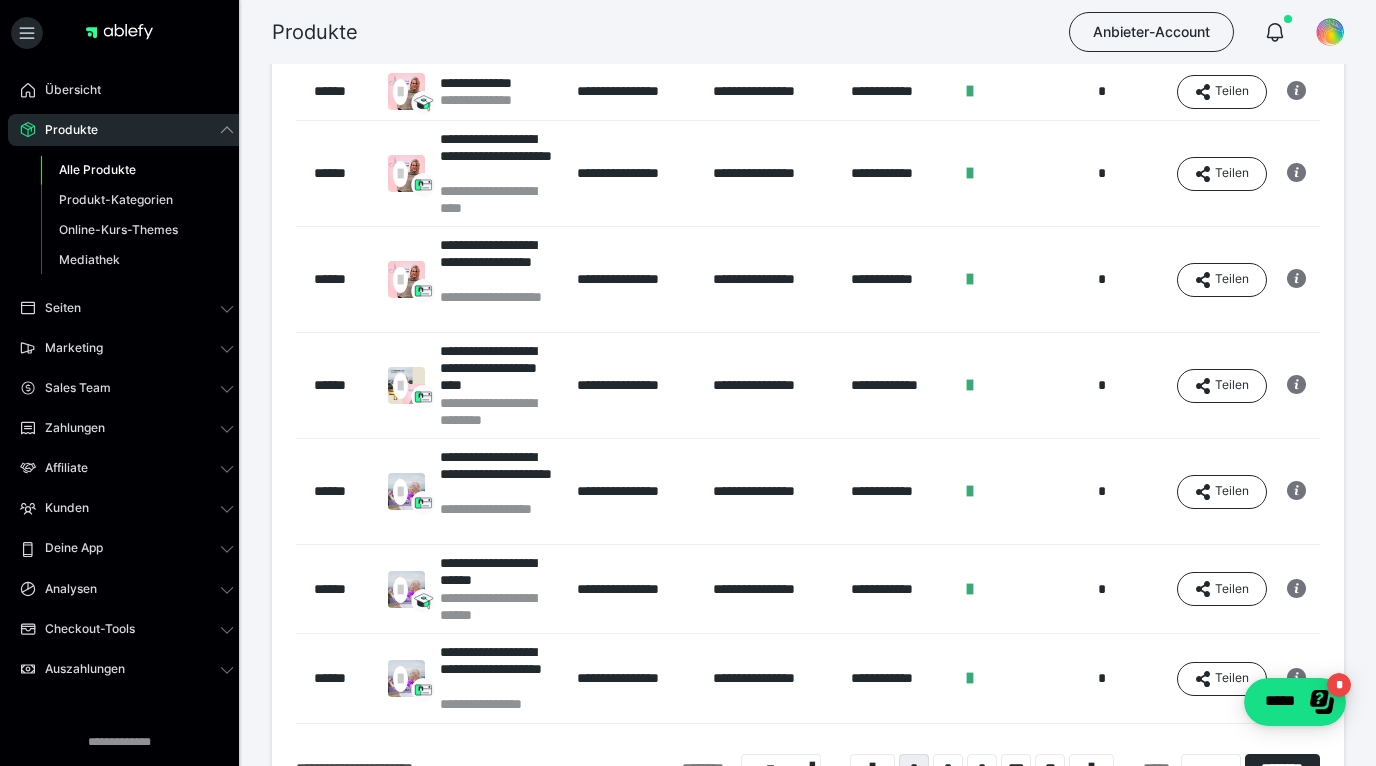 scroll, scrollTop: 671, scrollLeft: 0, axis: vertical 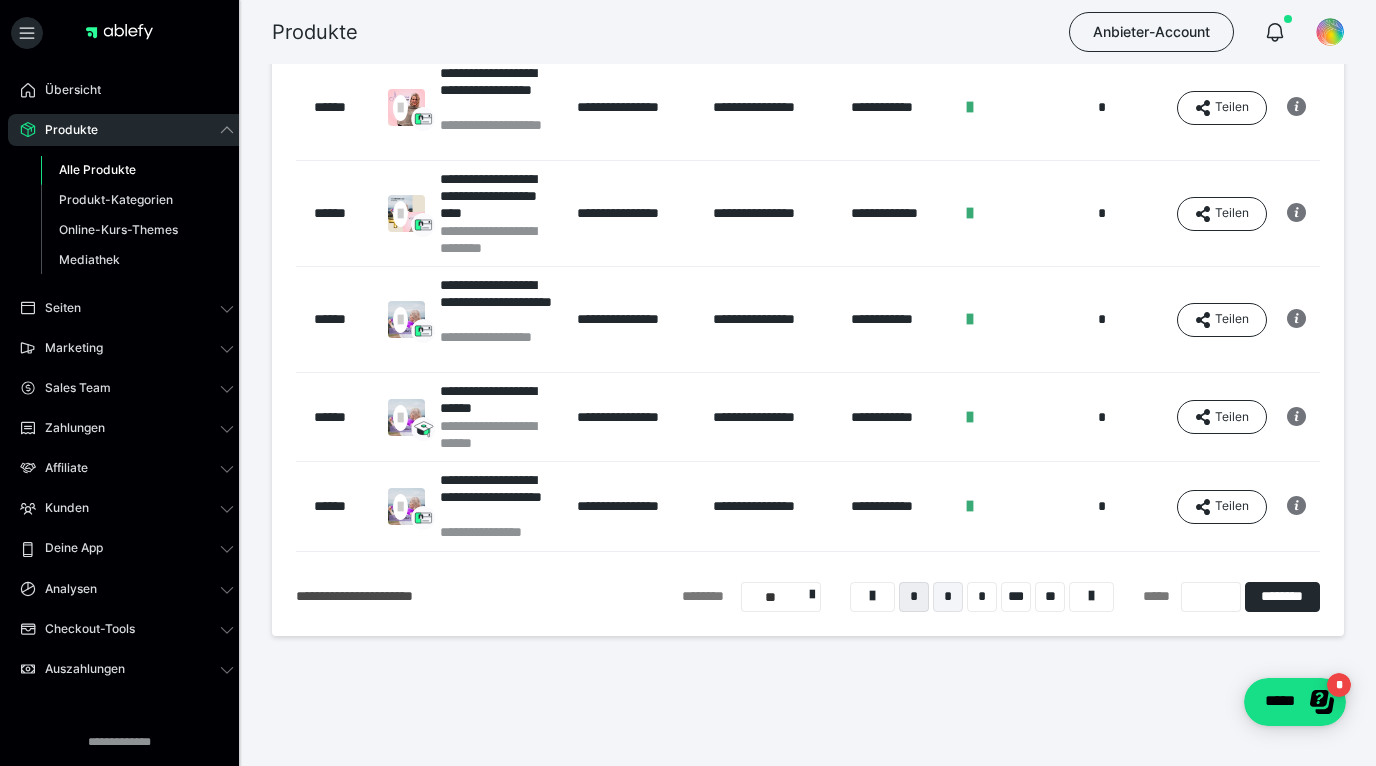 click on "*" at bounding box center [948, 597] 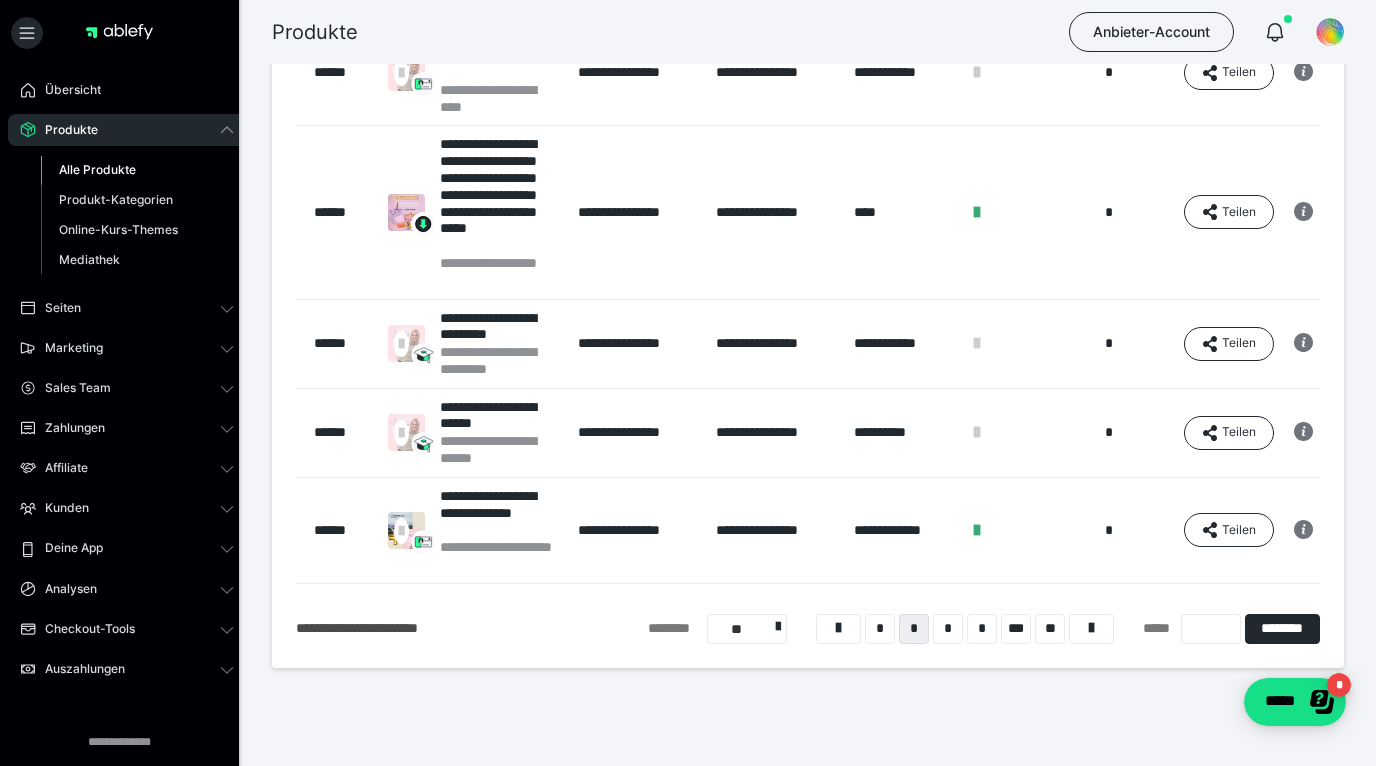 scroll, scrollTop: 640, scrollLeft: 0, axis: vertical 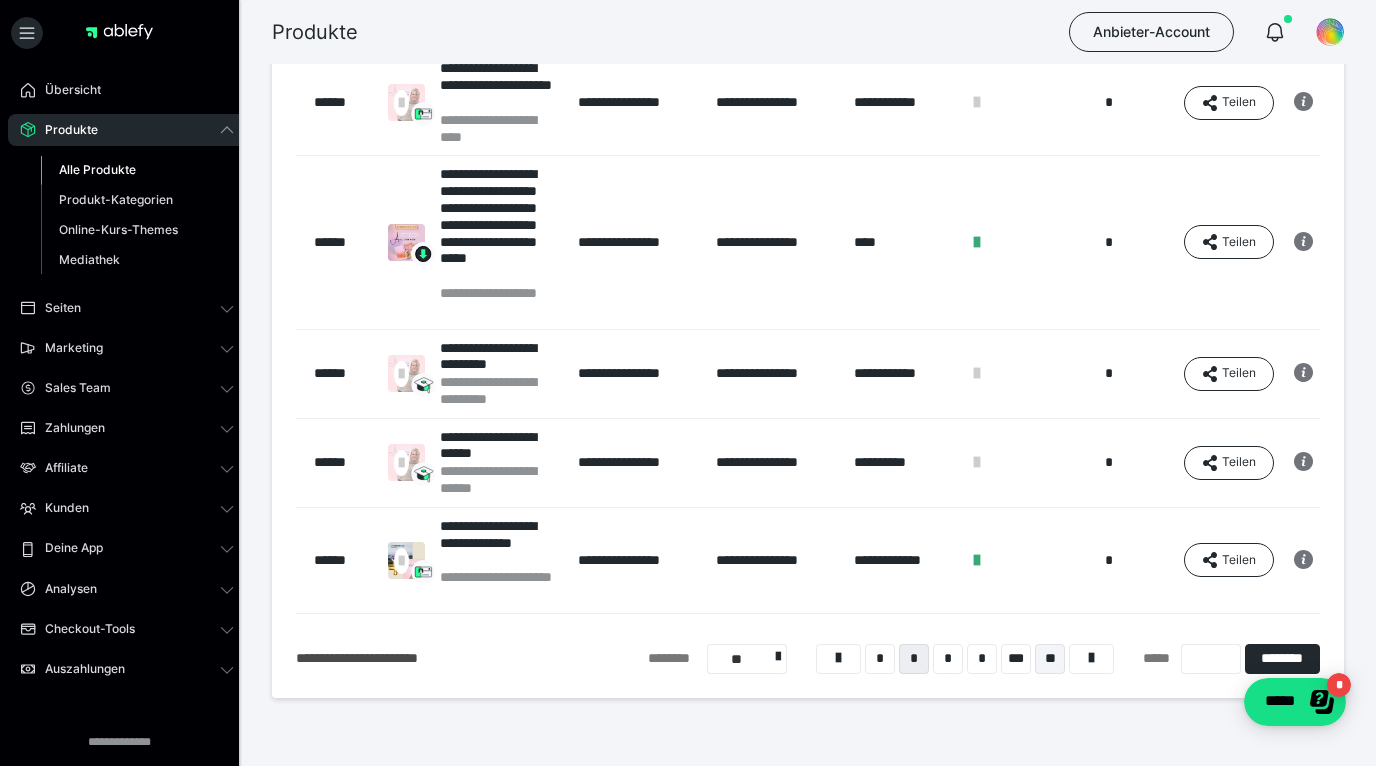 click on "**" at bounding box center [1050, 659] 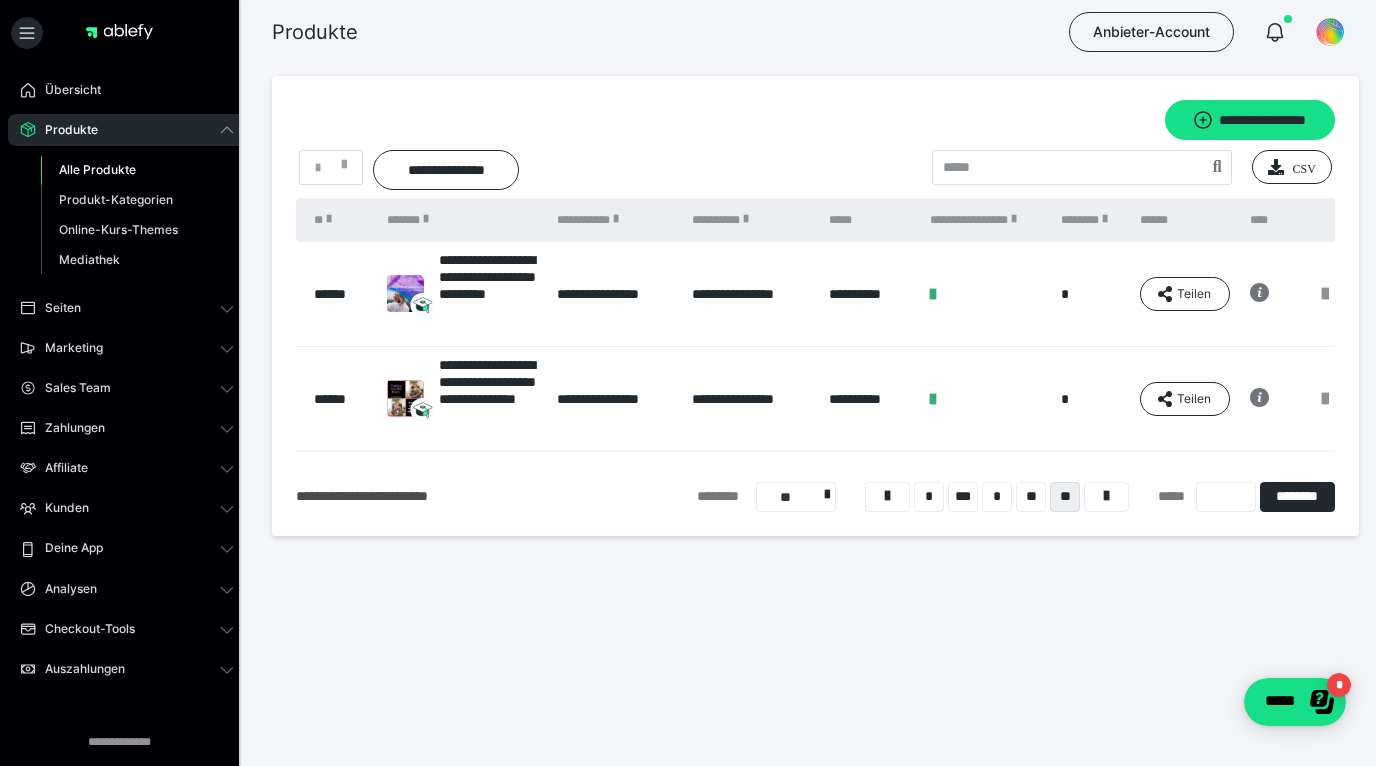 scroll, scrollTop: 0, scrollLeft: 0, axis: both 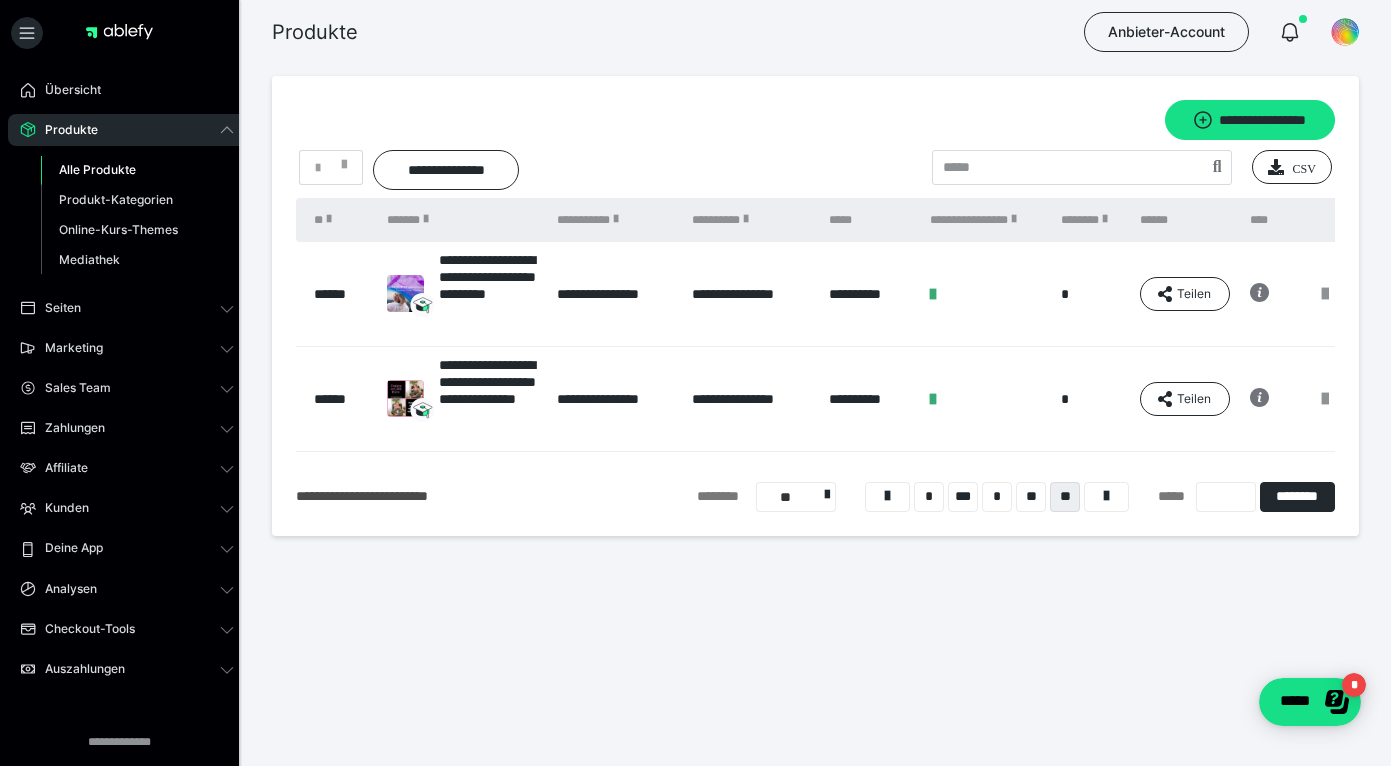 click on "**********" at bounding box center (815, 306) 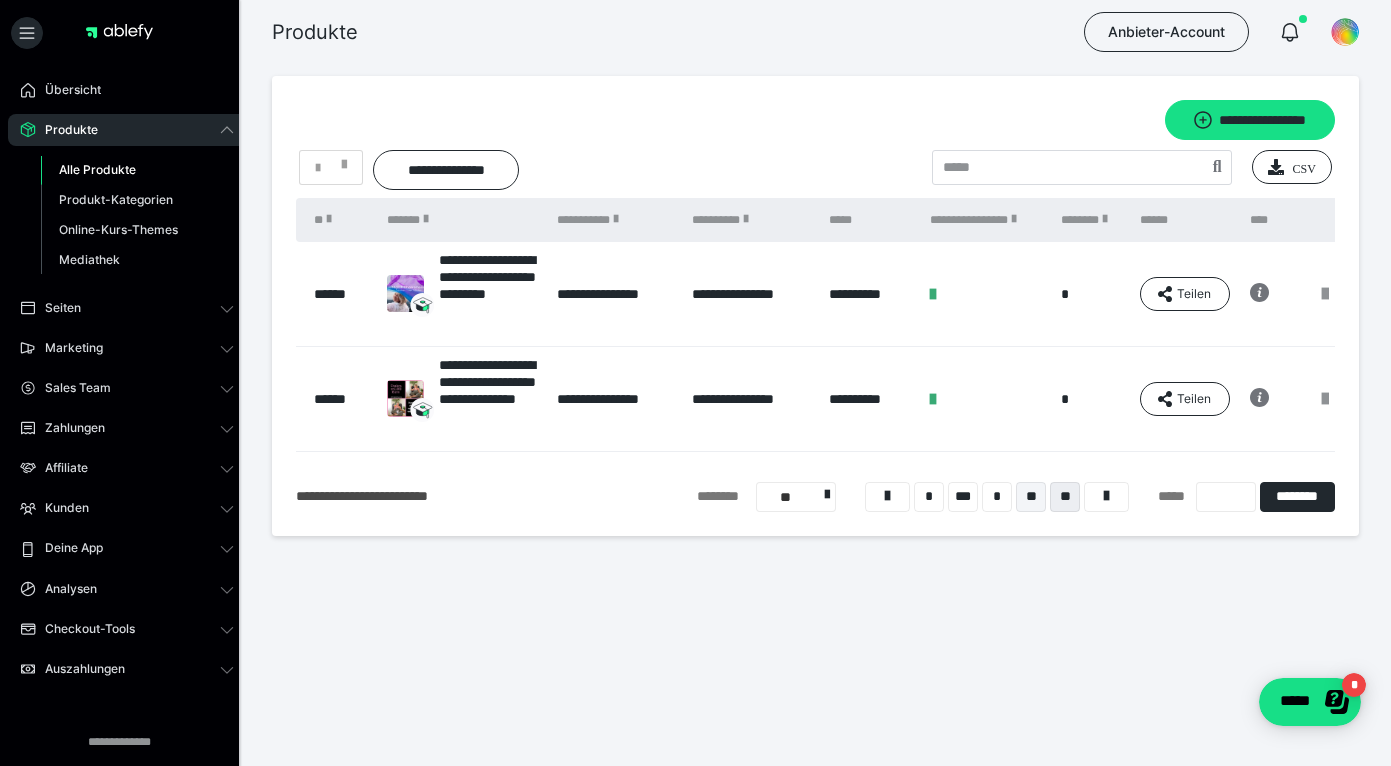 click on "**" at bounding box center [1031, 497] 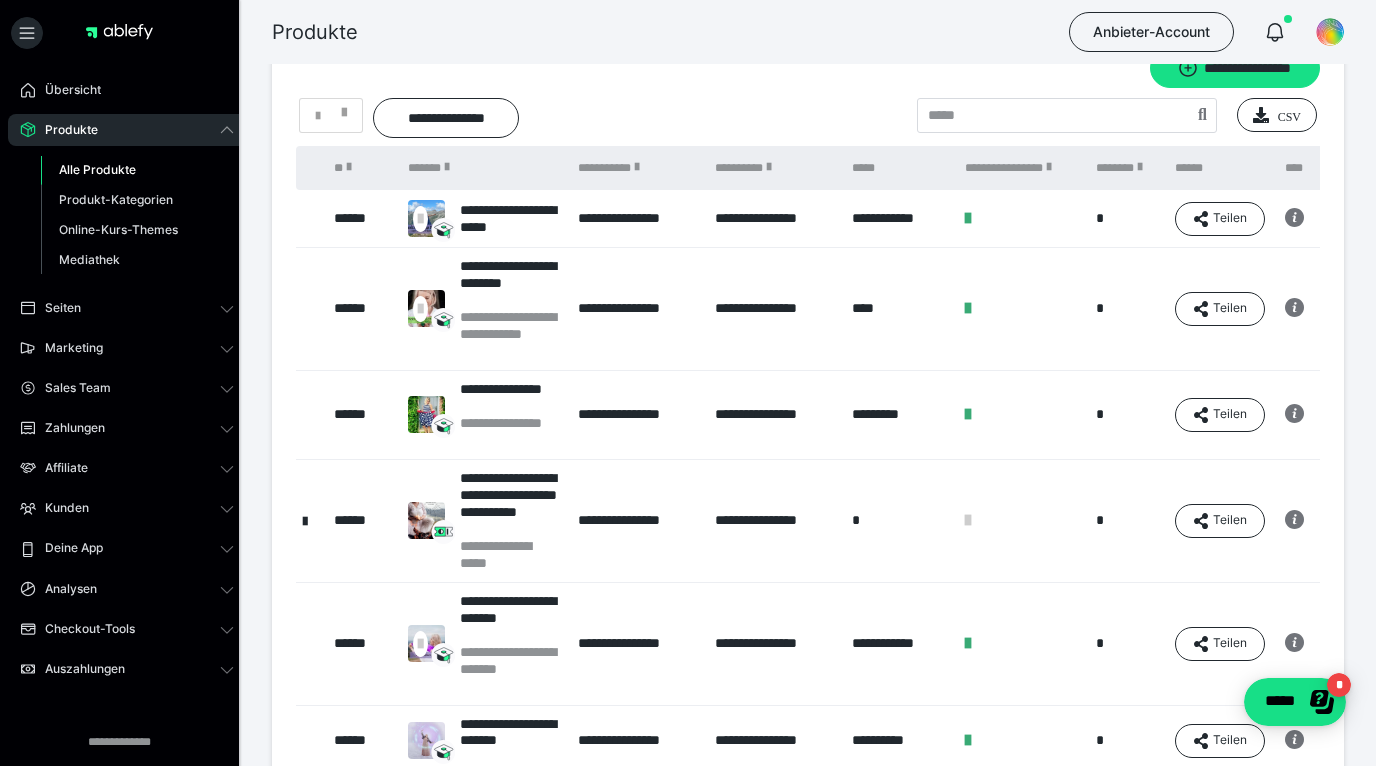 scroll, scrollTop: 71, scrollLeft: 0, axis: vertical 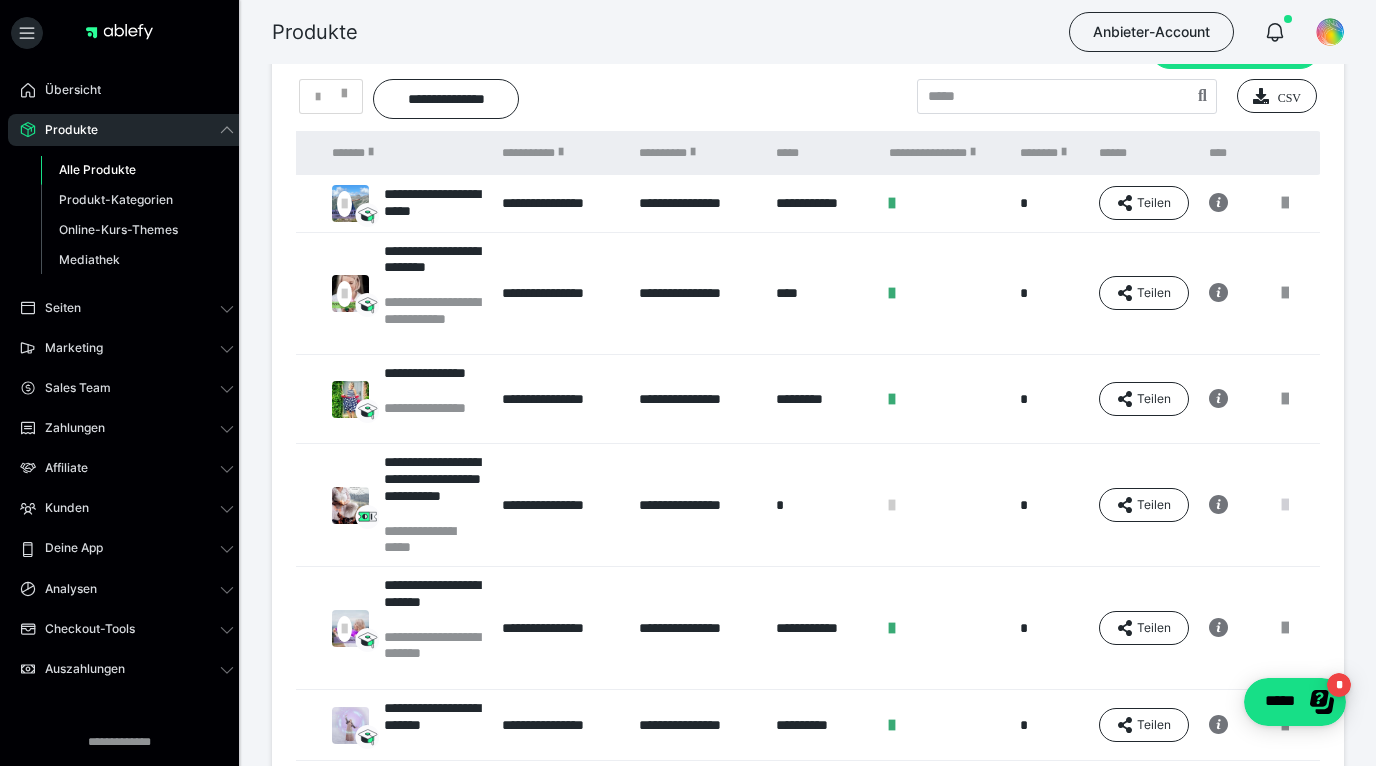 click at bounding box center [1285, 505] 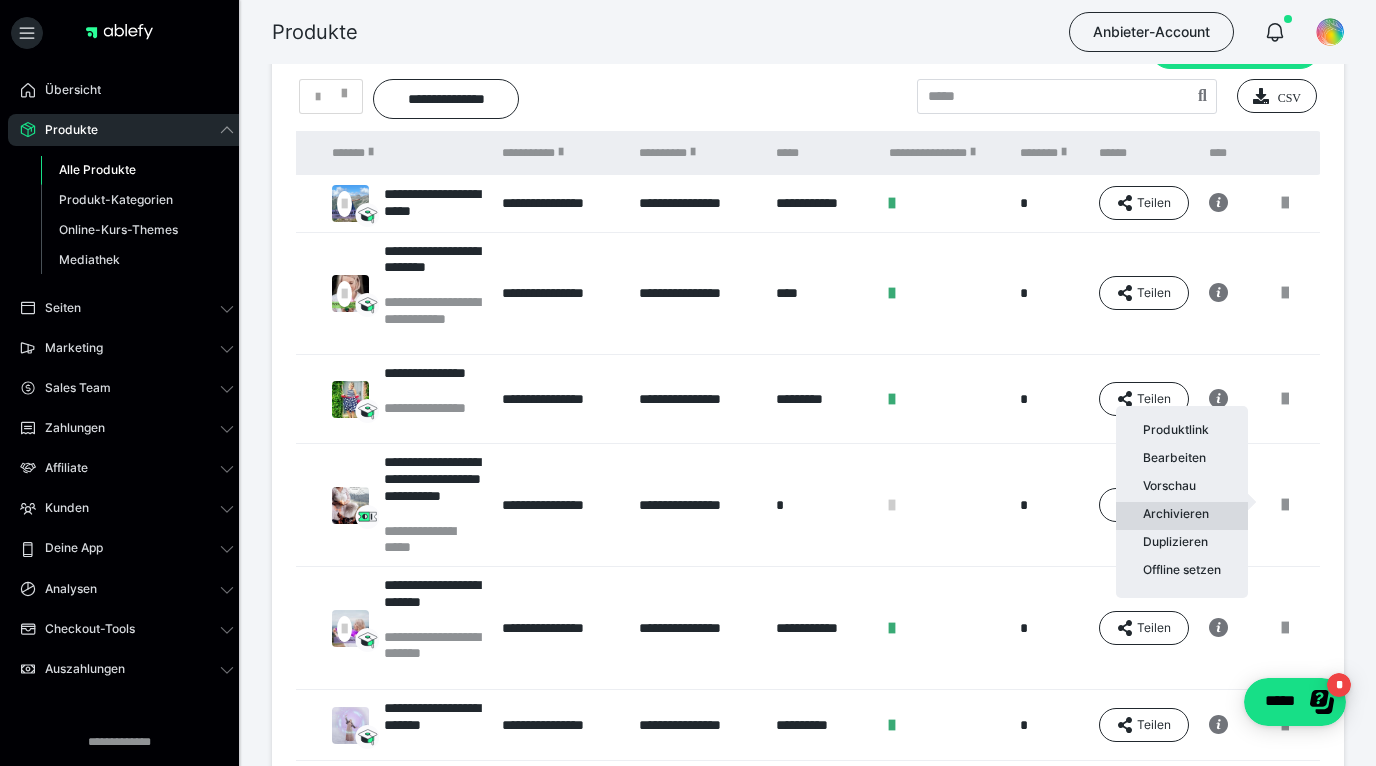 click on "Archivieren" at bounding box center [1182, 516] 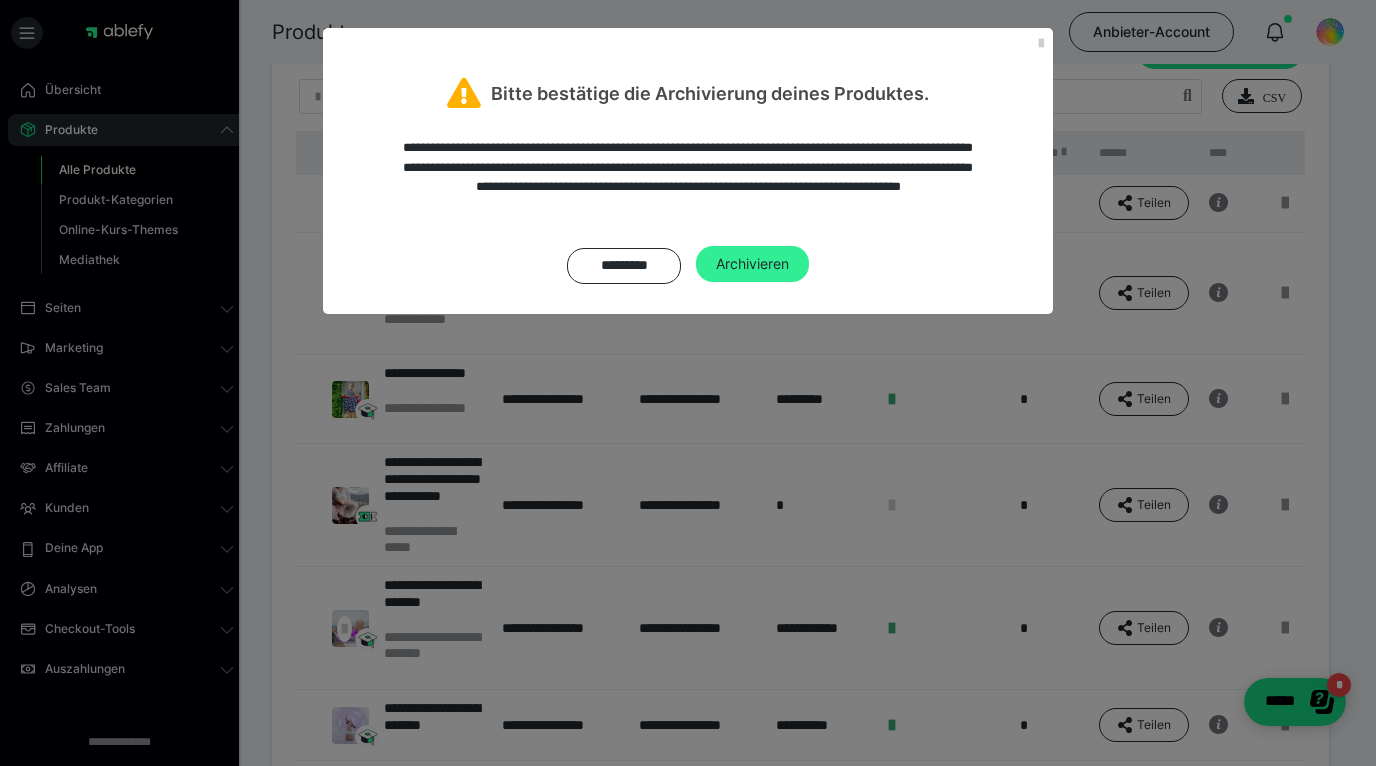 click on "Archivieren" at bounding box center (752, 264) 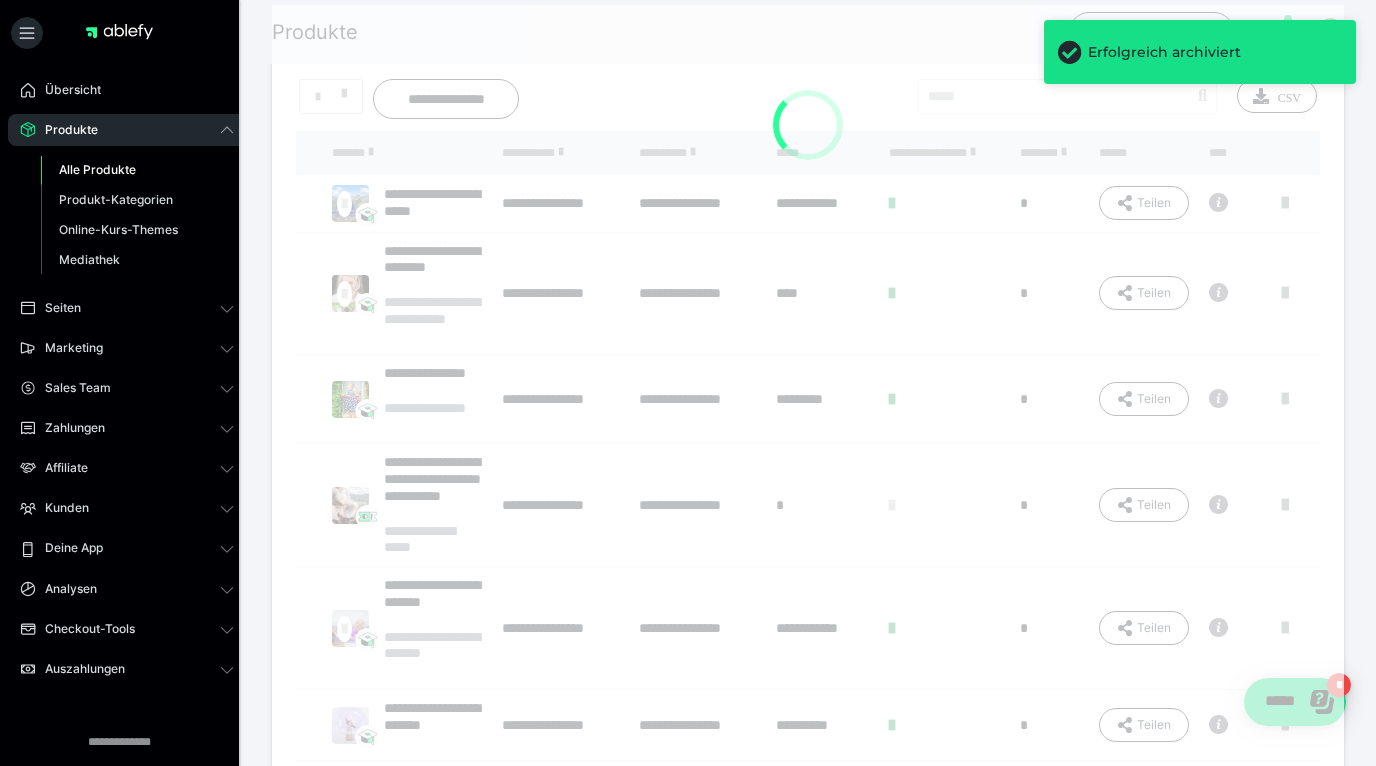 scroll, scrollTop: 0, scrollLeft: 56, axis: horizontal 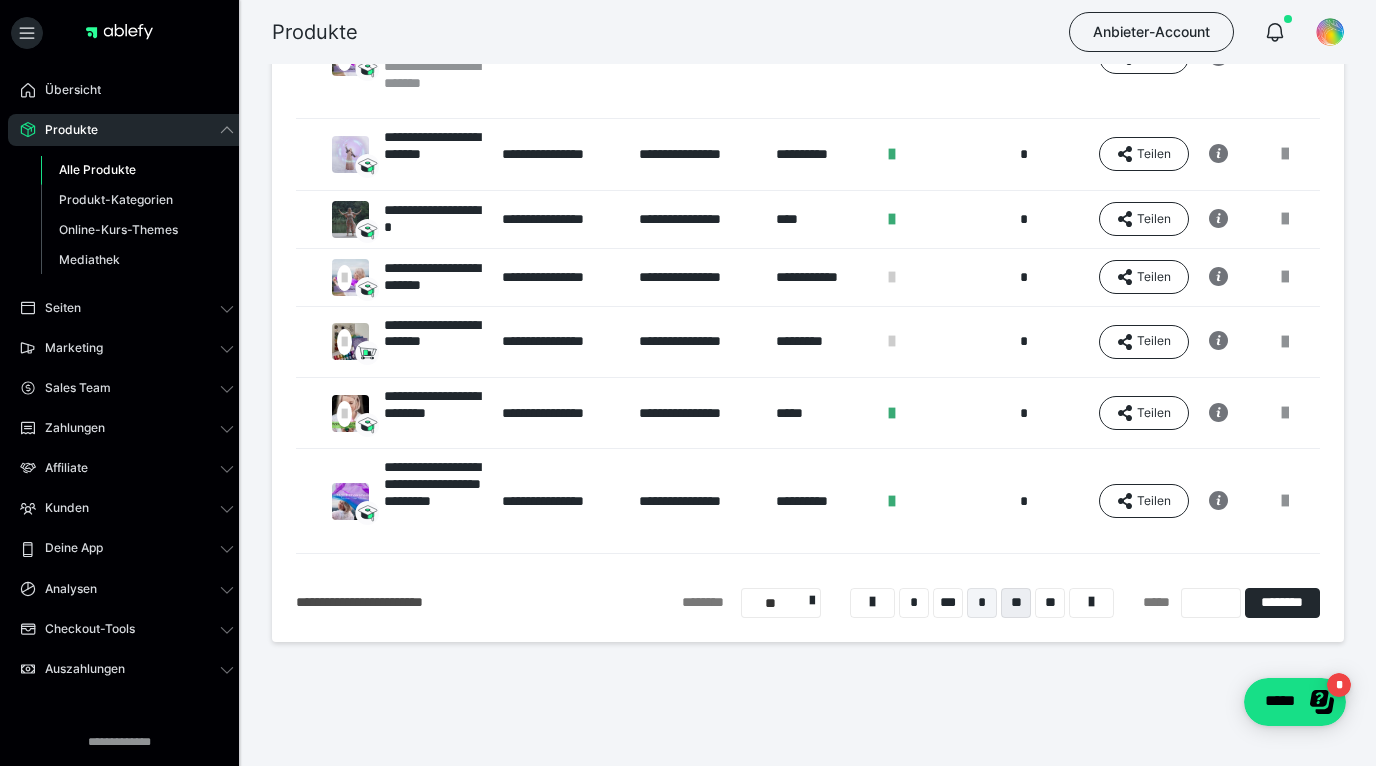 click on "*" at bounding box center (982, 603) 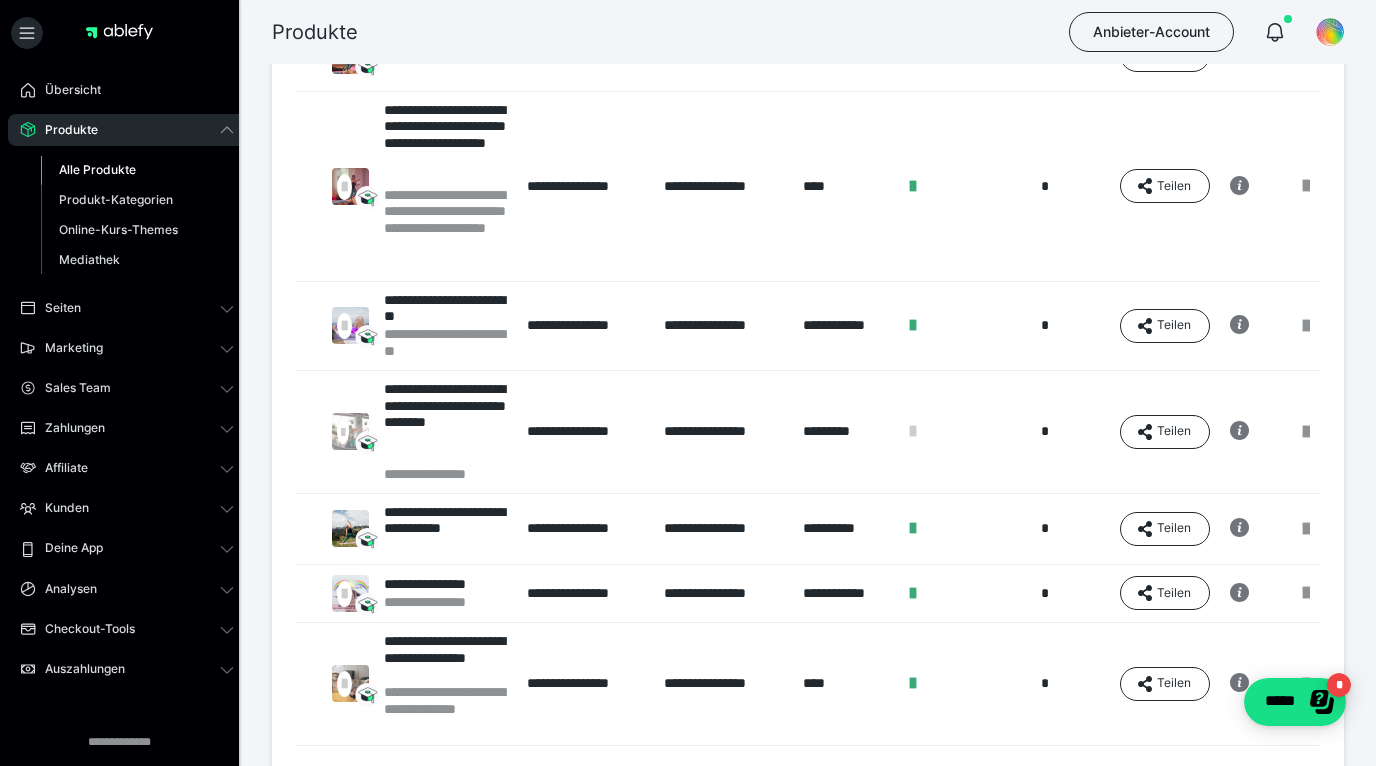 scroll, scrollTop: 476, scrollLeft: 0, axis: vertical 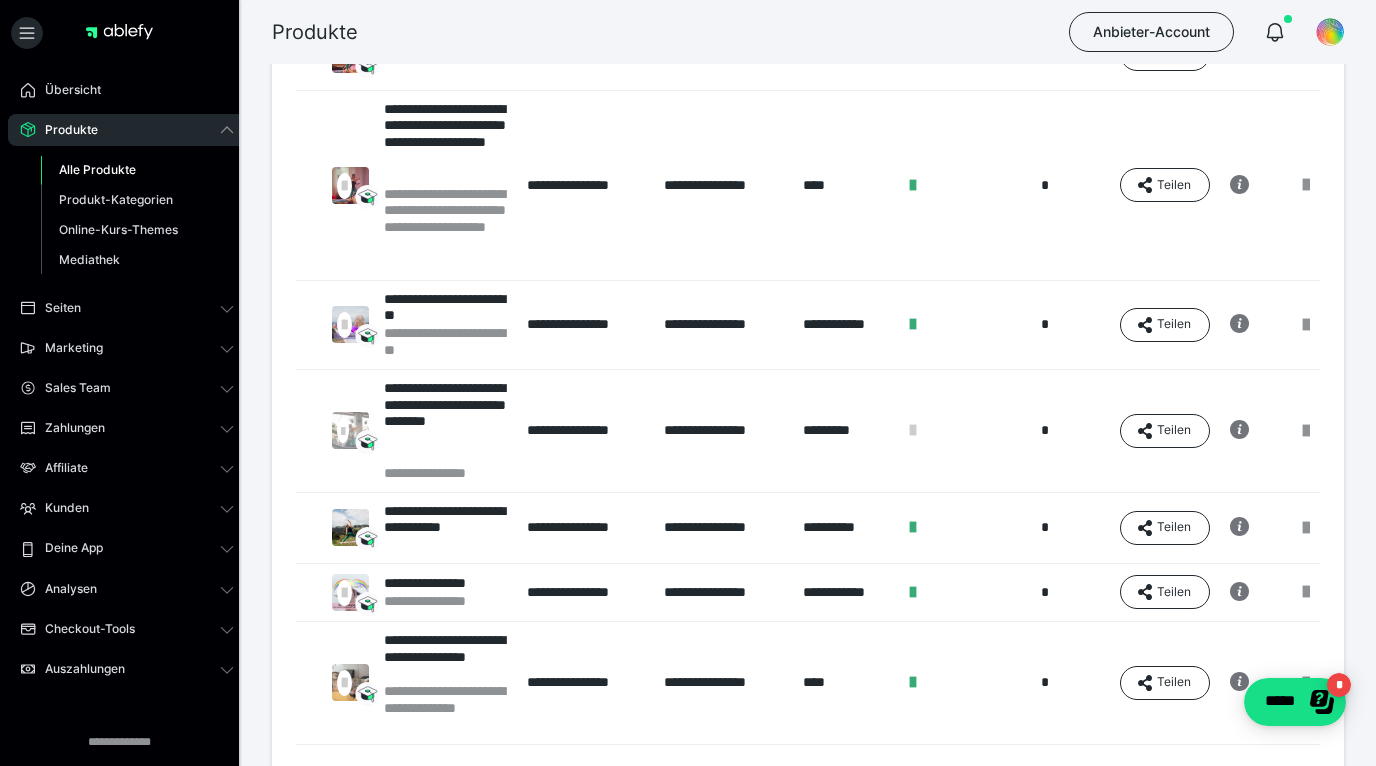 click on "Produkte" at bounding box center [64, 130] 